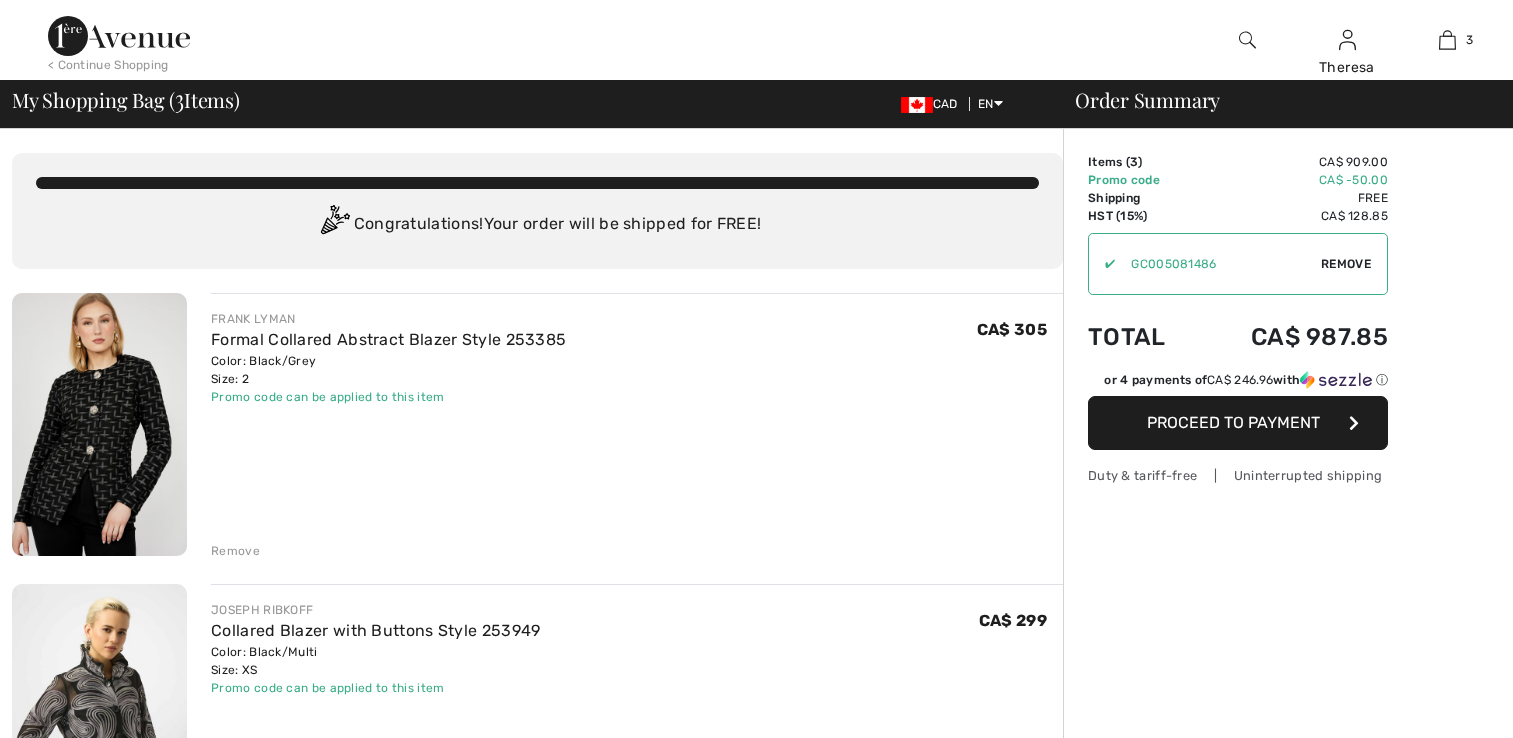 scroll, scrollTop: 0, scrollLeft: 0, axis: both 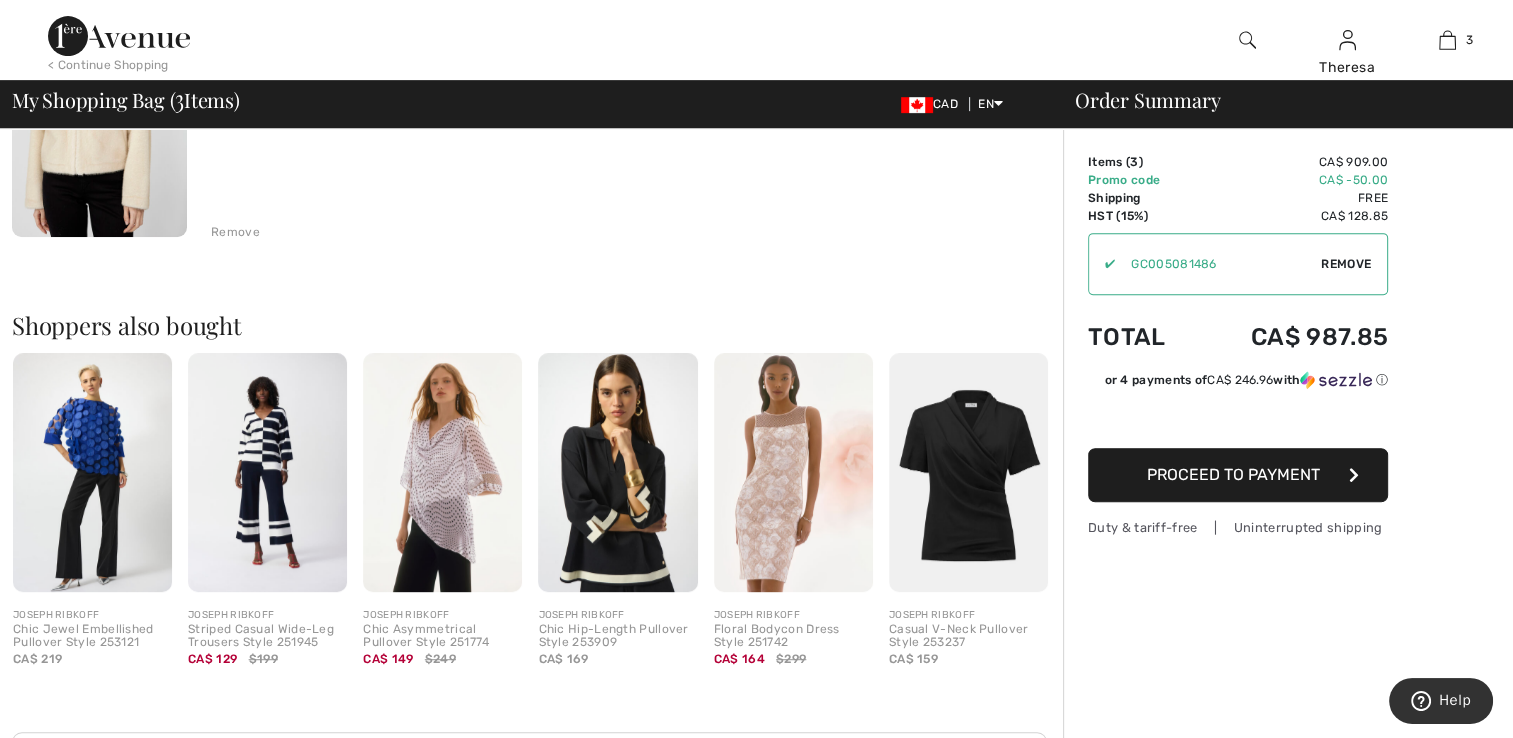 click on "Proceed to Payment" at bounding box center [1233, 474] 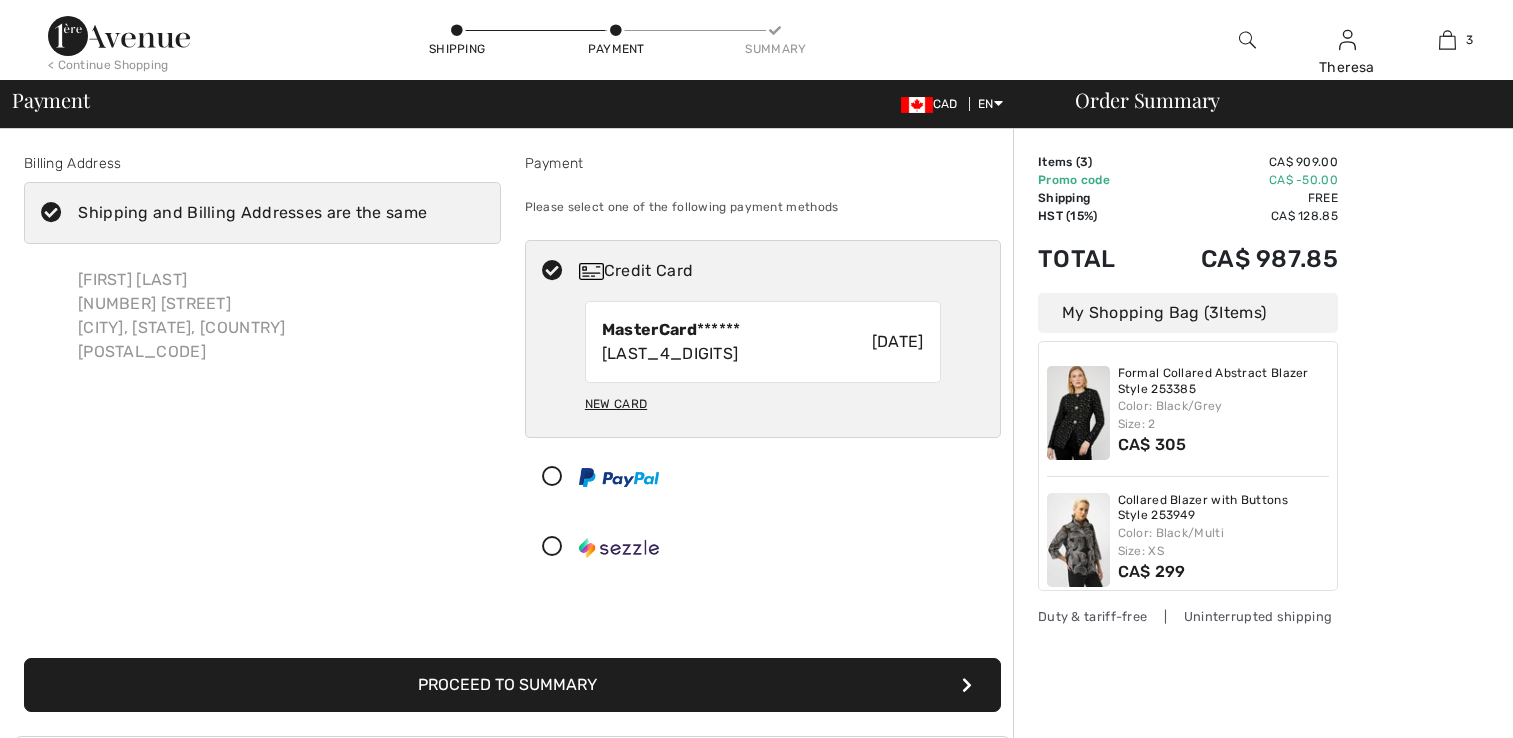scroll, scrollTop: 0, scrollLeft: 0, axis: both 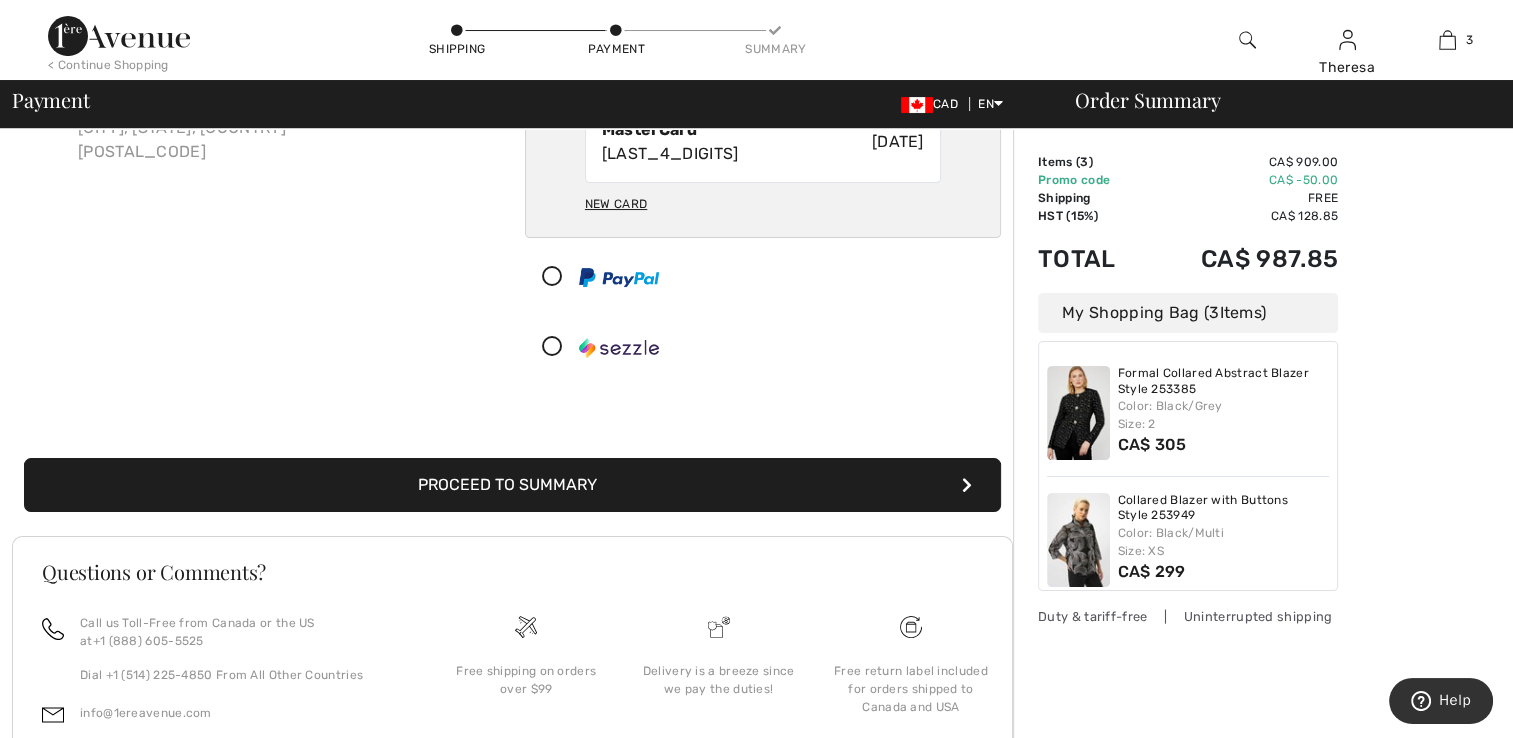 click on "Proceed to Summary" at bounding box center (512, 485) 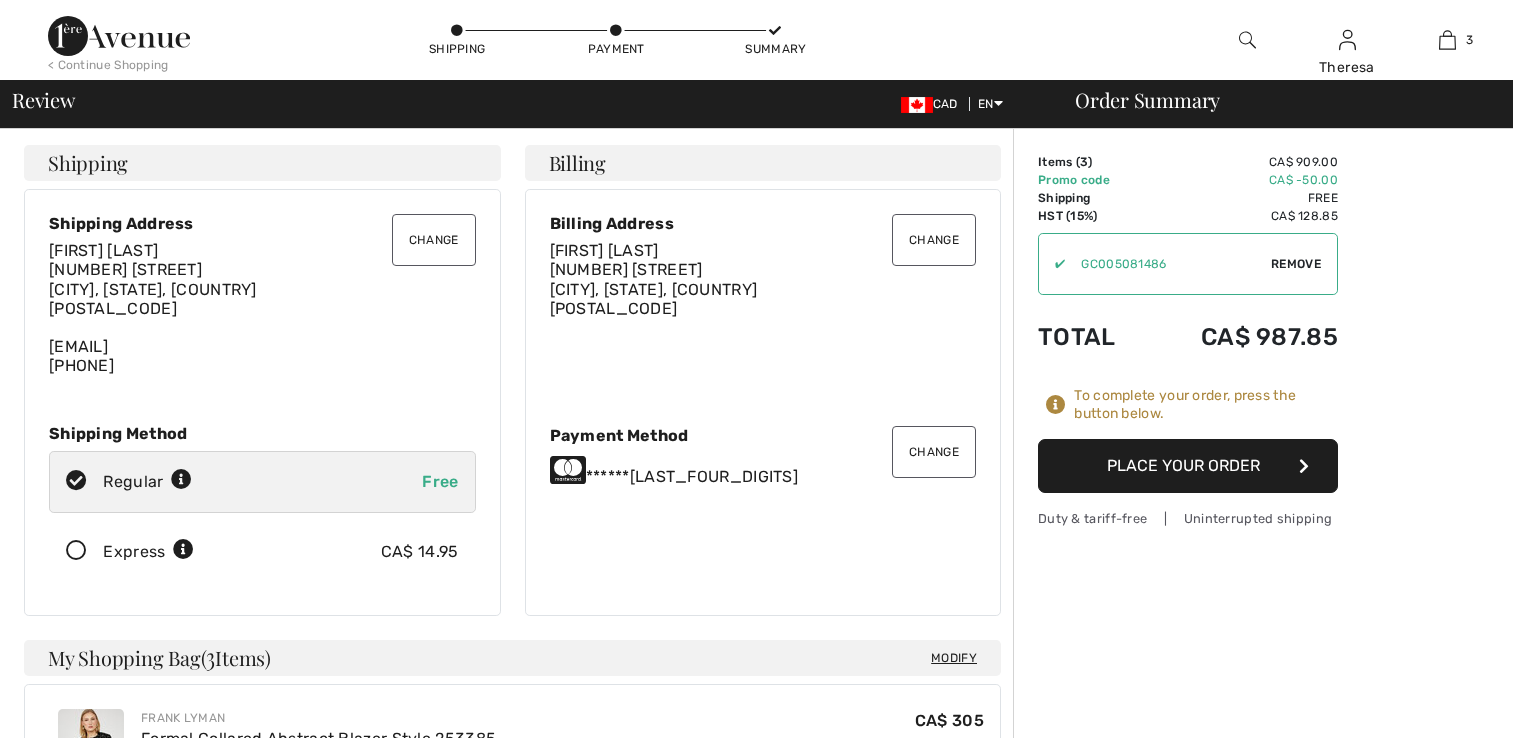 scroll, scrollTop: 0, scrollLeft: 0, axis: both 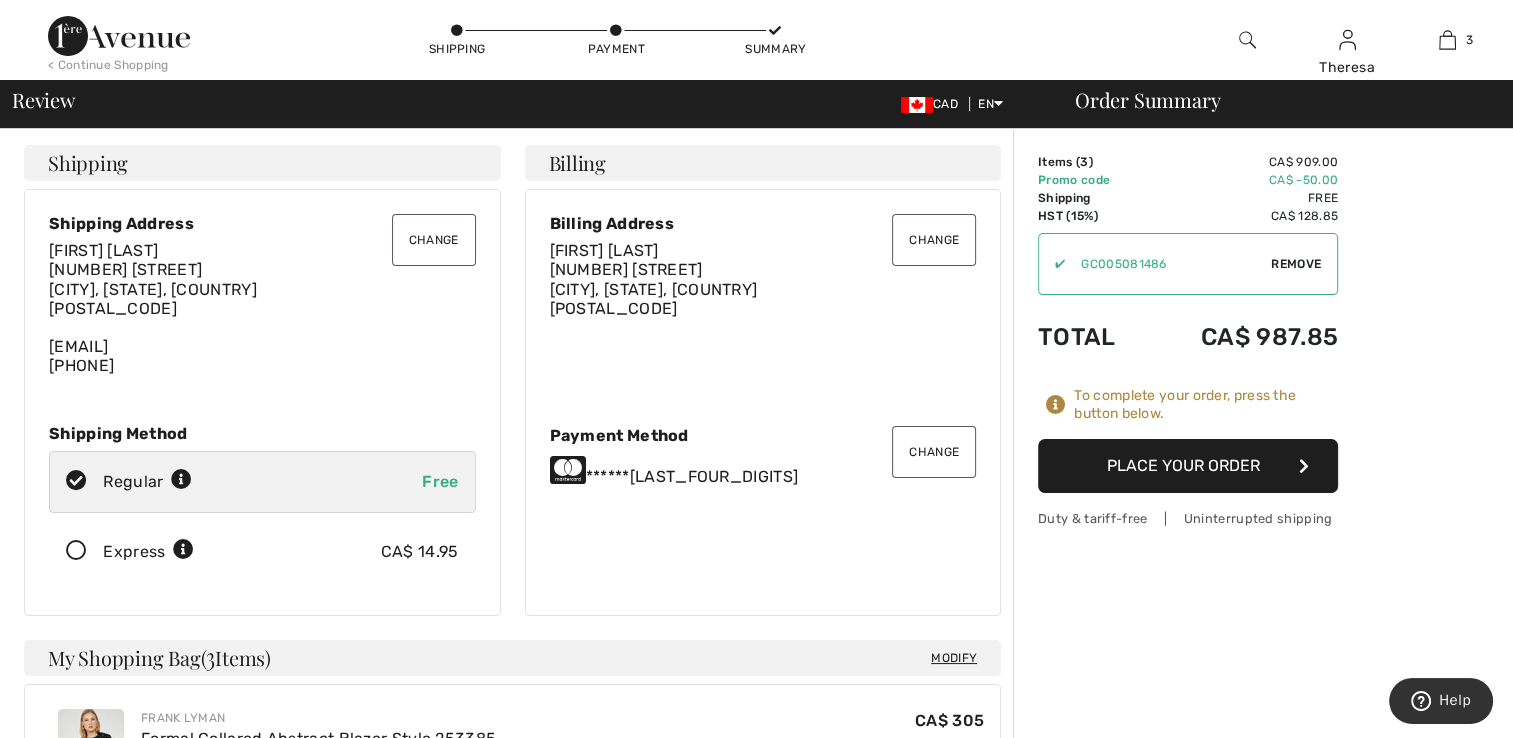 click at bounding box center [76, 551] 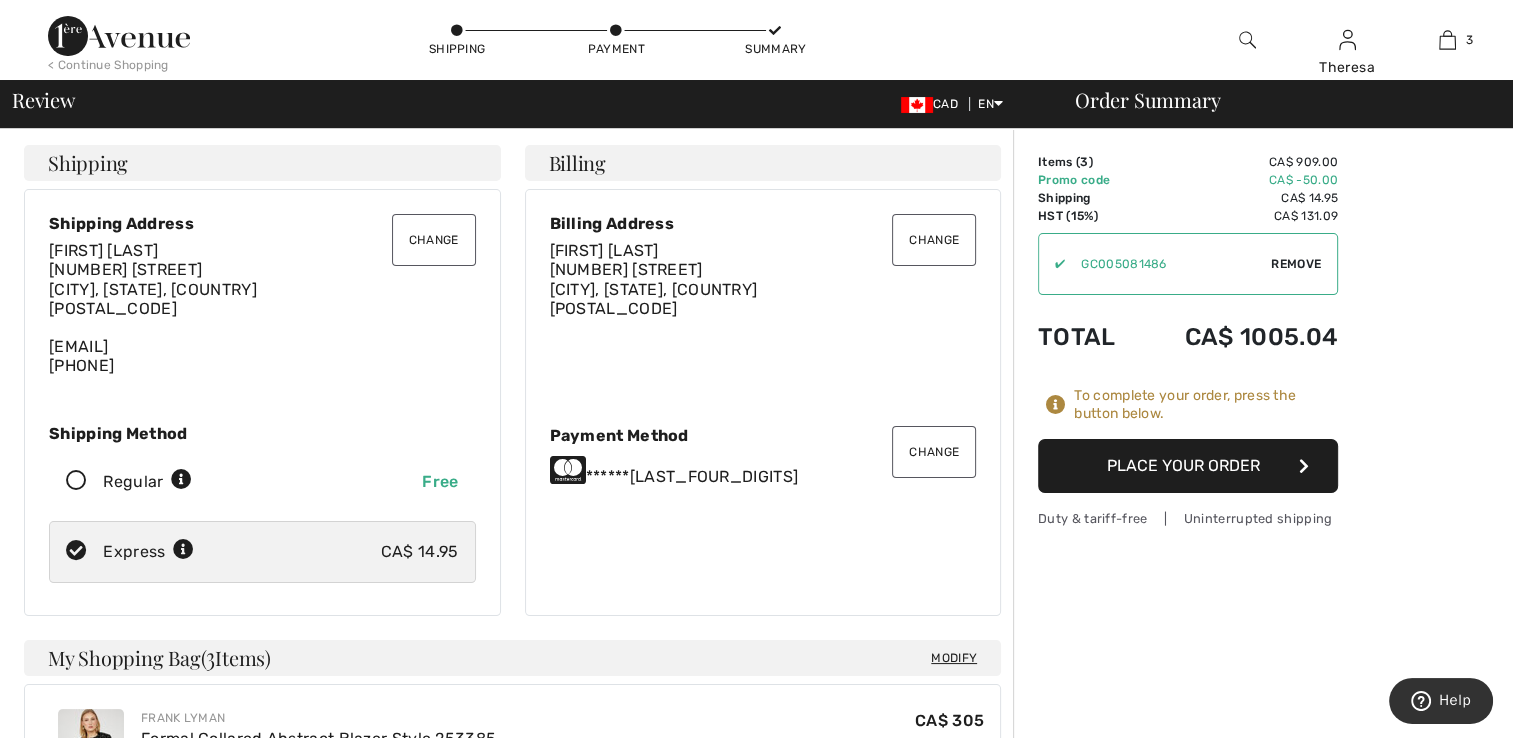click at bounding box center (76, 481) 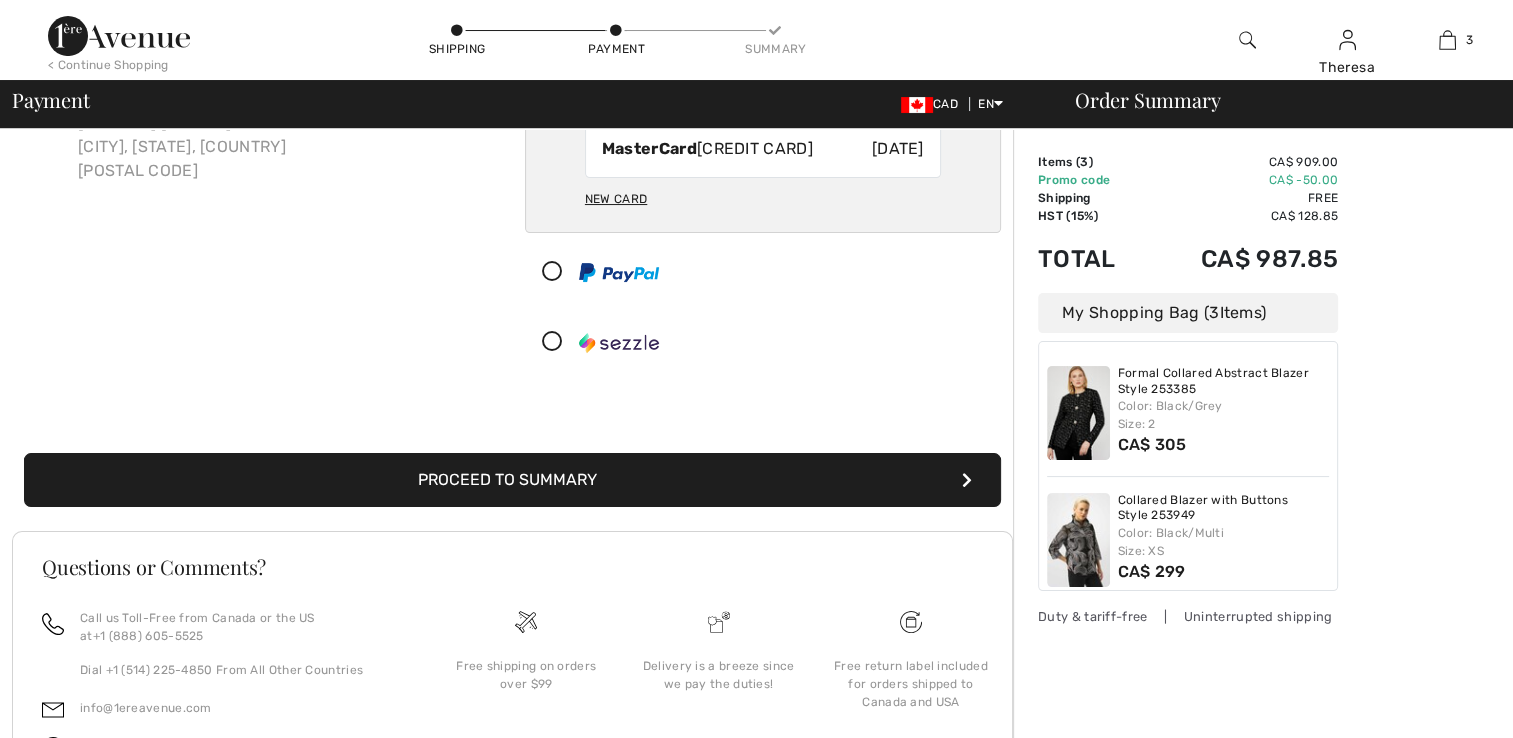 scroll, scrollTop: 181, scrollLeft: 0, axis: vertical 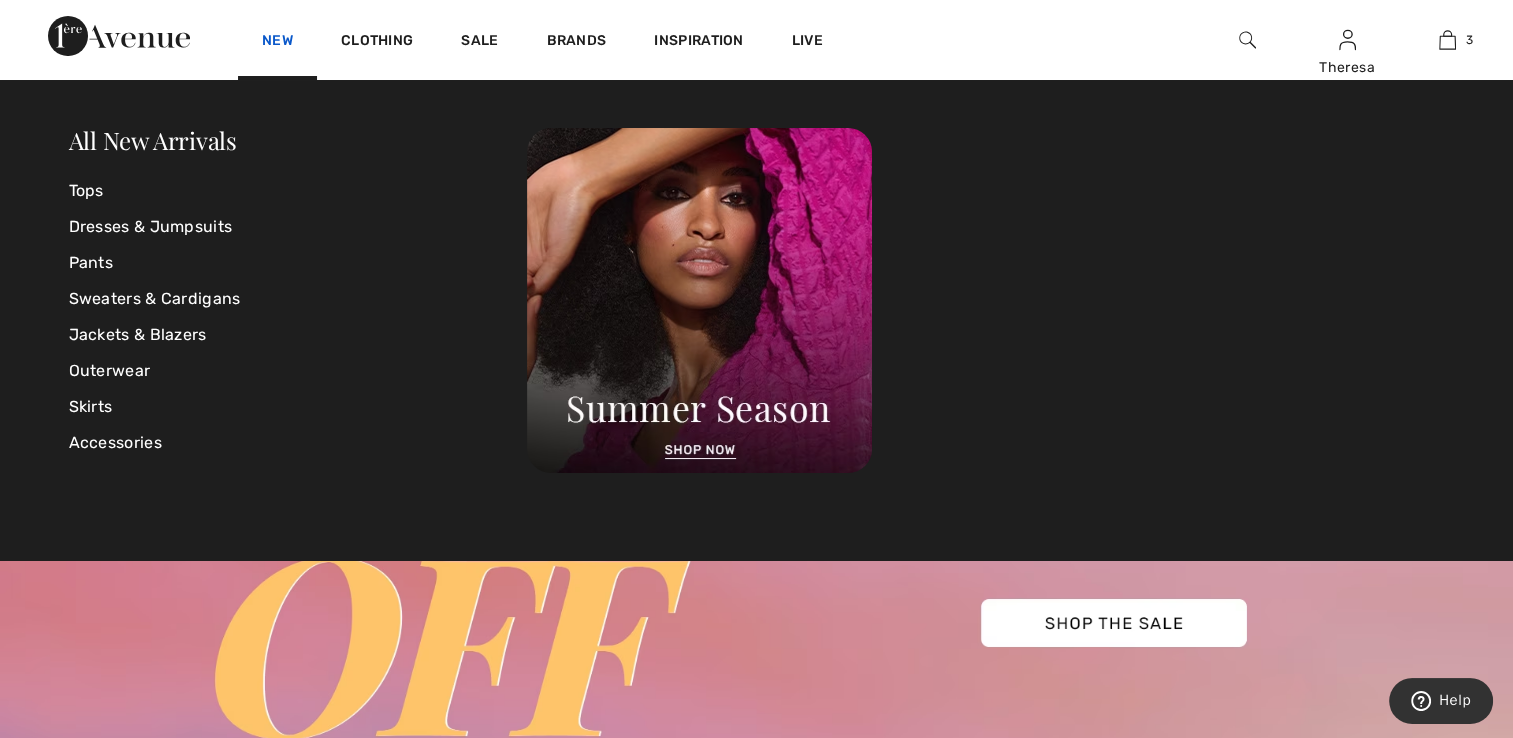 drag, startPoint x: 264, startPoint y: 35, endPoint x: 276, endPoint y: 35, distance: 12 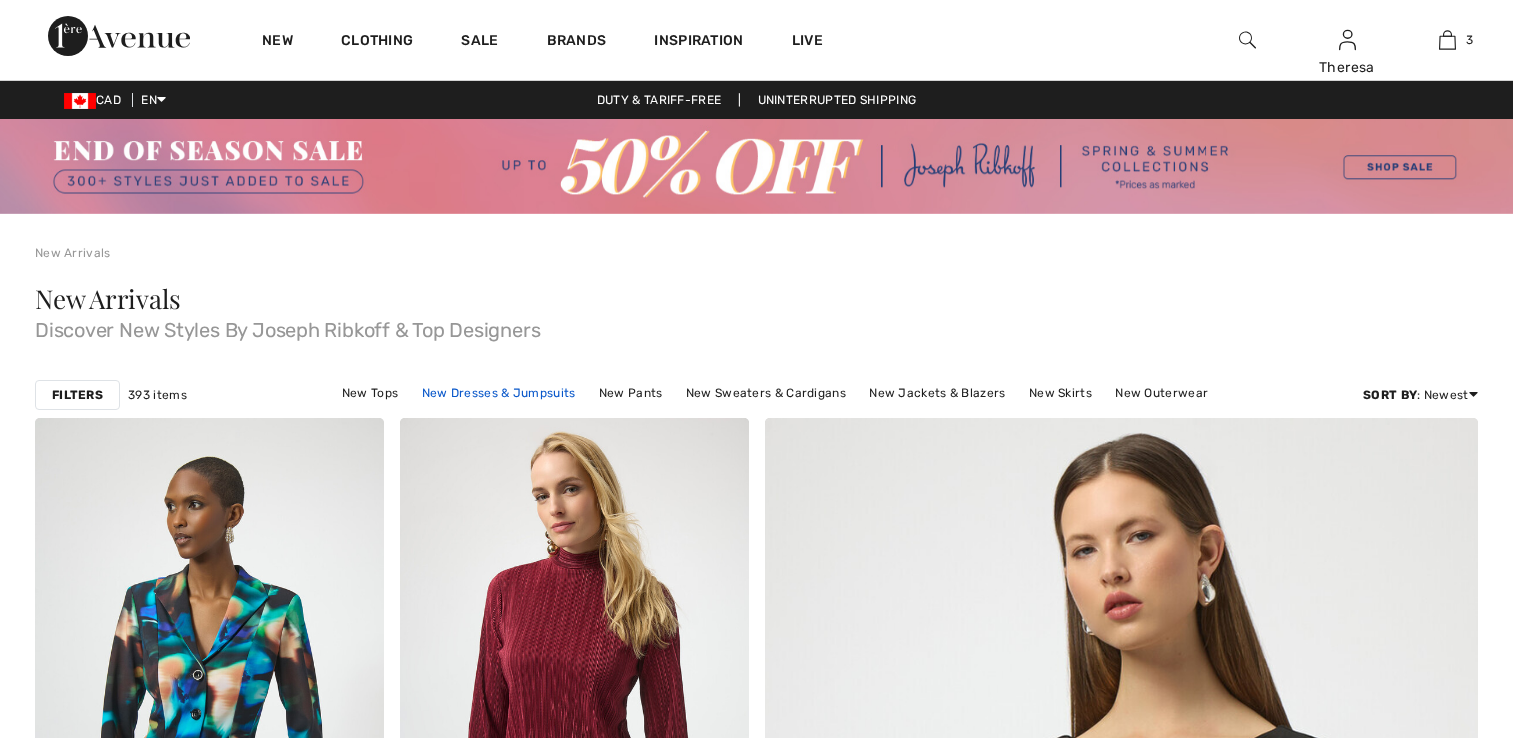 scroll, scrollTop: 0, scrollLeft: 0, axis: both 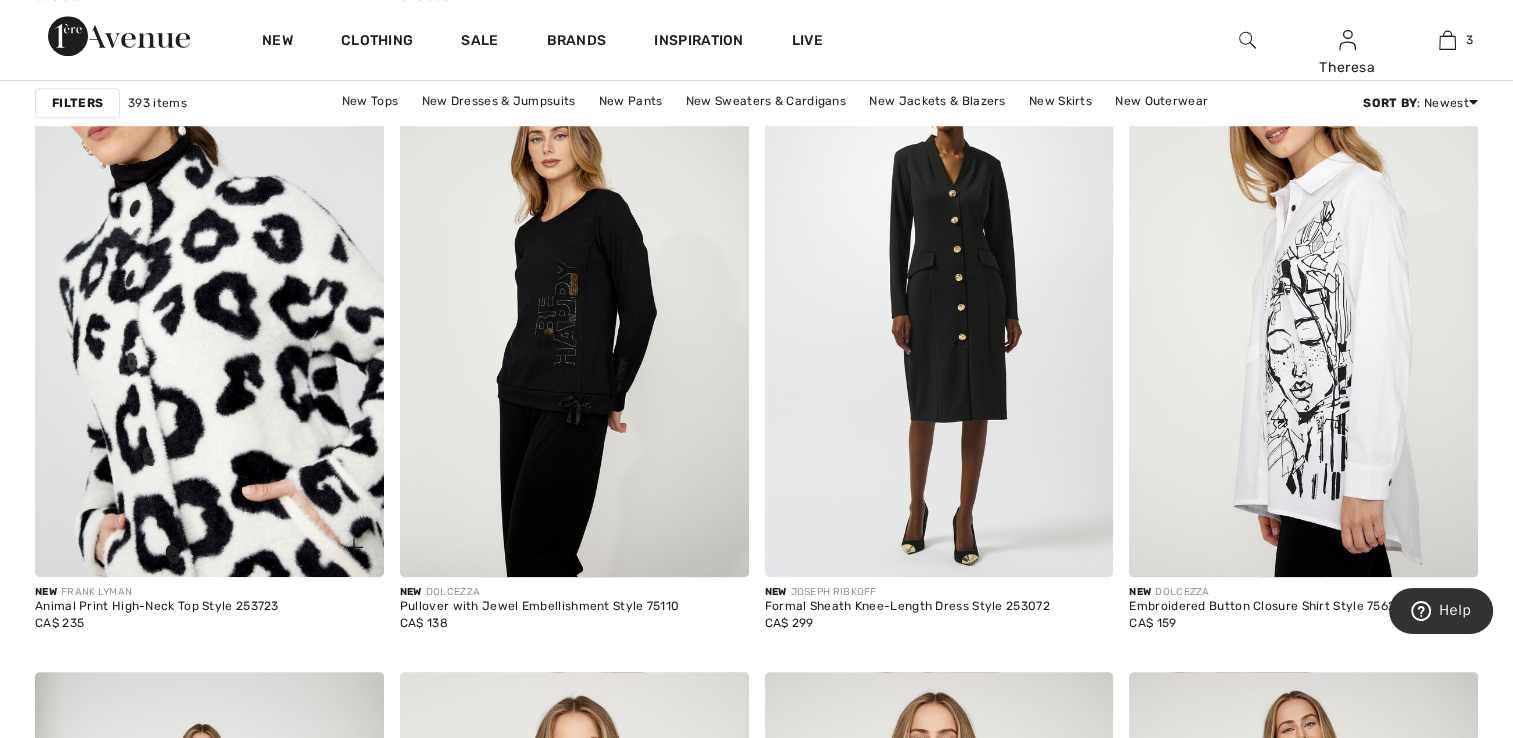 click at bounding box center (209, 315) 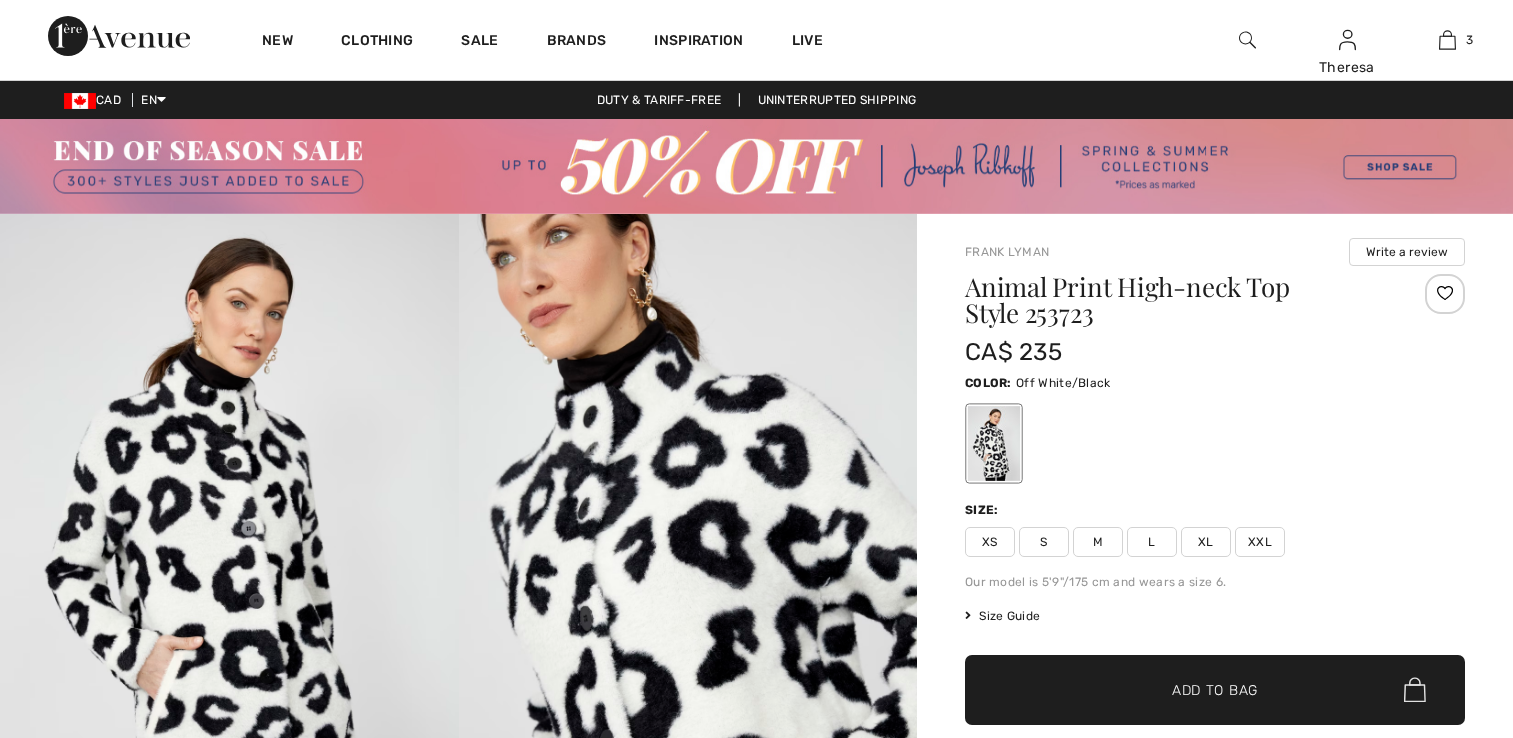 scroll, scrollTop: 0, scrollLeft: 0, axis: both 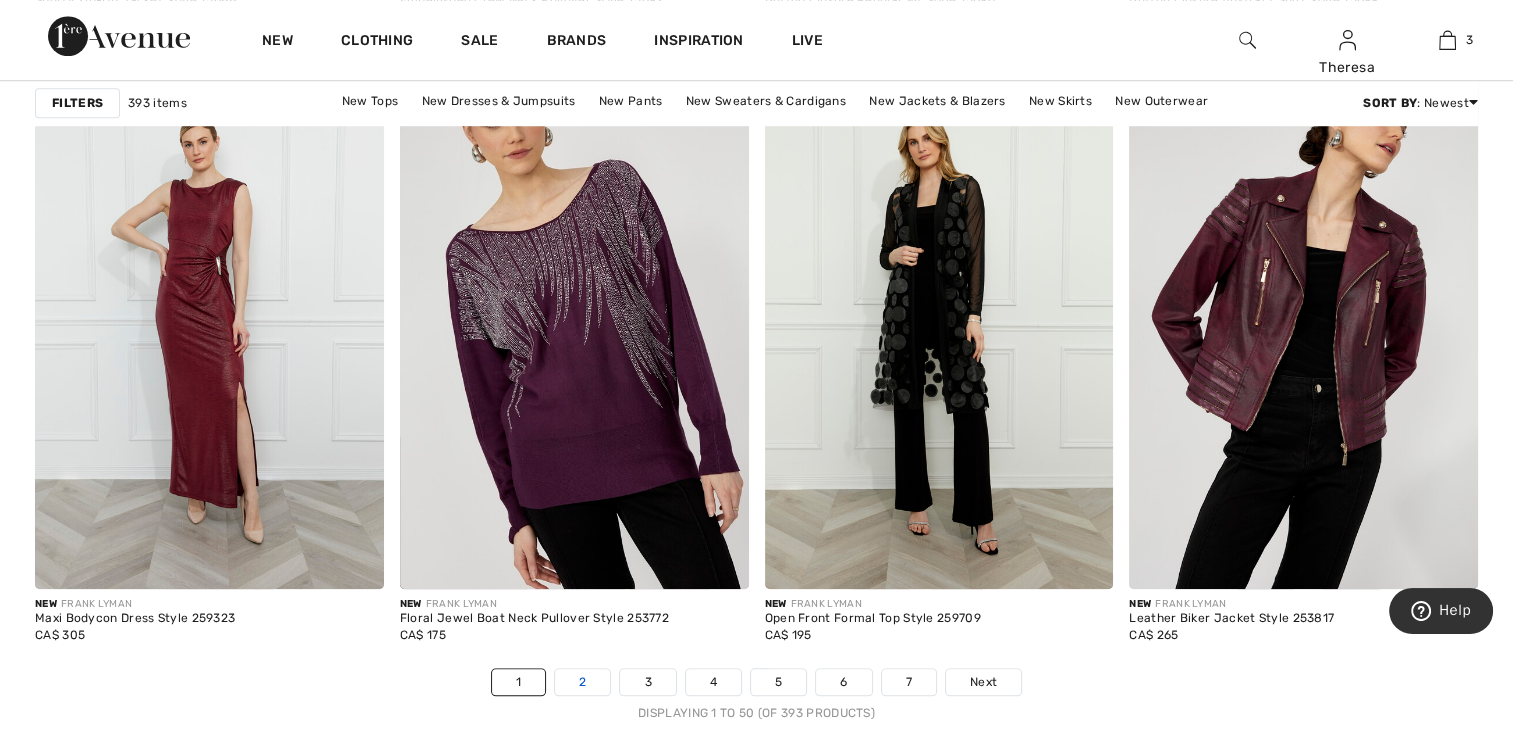 click on "2" at bounding box center [582, 682] 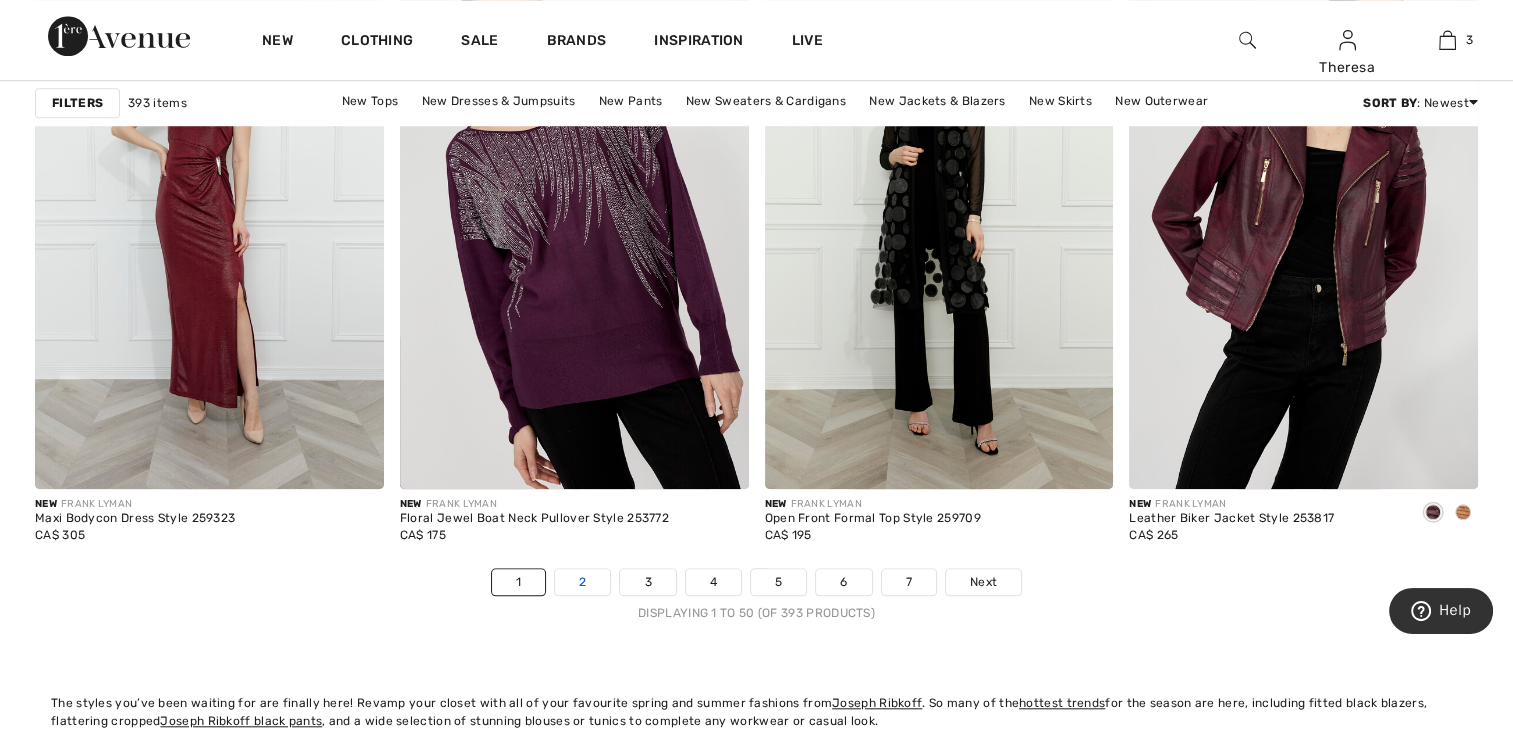 click on "2" at bounding box center (582, 582) 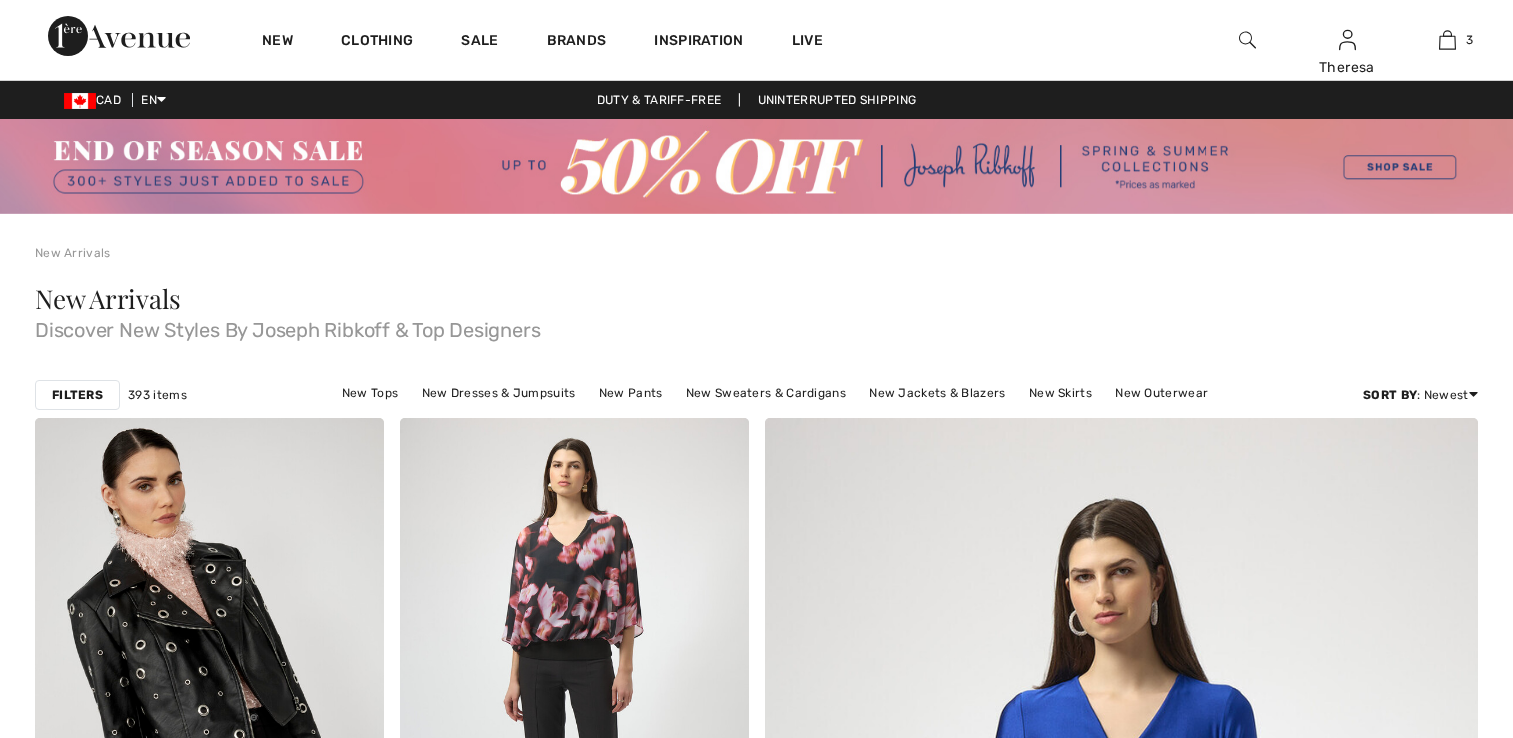 scroll, scrollTop: 0, scrollLeft: 0, axis: both 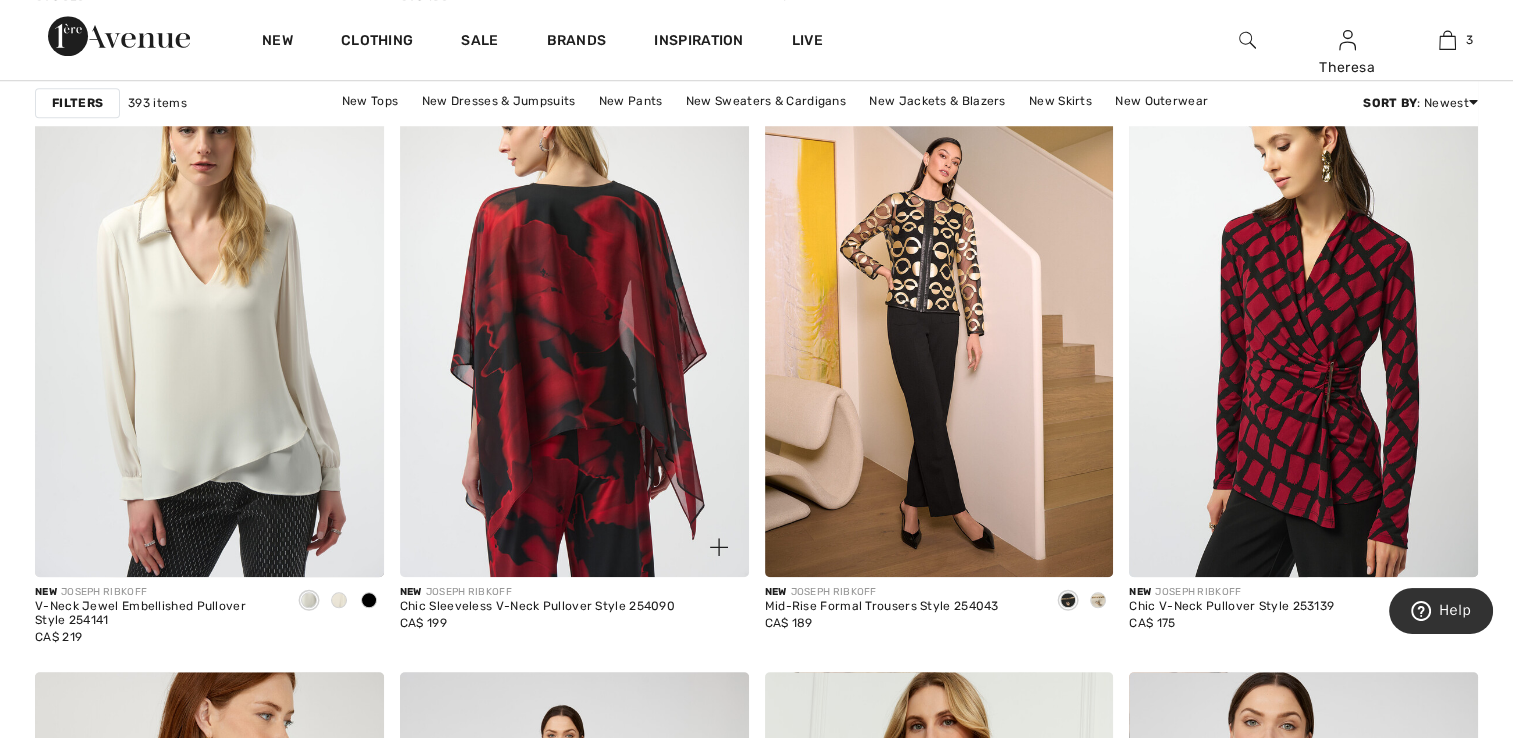 click at bounding box center [574, 315] 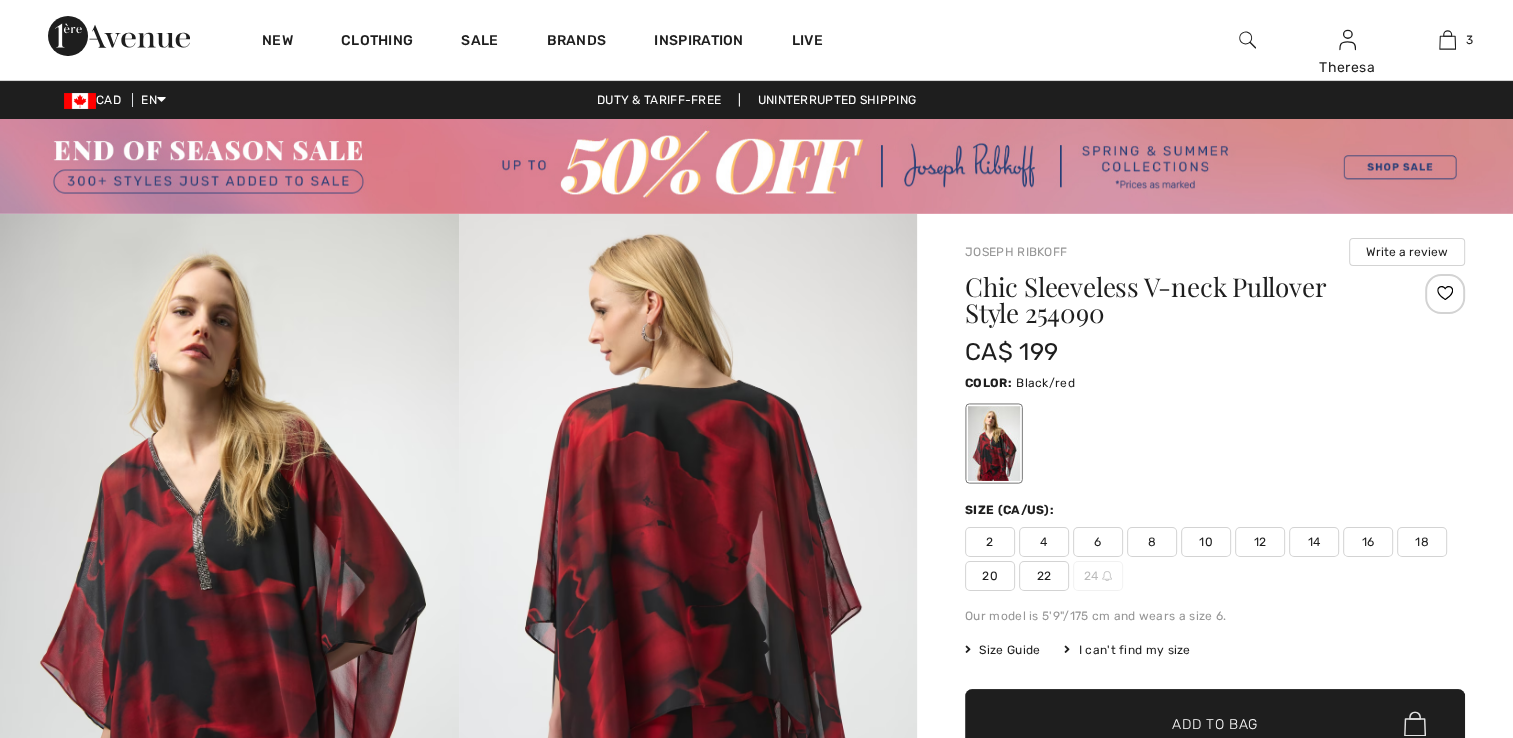 scroll, scrollTop: 0, scrollLeft: 0, axis: both 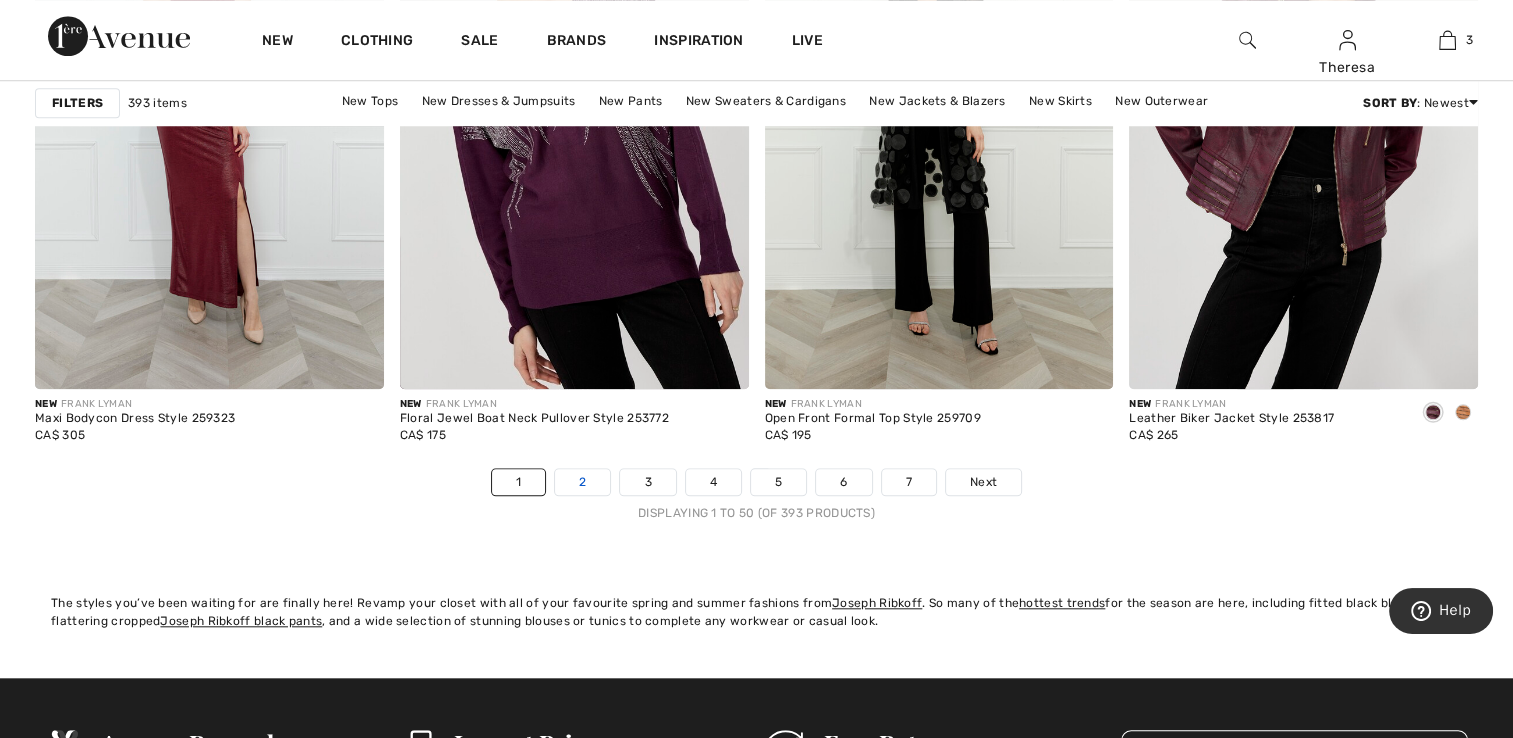 click on "2" at bounding box center [582, 482] 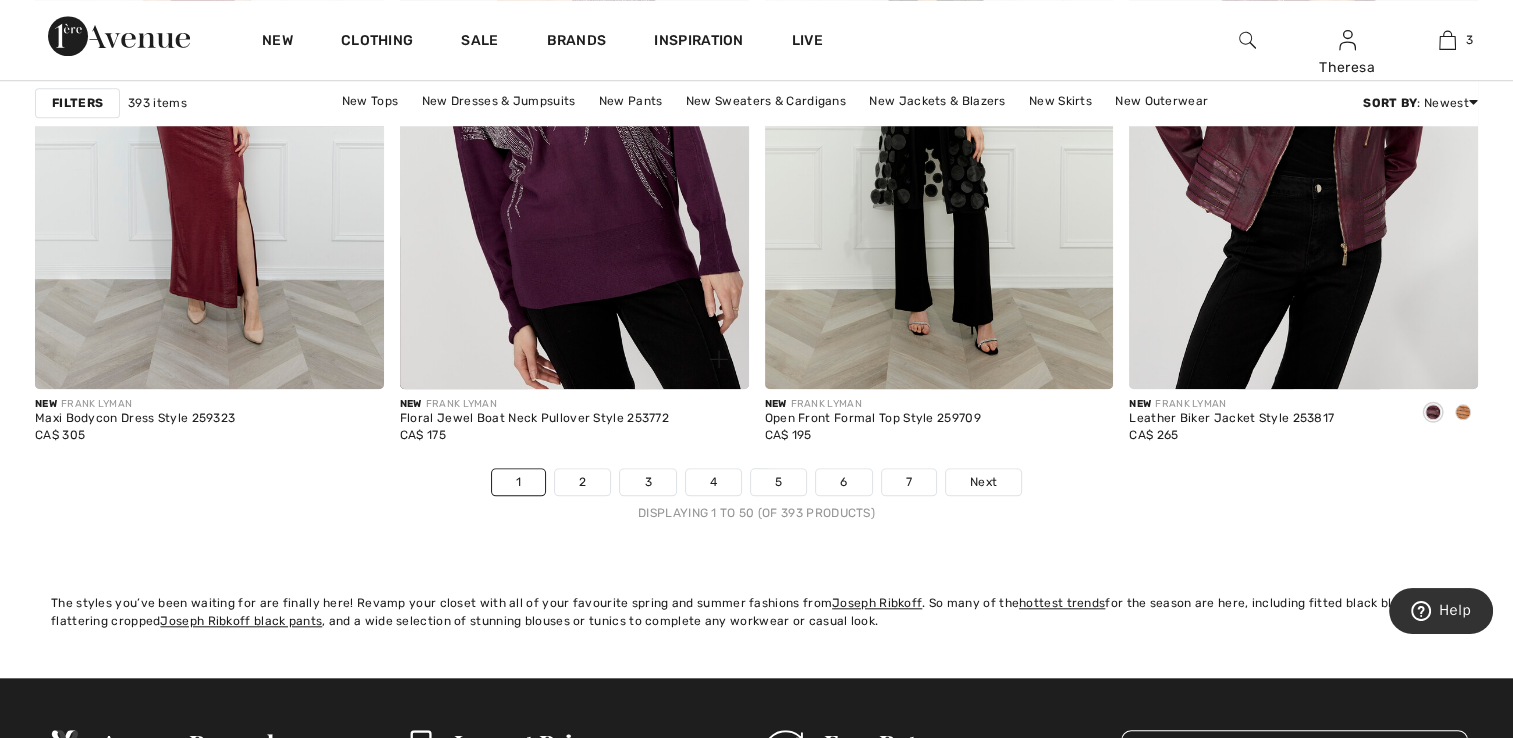 scroll, scrollTop: 9356, scrollLeft: 0, axis: vertical 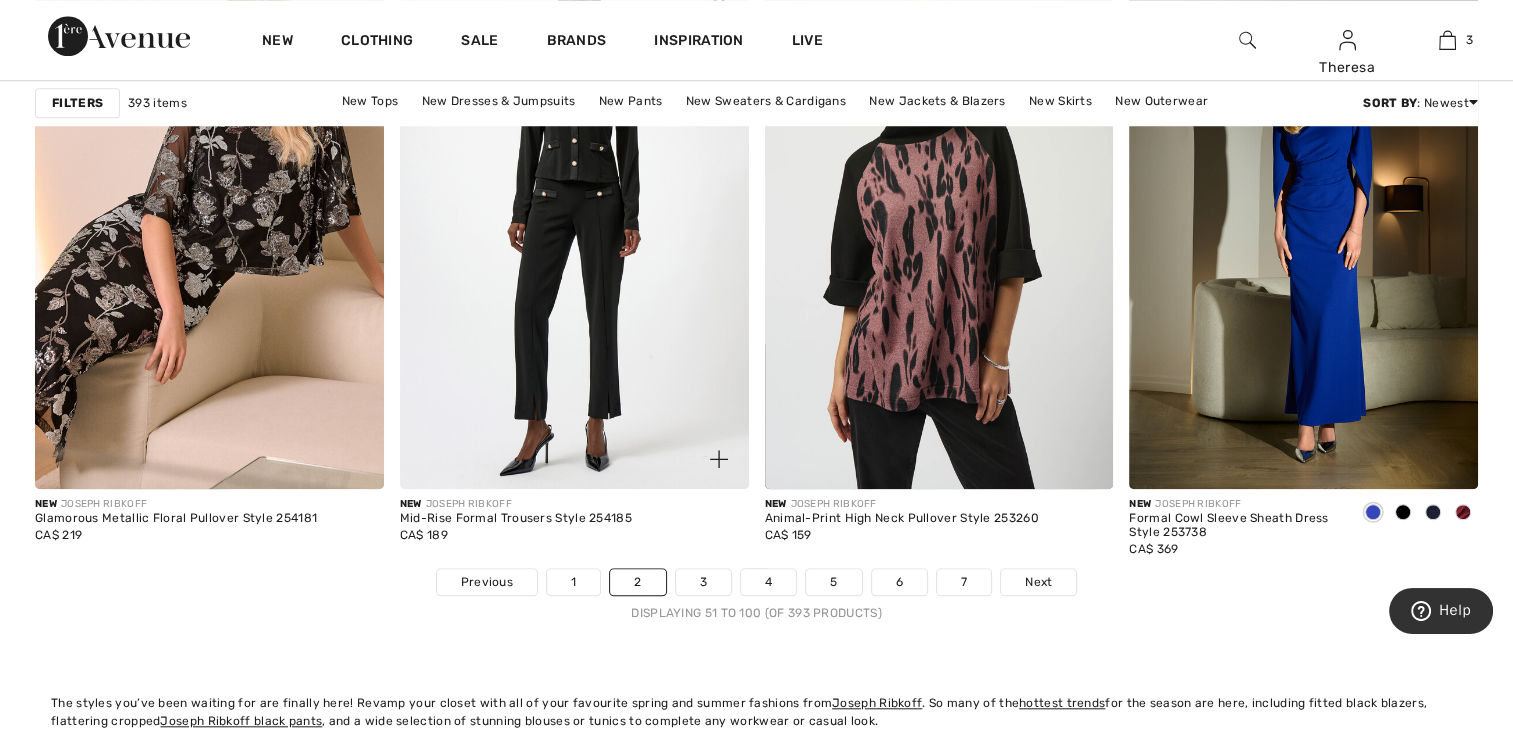 click at bounding box center [574, 227] 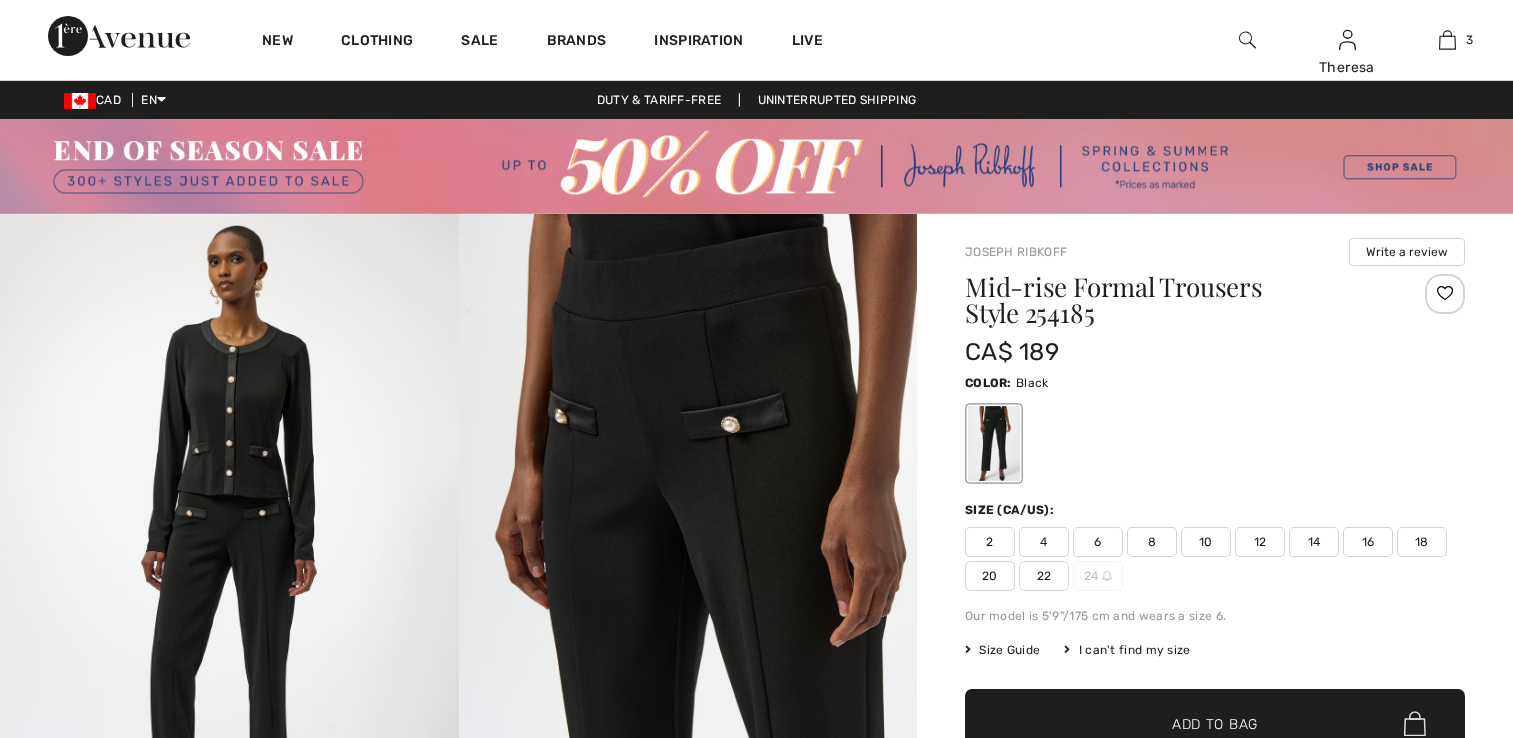 scroll, scrollTop: 0, scrollLeft: 0, axis: both 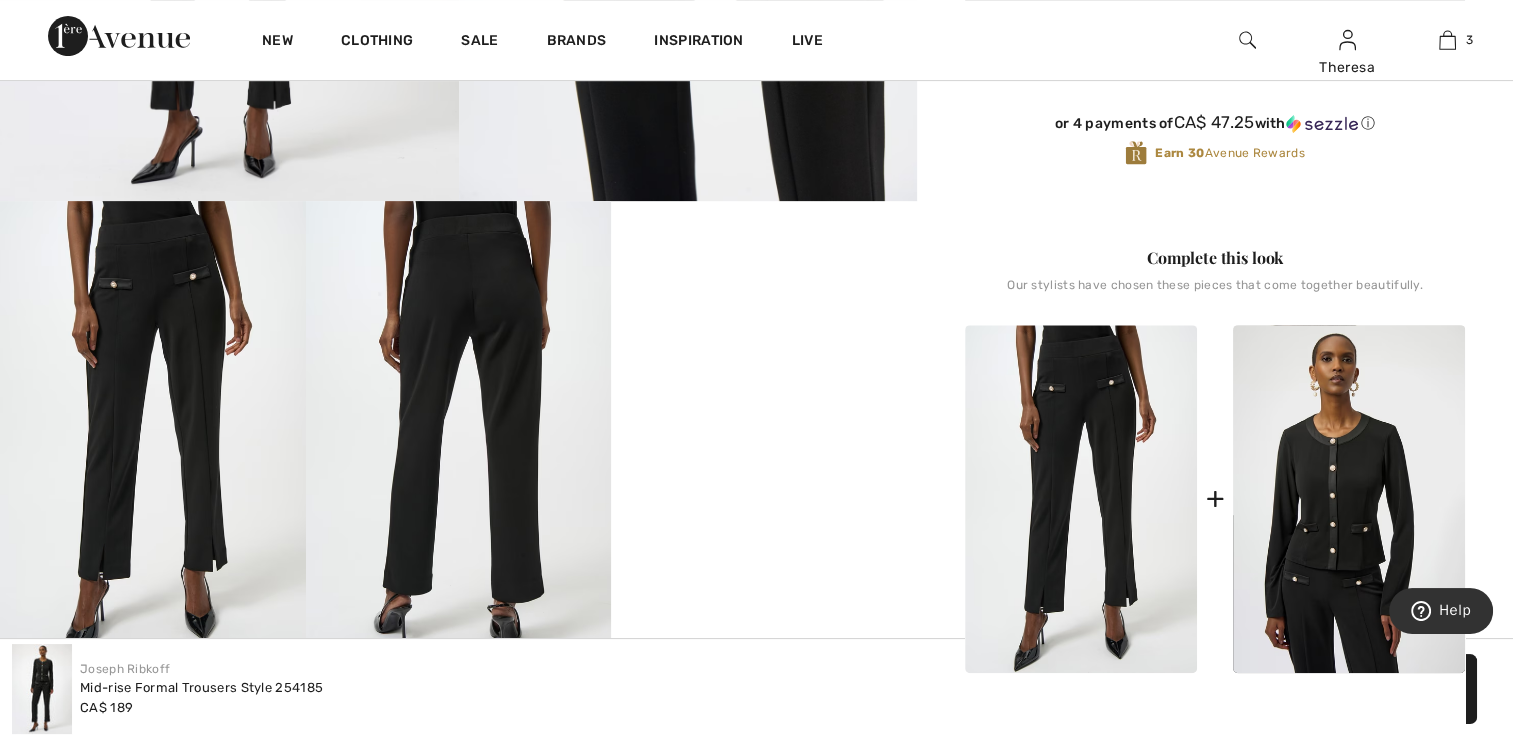click on "Your browser does not support the video tag." at bounding box center (764, 277) 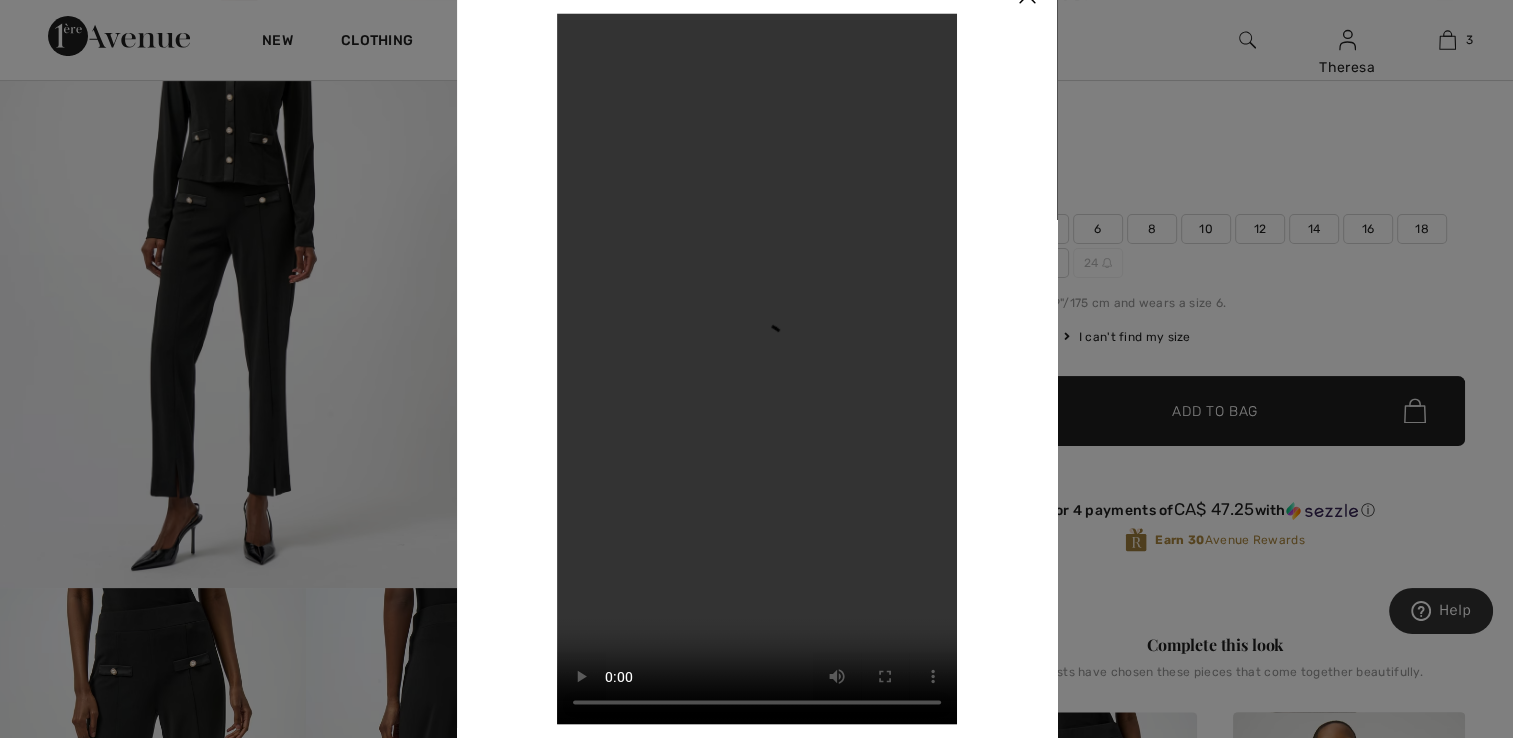 scroll, scrollTop: 300, scrollLeft: 0, axis: vertical 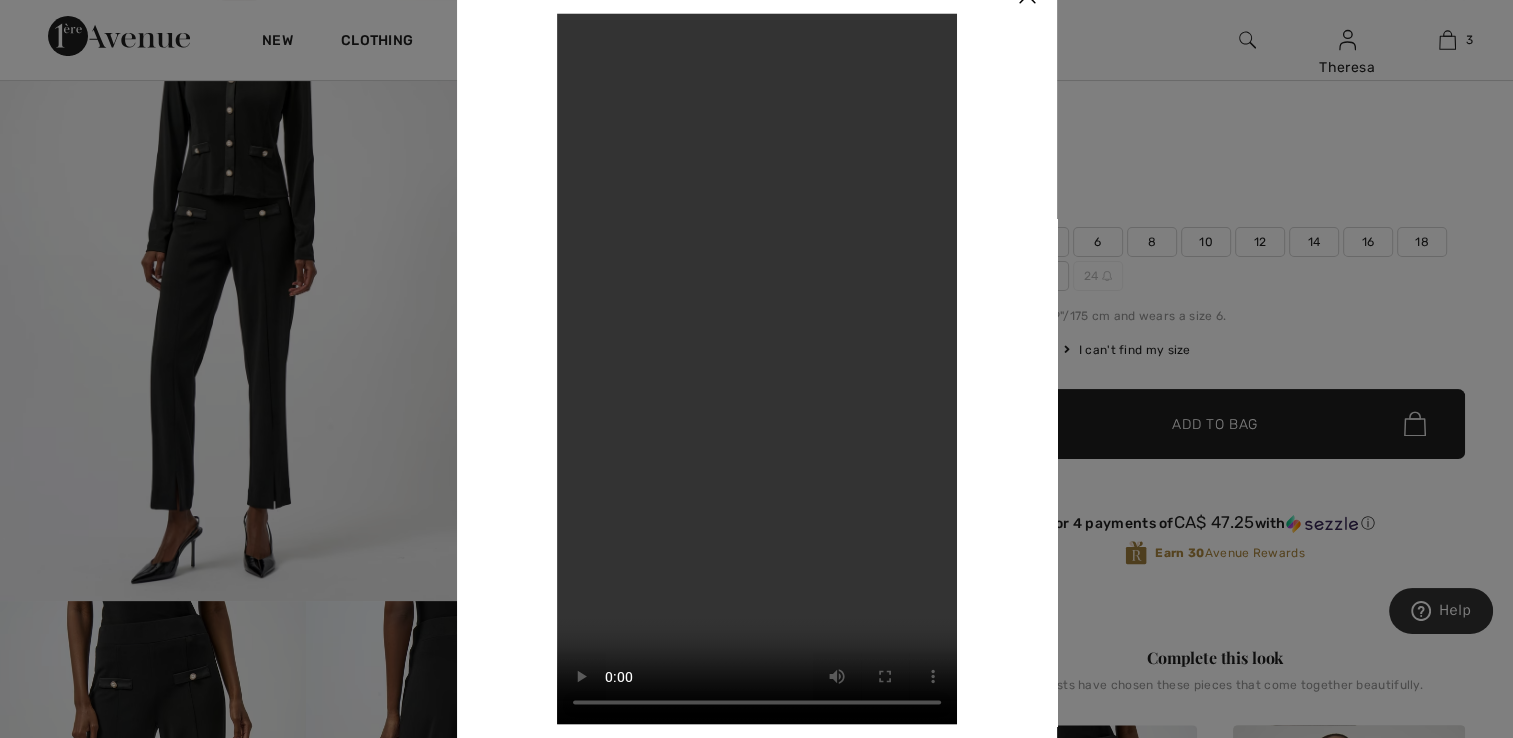 click at bounding box center [756, 369] 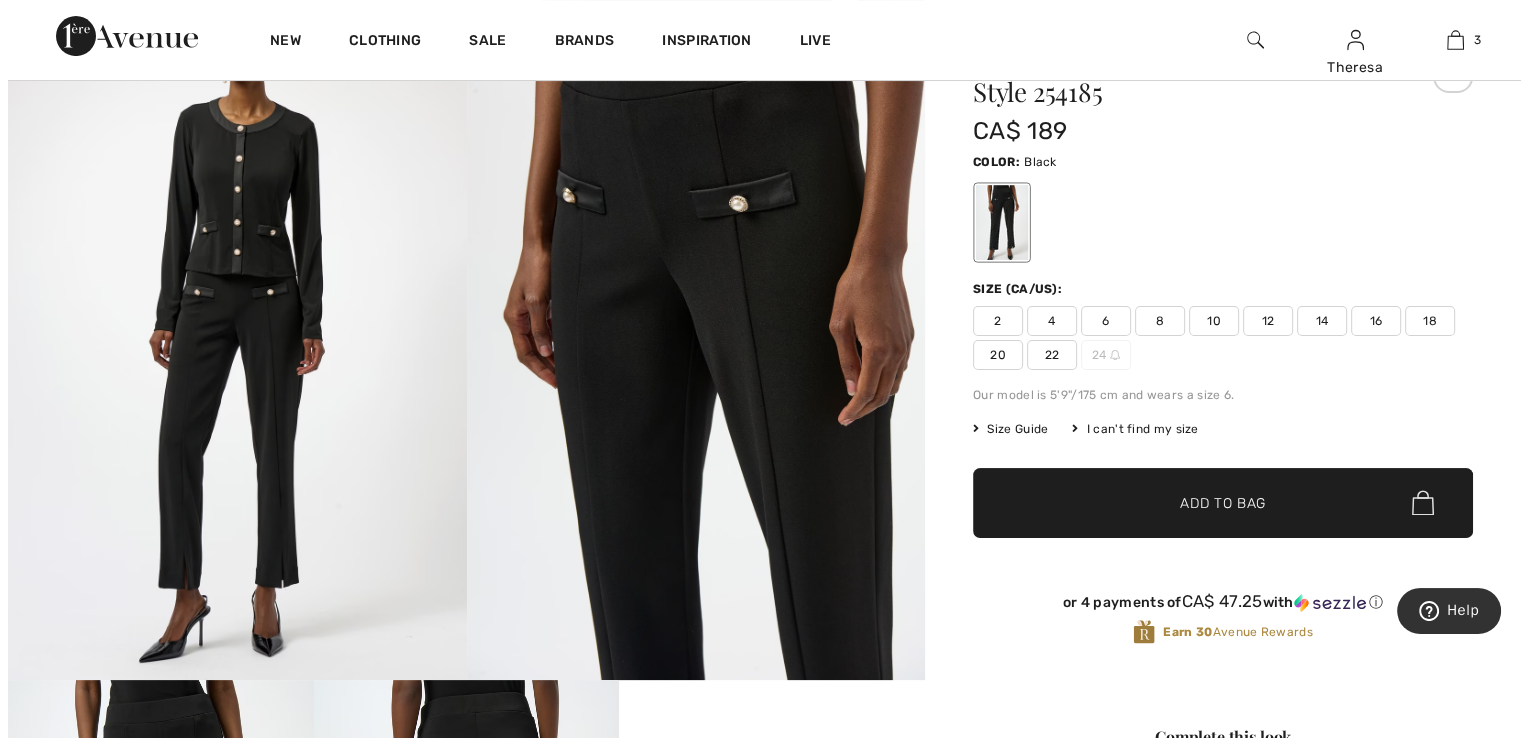 scroll, scrollTop: 0, scrollLeft: 0, axis: both 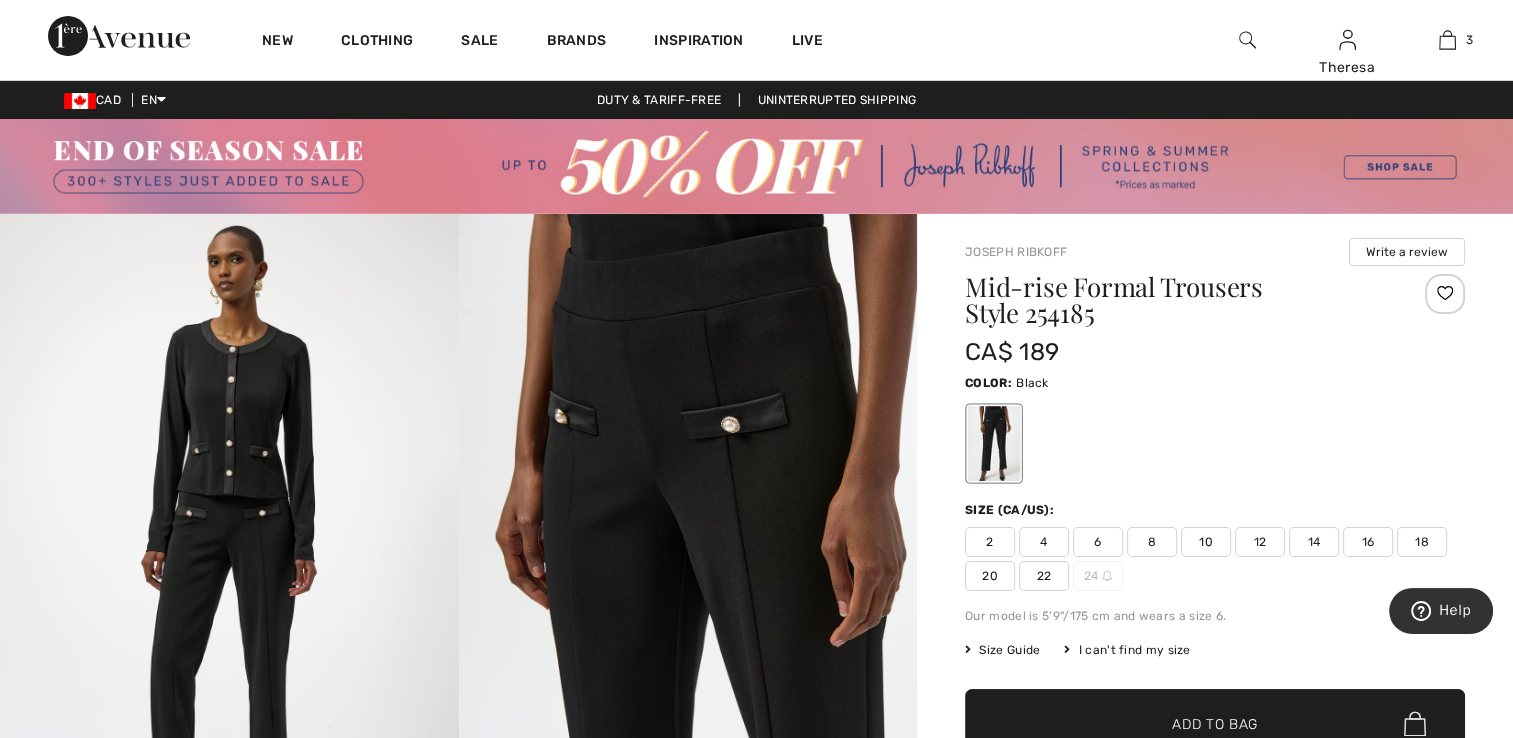click at bounding box center (229, 557) 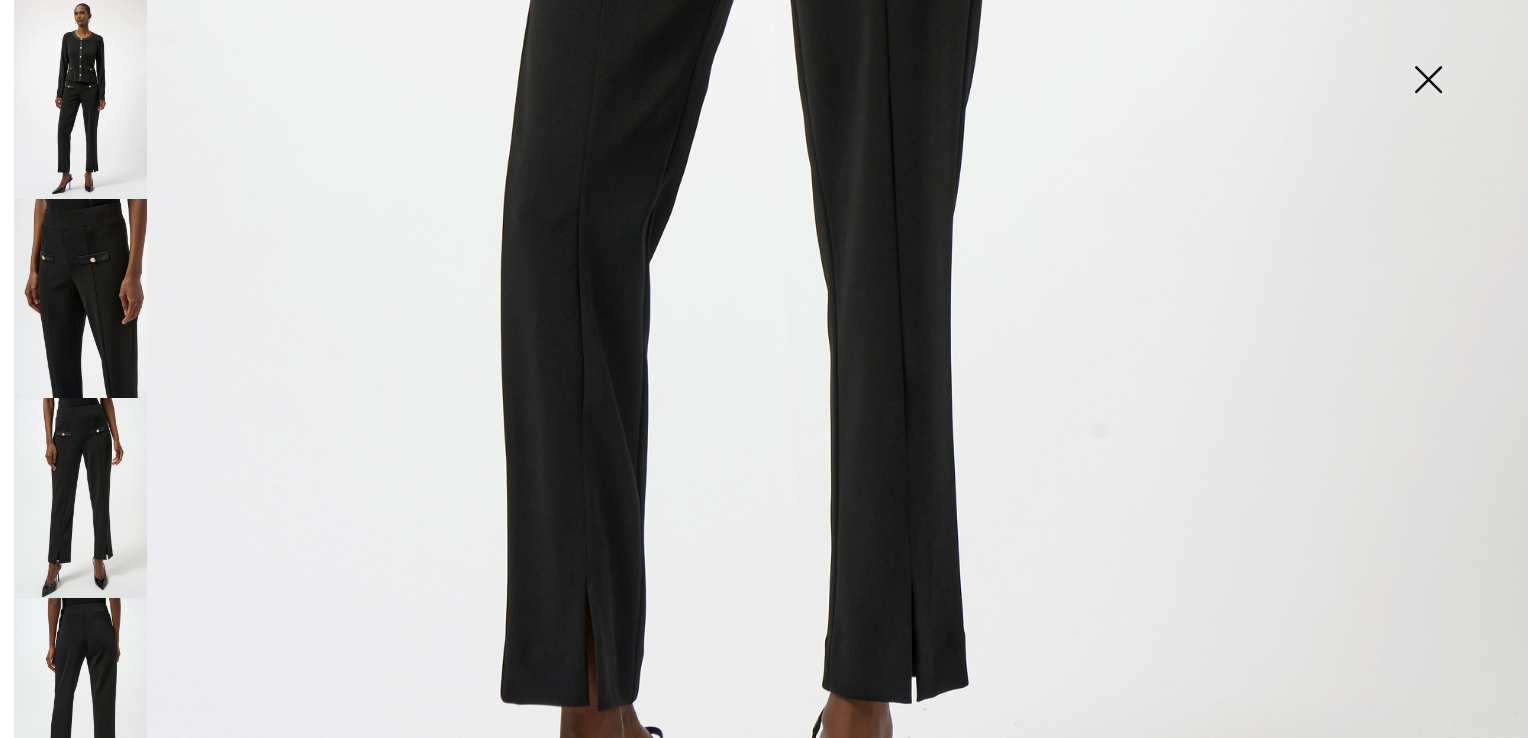 scroll, scrollTop: 1300, scrollLeft: 0, axis: vertical 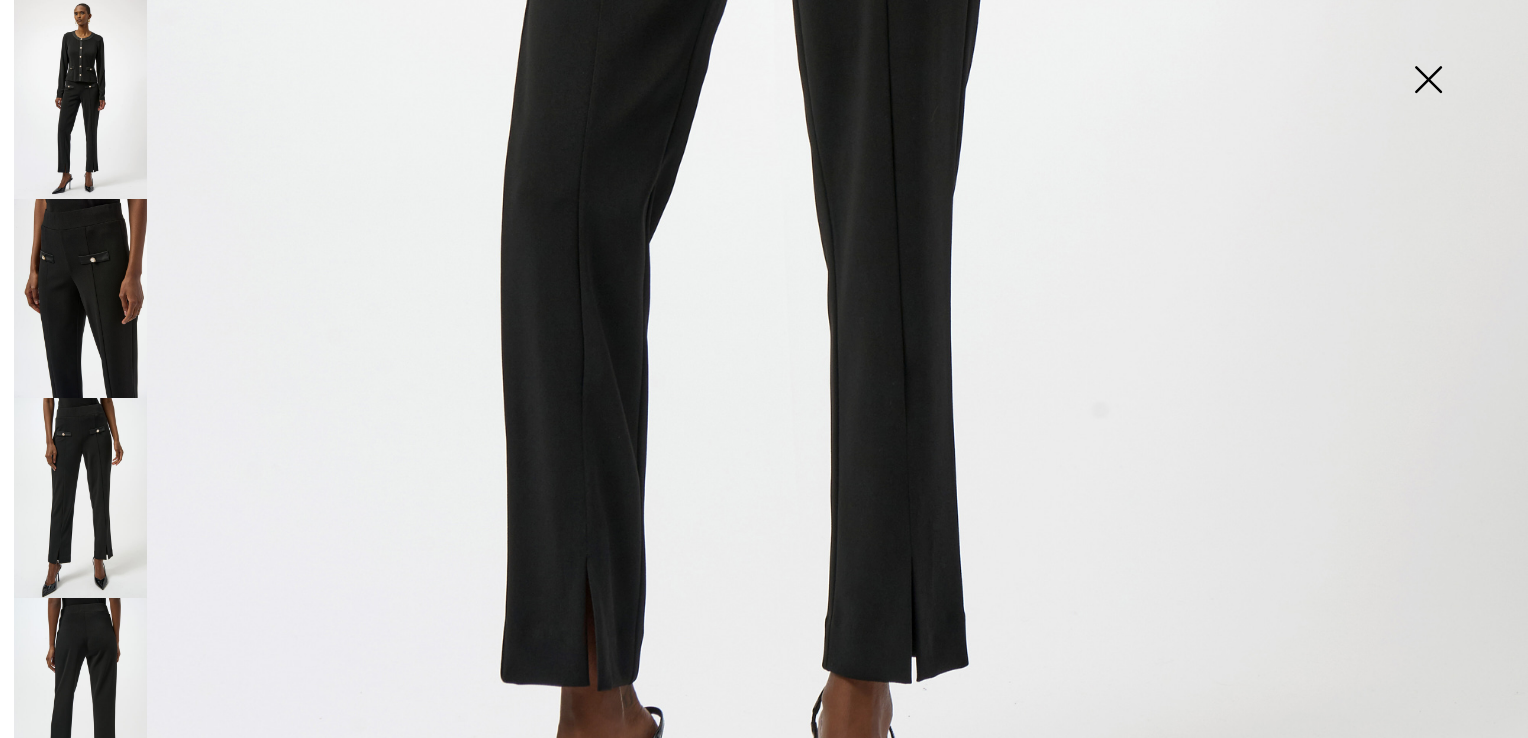 click at bounding box center [80, 298] 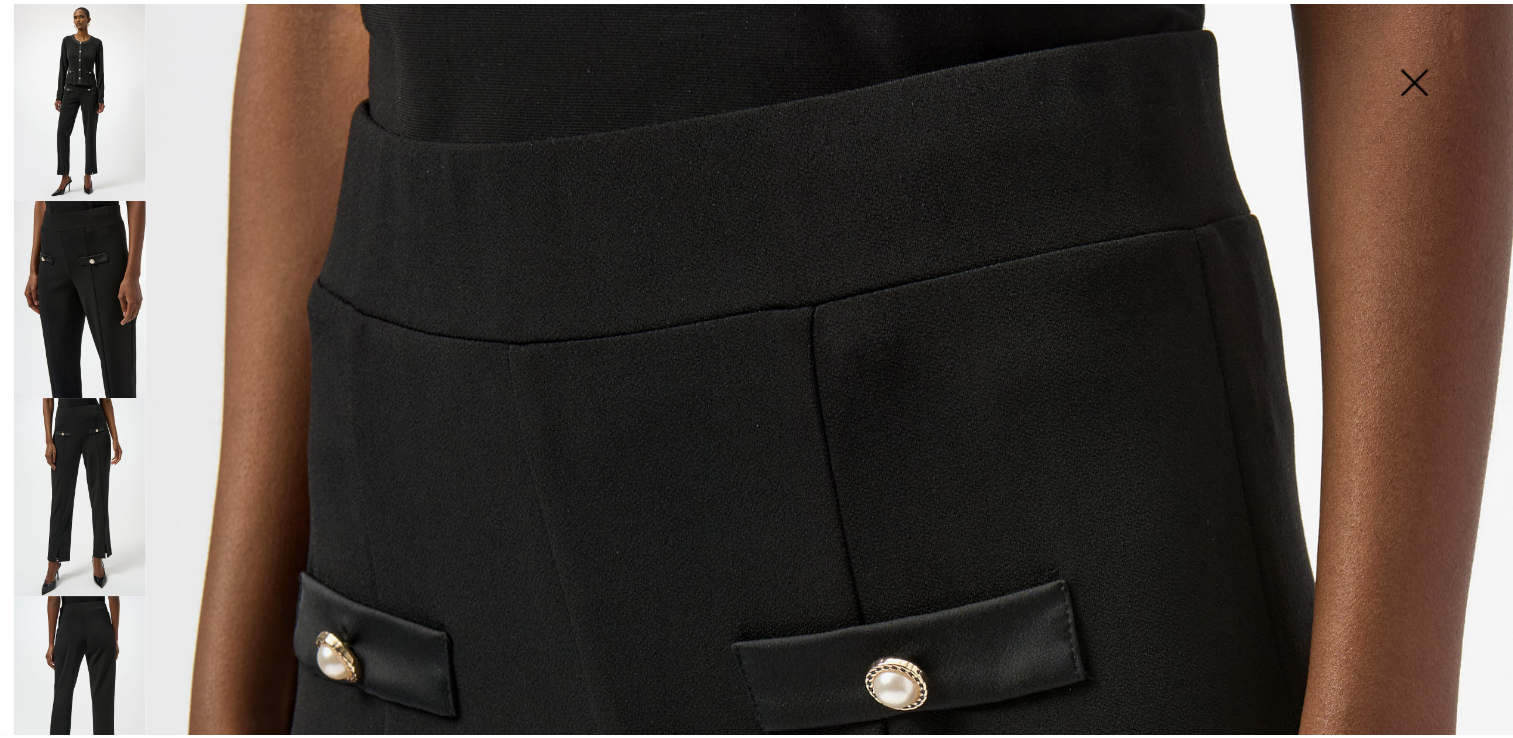 scroll, scrollTop: 0, scrollLeft: 0, axis: both 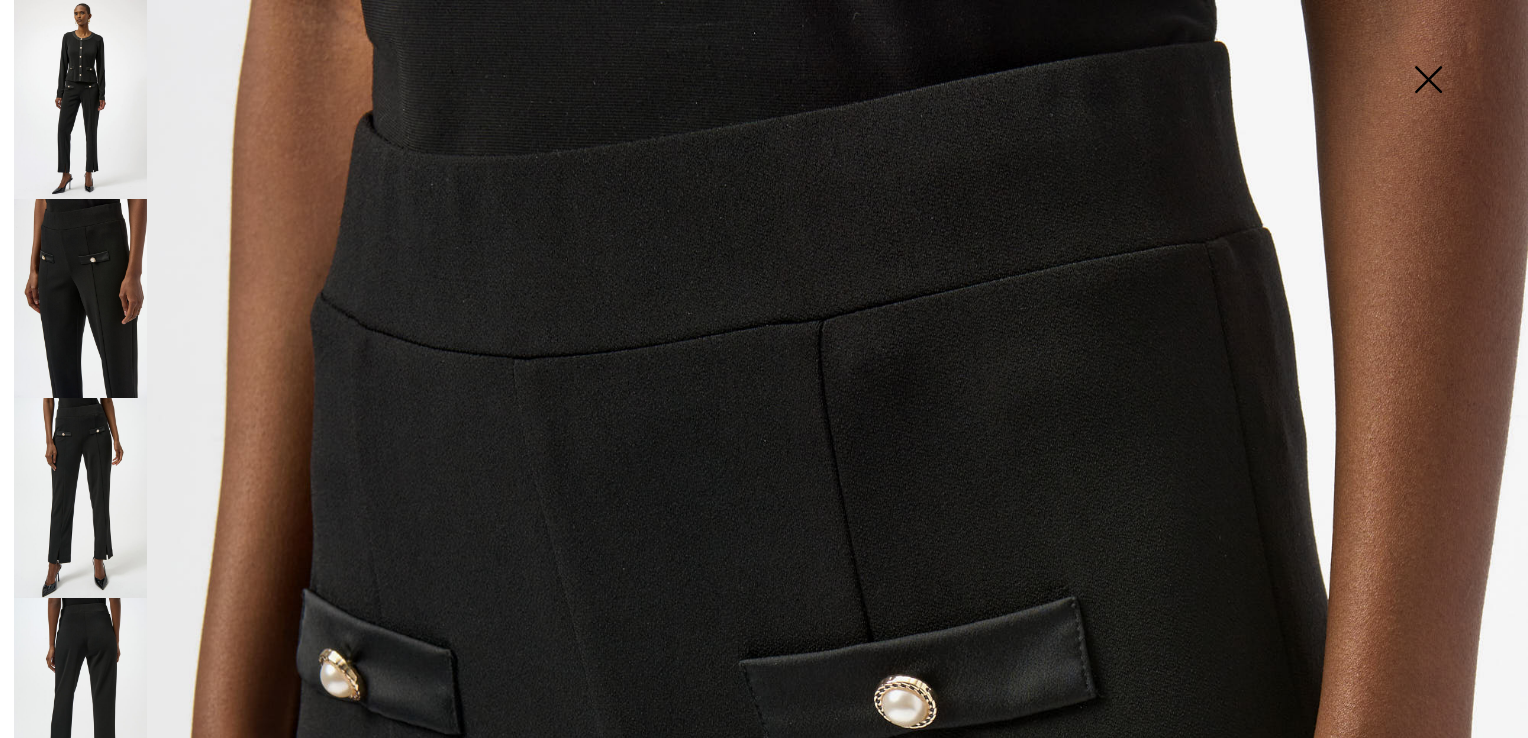 click at bounding box center (80, 497) 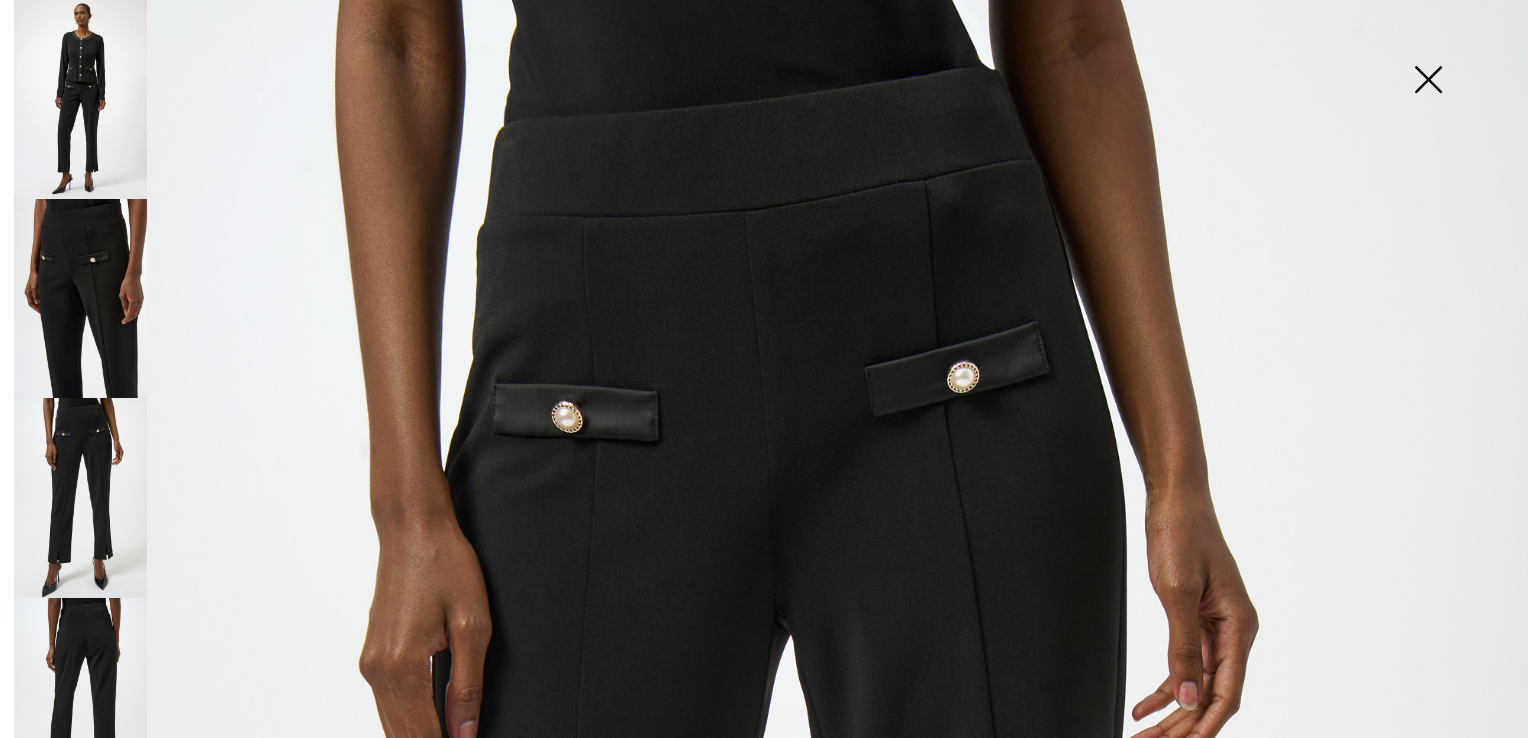 click at bounding box center (80, 697) 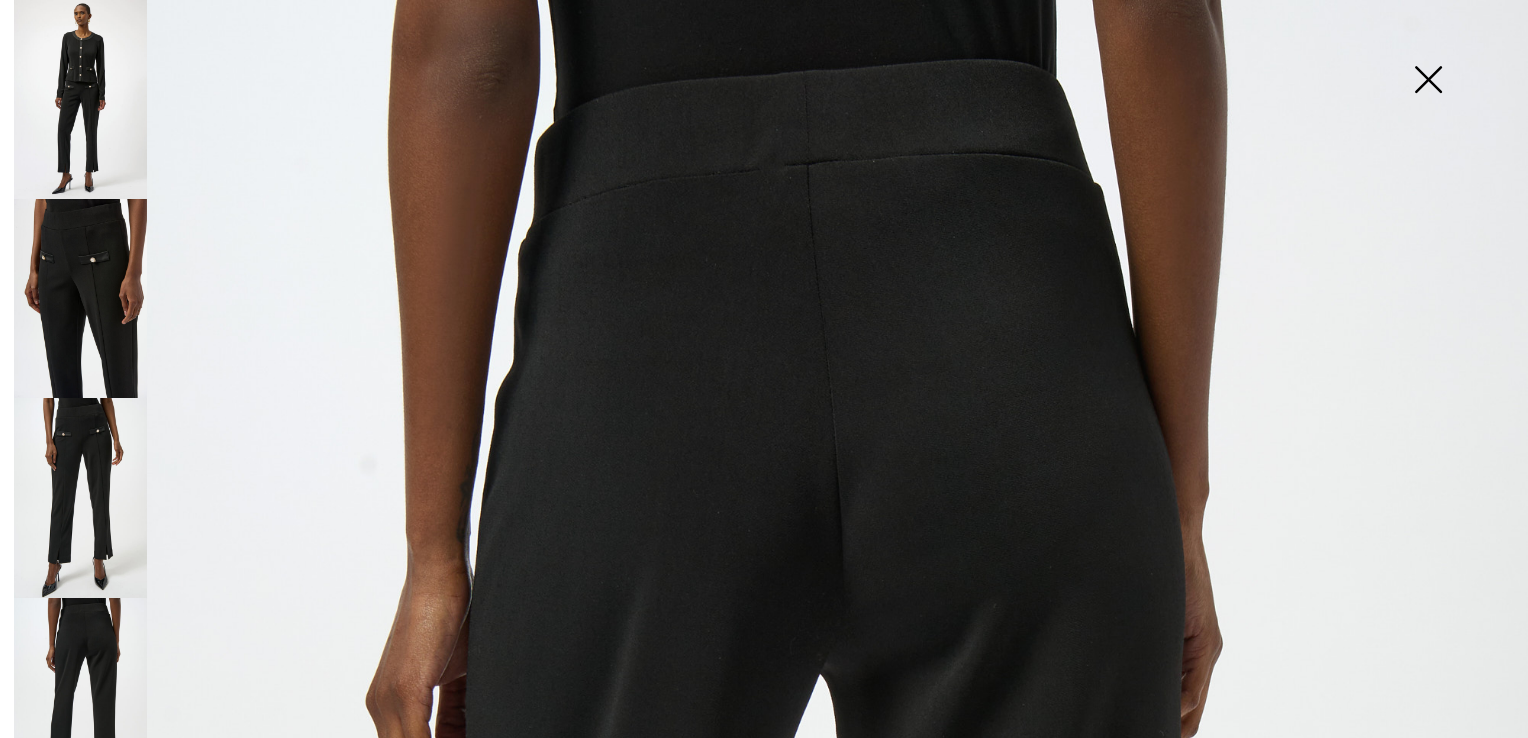 click at bounding box center (1428, 81) 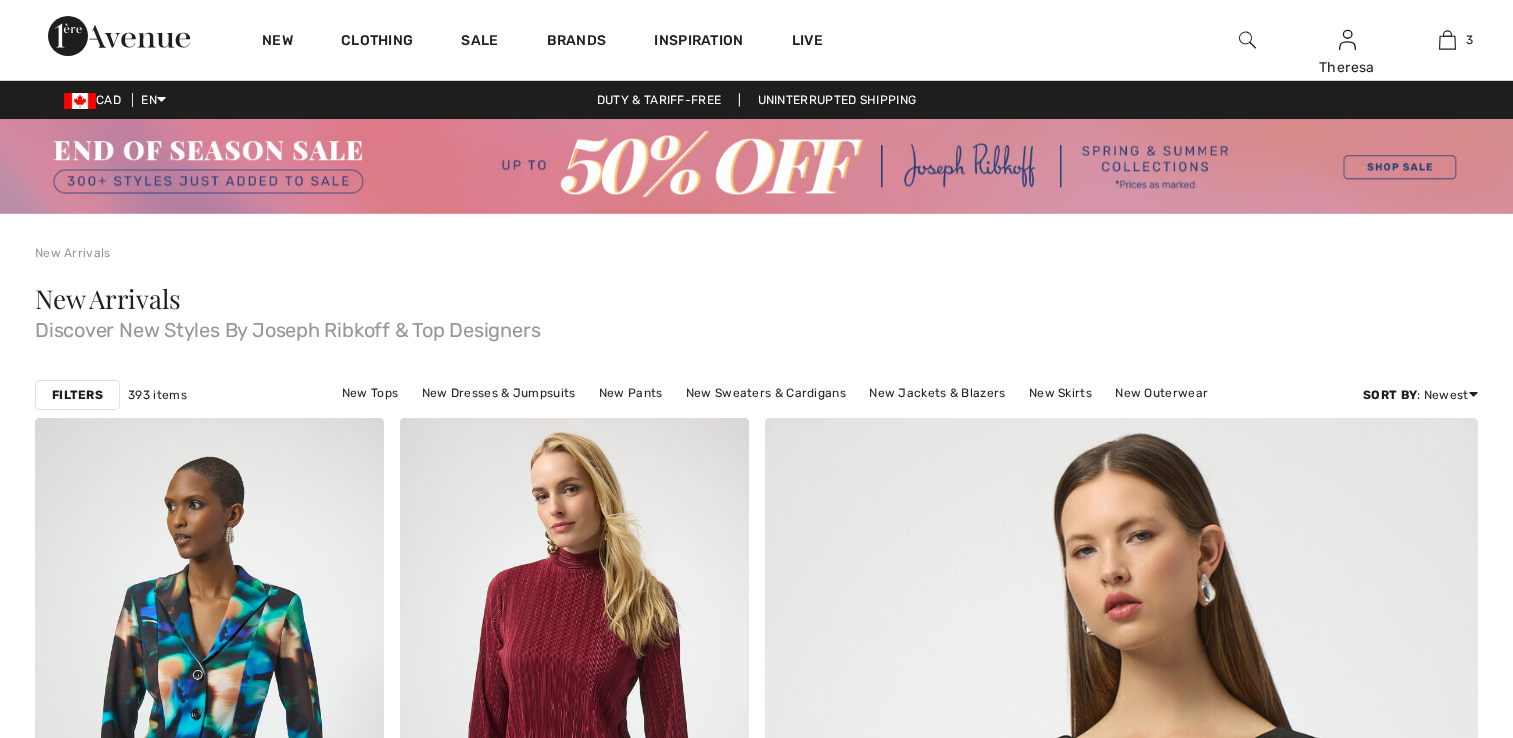 scroll, scrollTop: 9480, scrollLeft: 0, axis: vertical 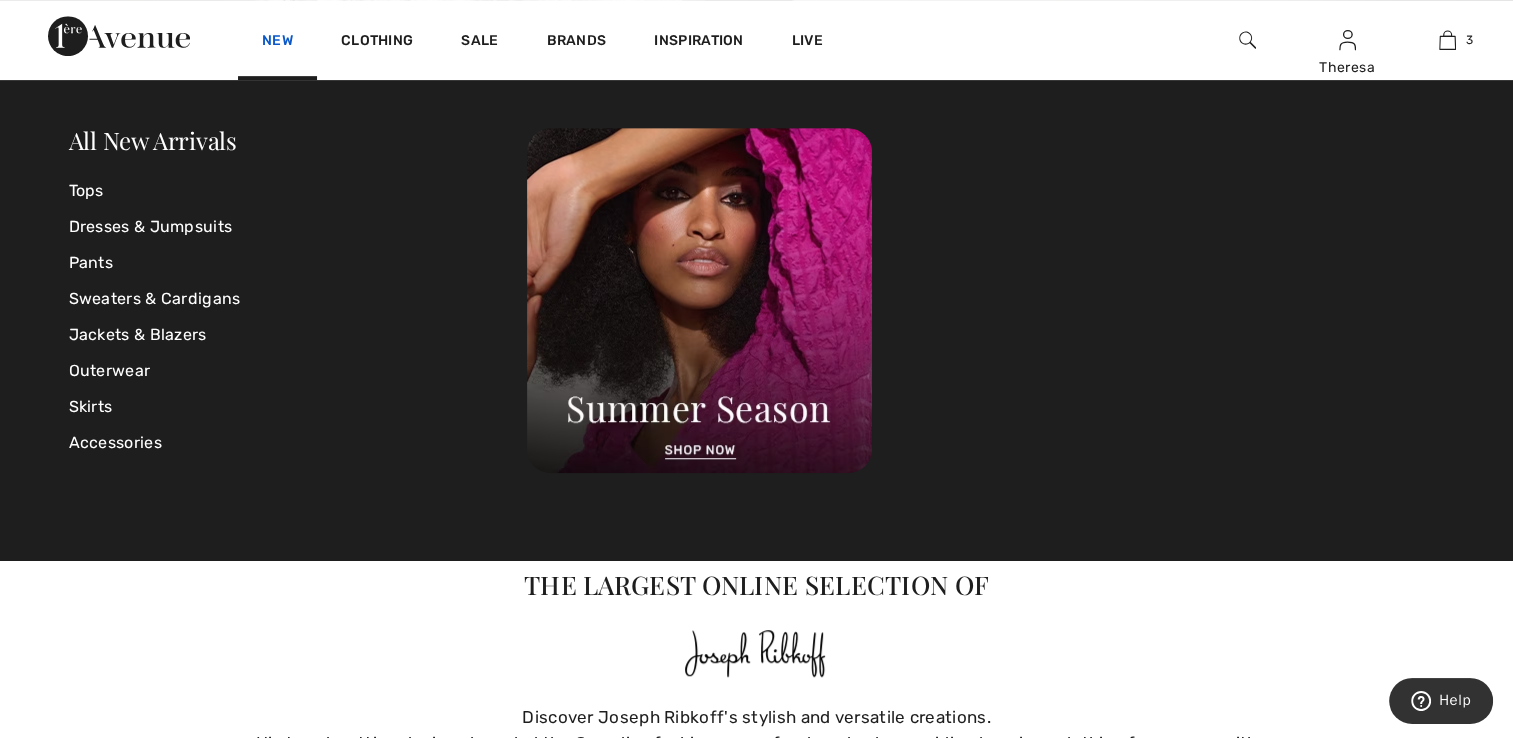 click on "New" at bounding box center [277, 42] 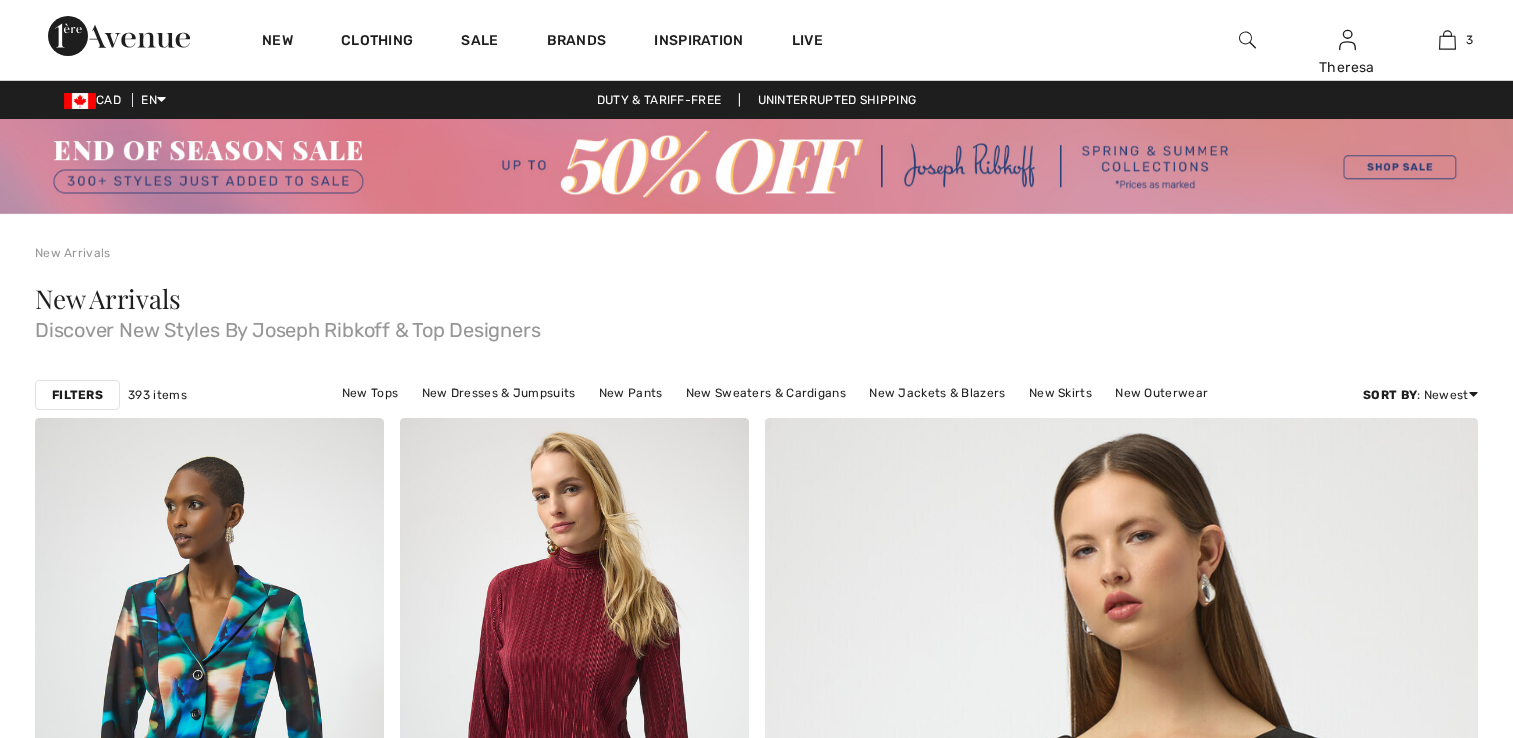 scroll, scrollTop: 0, scrollLeft: 0, axis: both 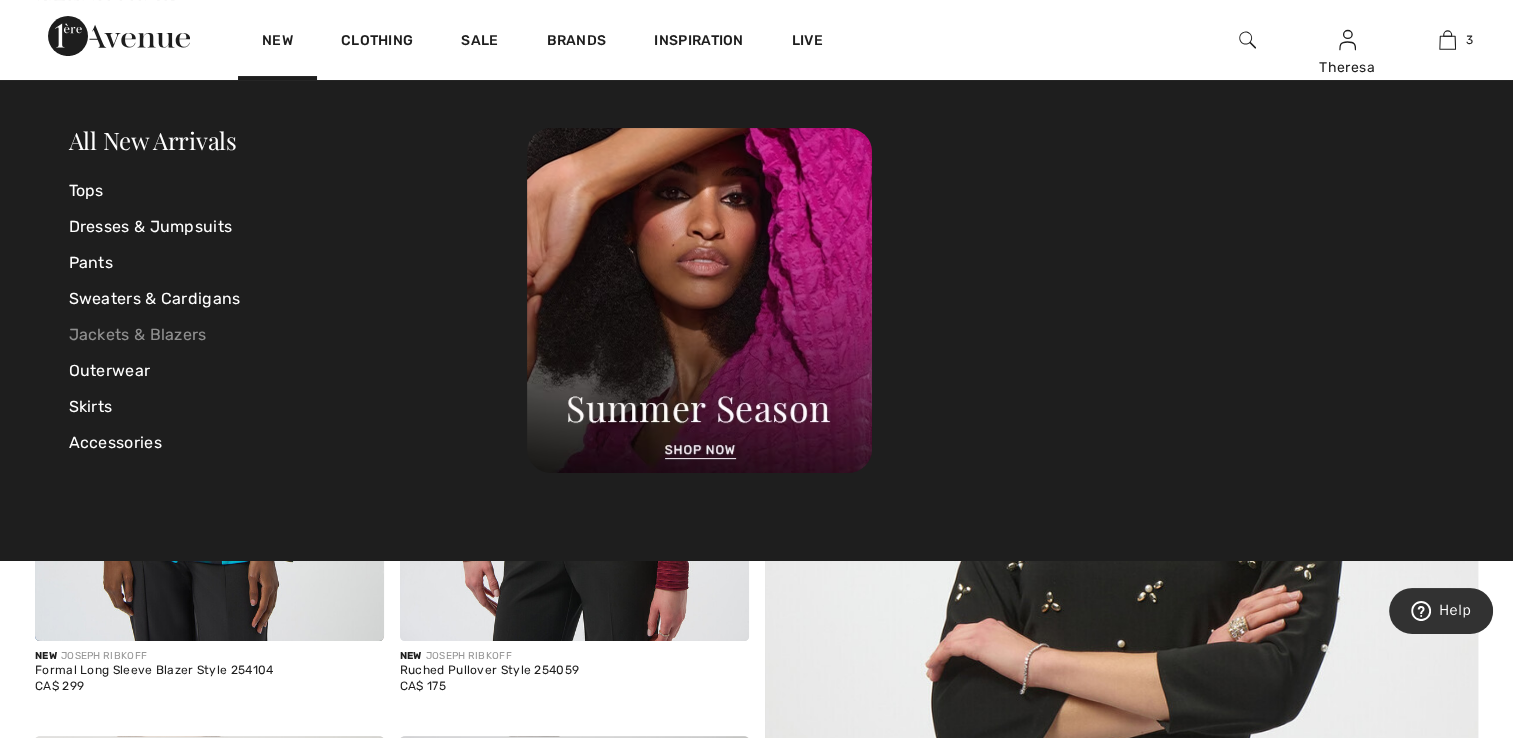 click on "Jackets & Blazers" at bounding box center [298, 335] 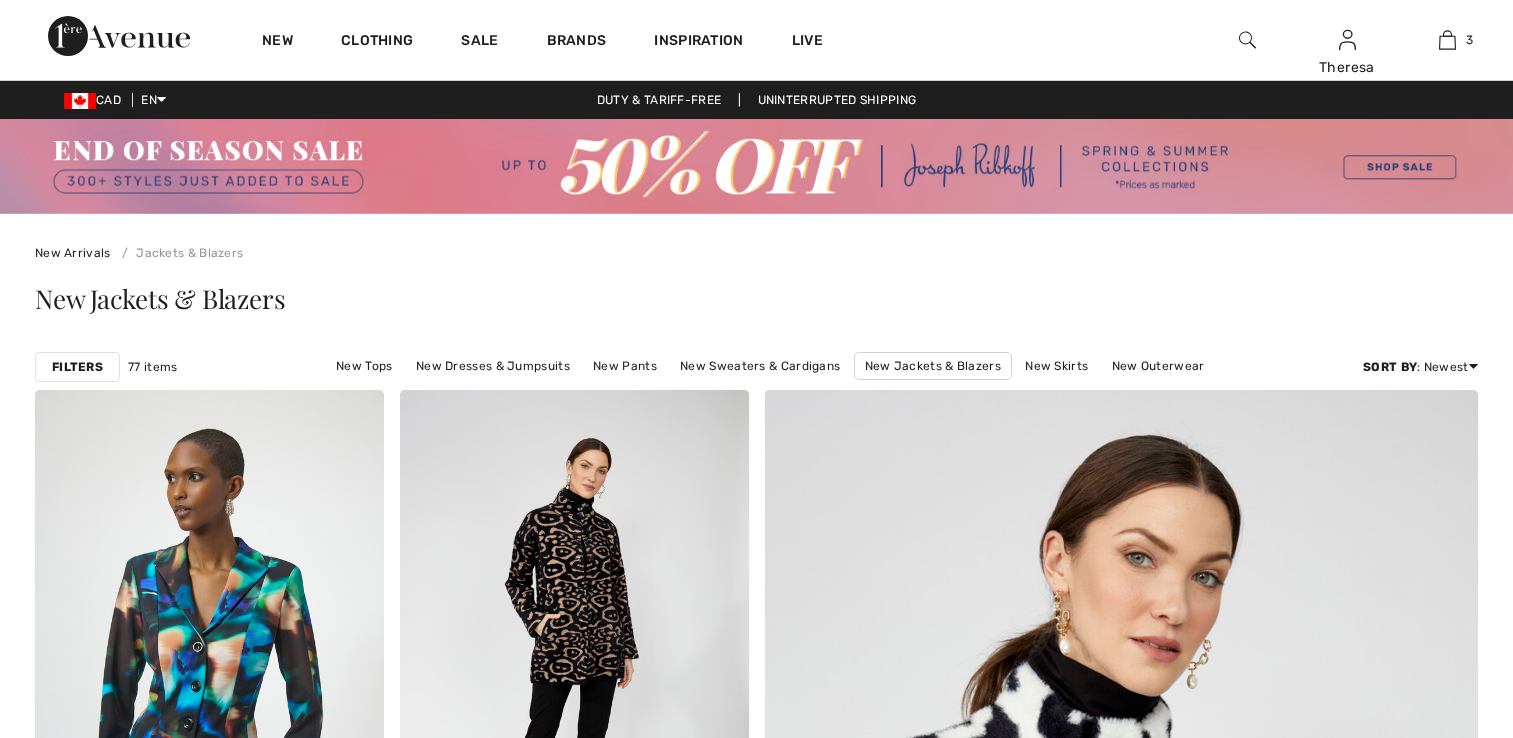scroll, scrollTop: 0, scrollLeft: 0, axis: both 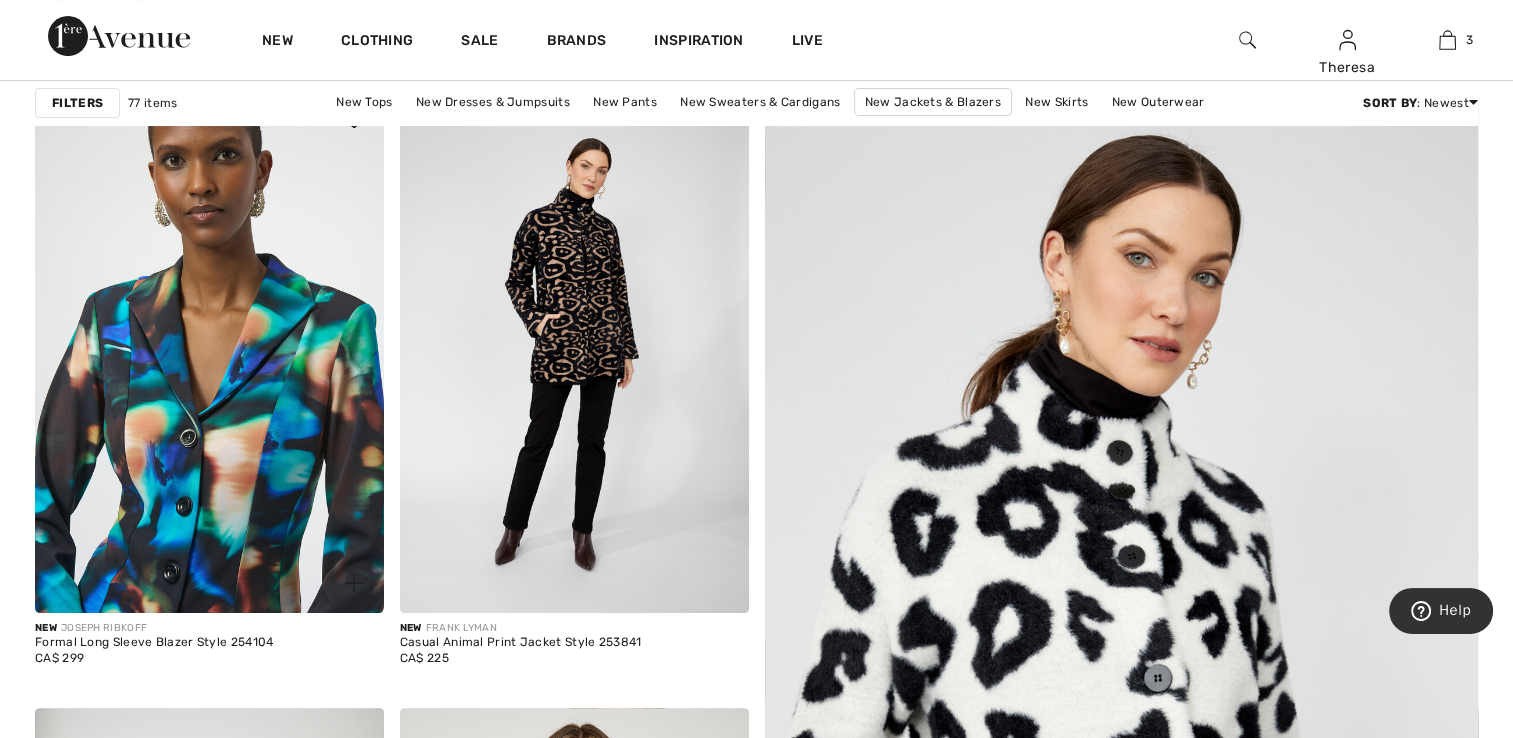 click at bounding box center (209, 351) 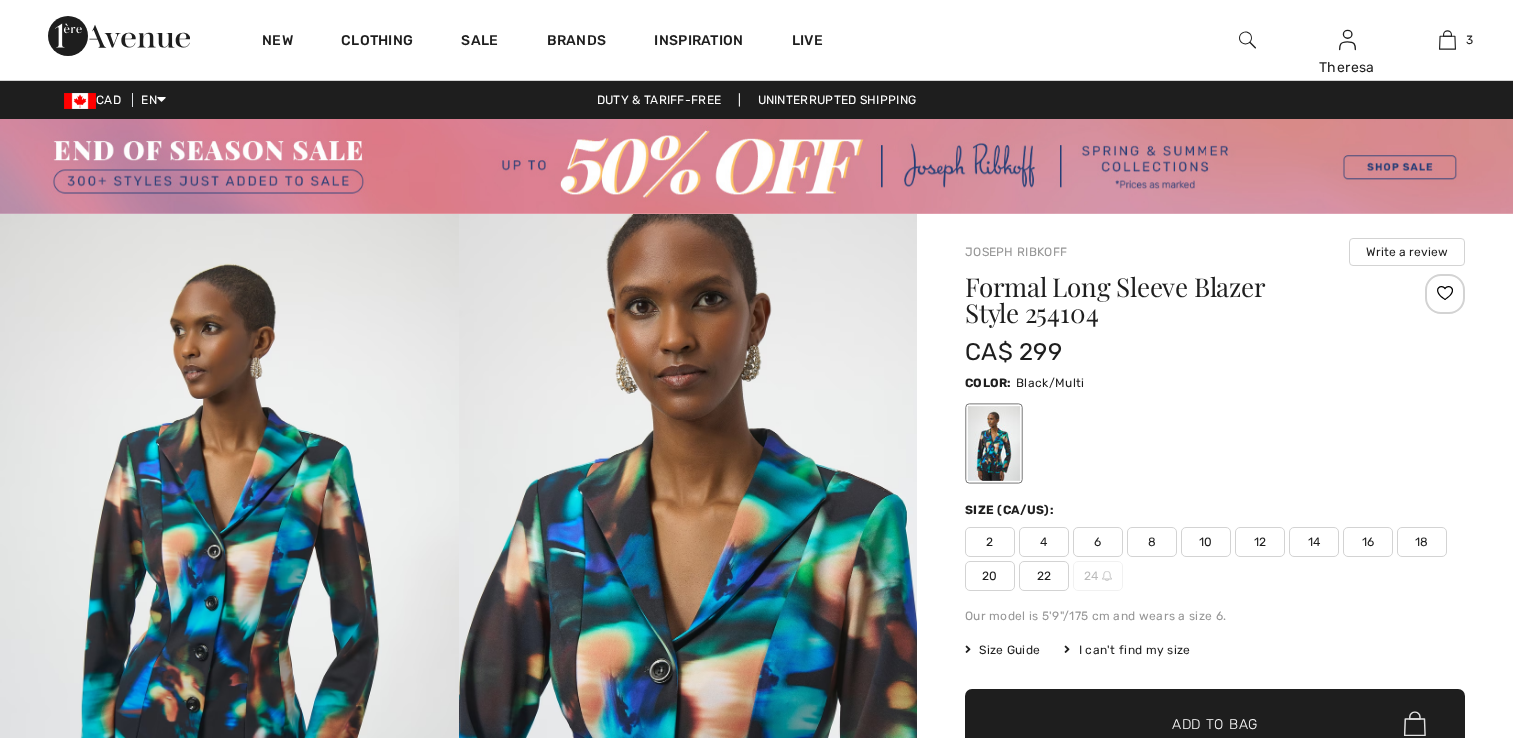 scroll, scrollTop: 0, scrollLeft: 0, axis: both 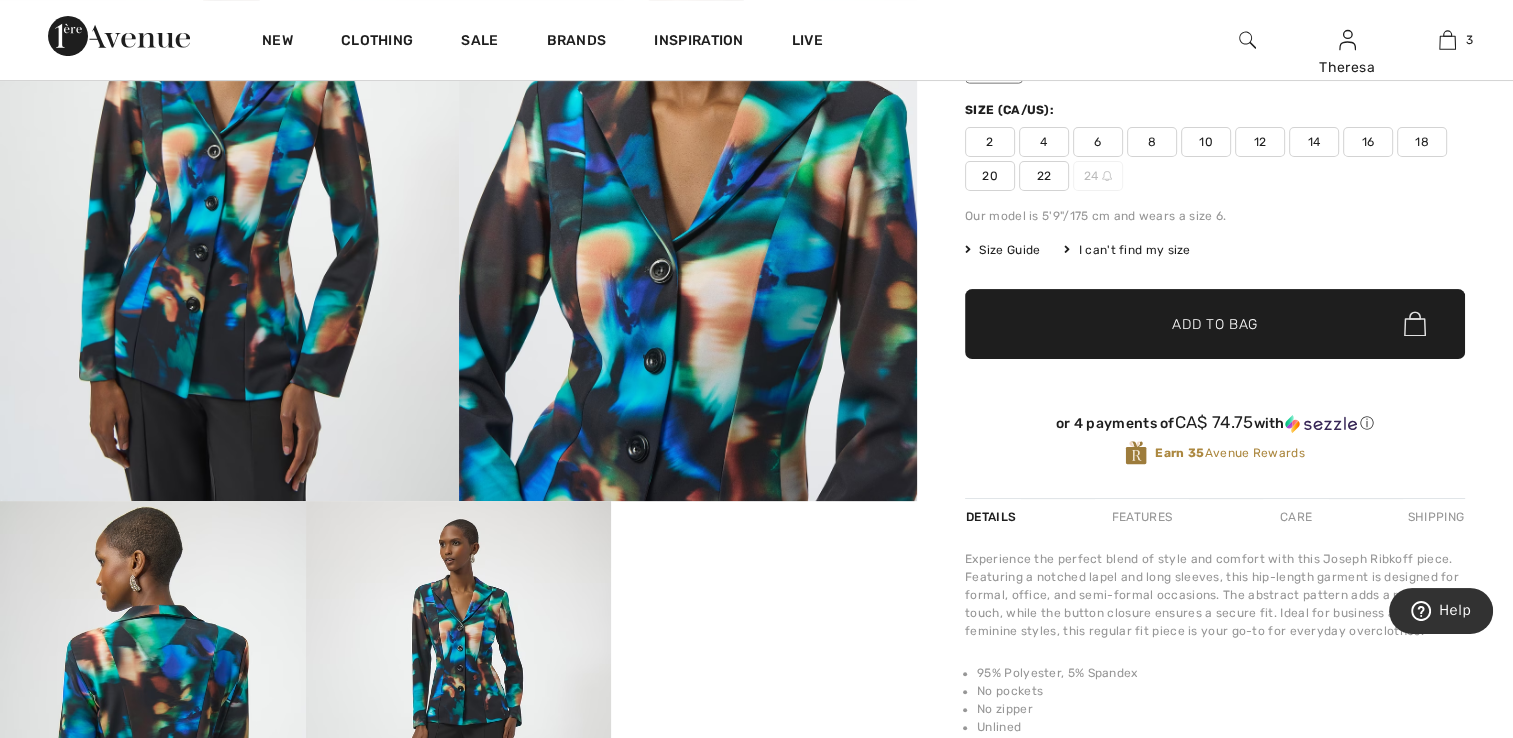 click at bounding box center (229, 157) 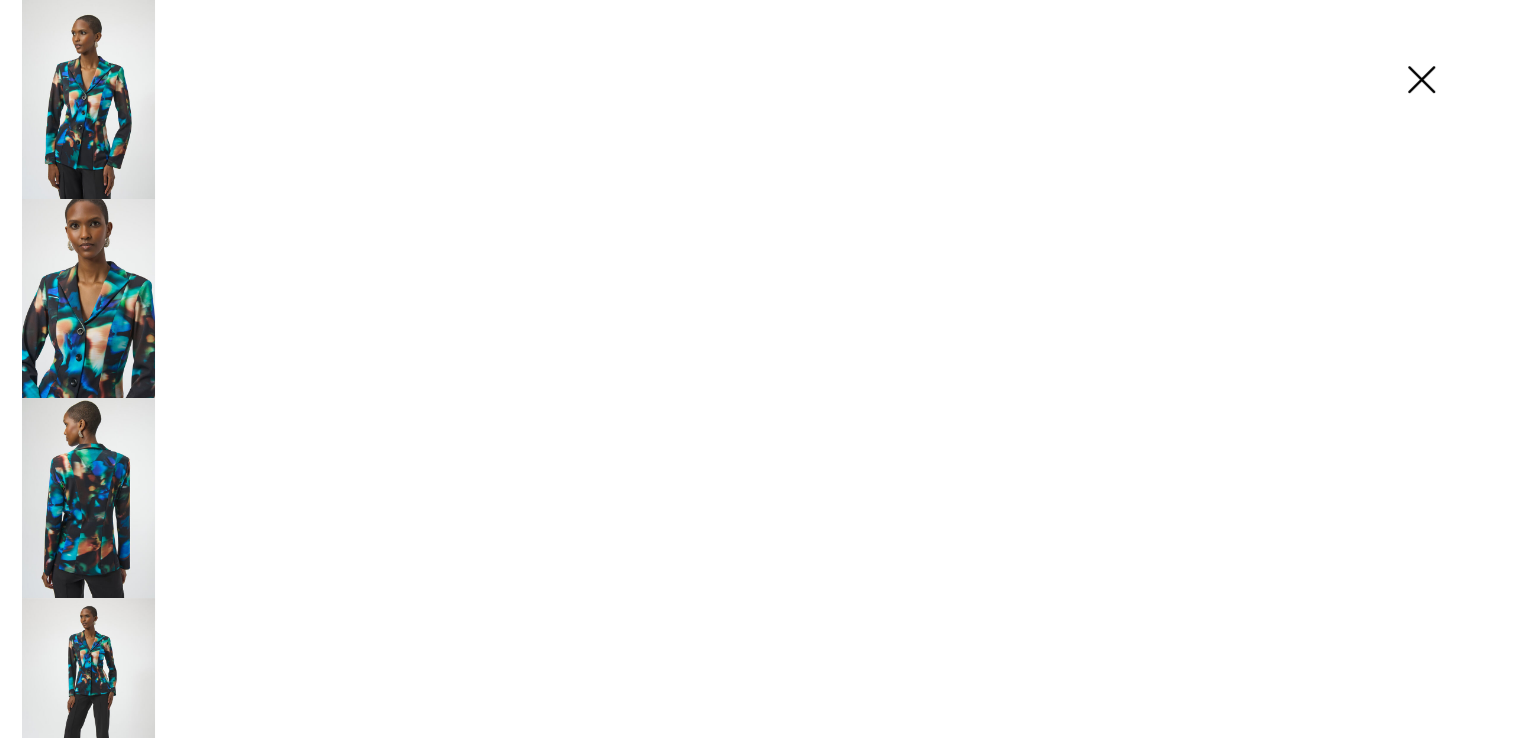 scroll, scrollTop: 400, scrollLeft: 0, axis: vertical 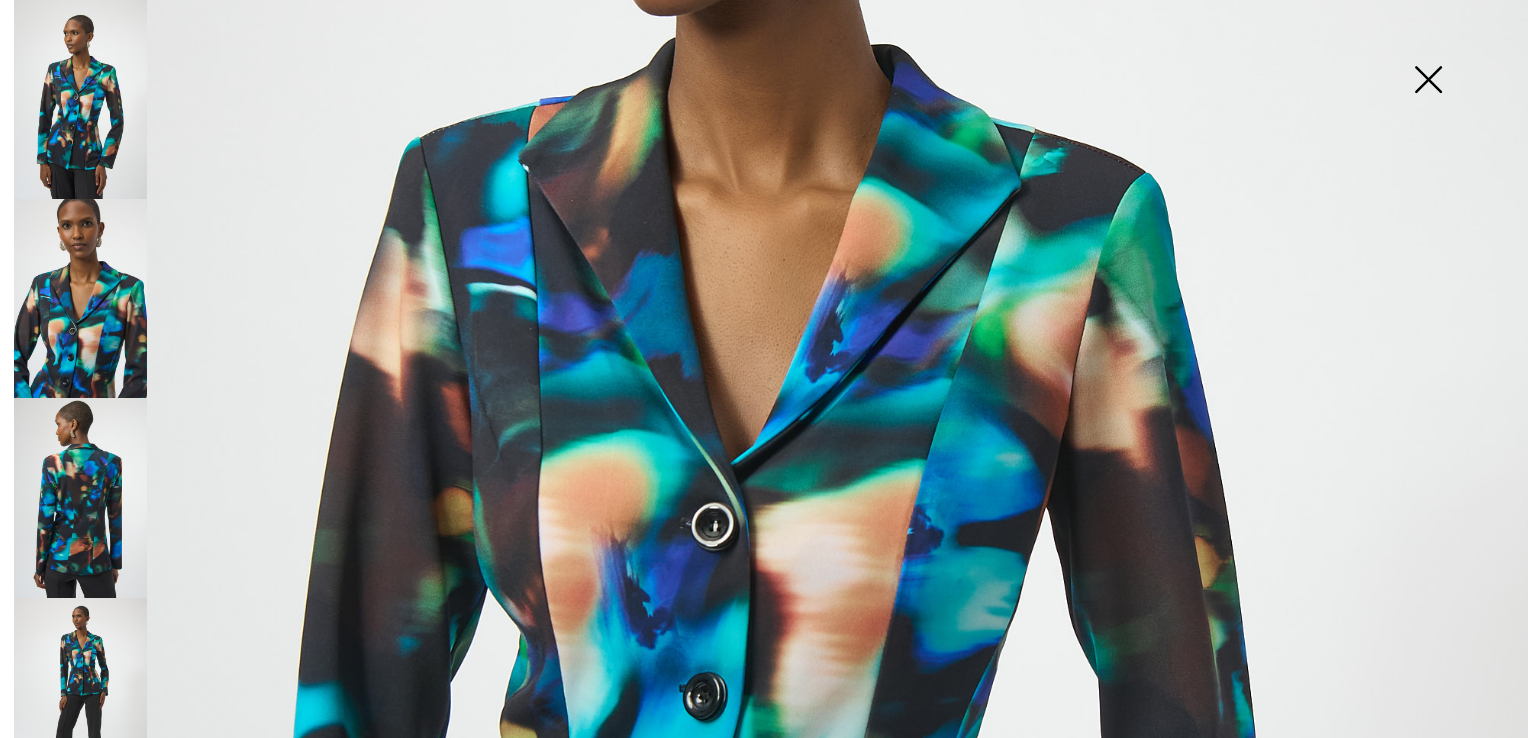 click at bounding box center [80, 298] 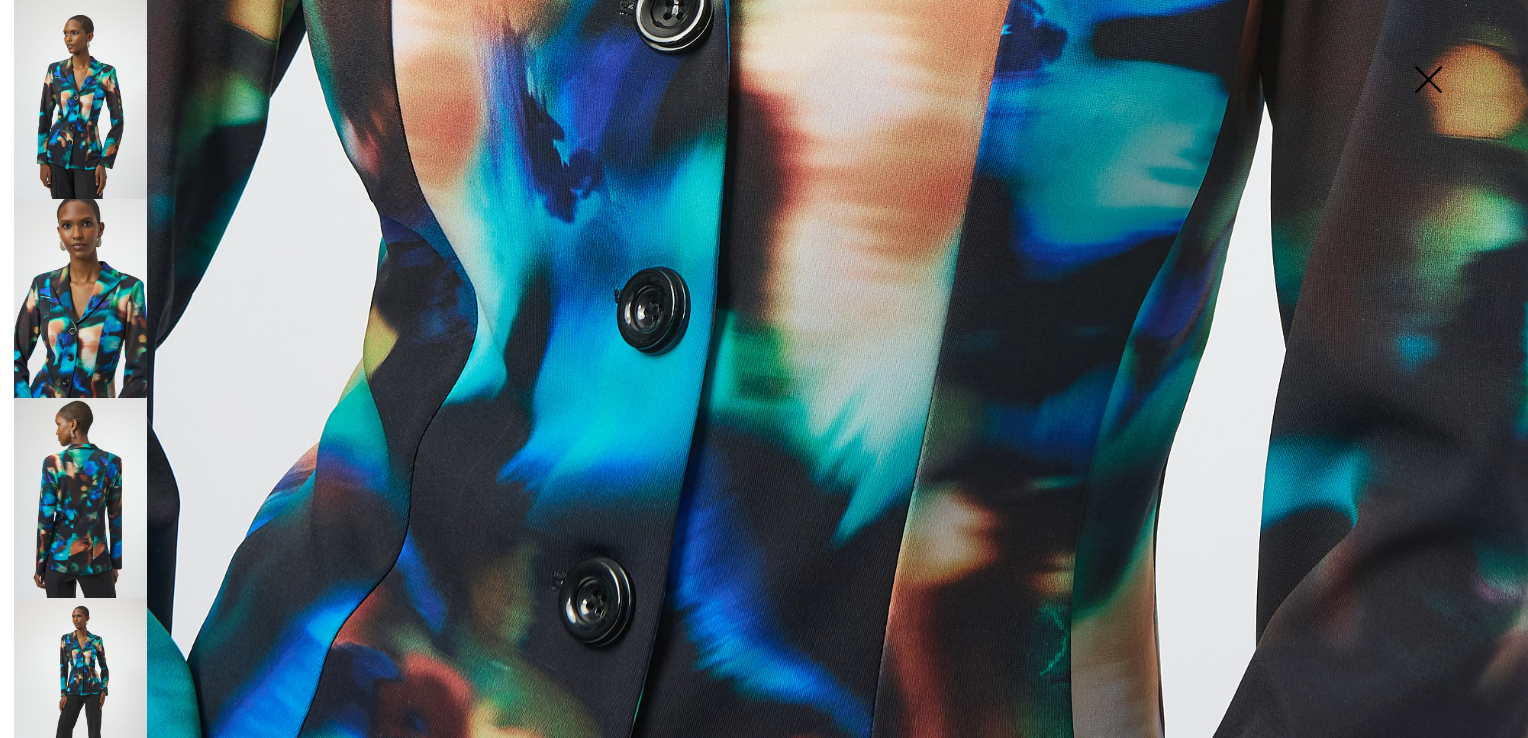 scroll, scrollTop: 1528, scrollLeft: 0, axis: vertical 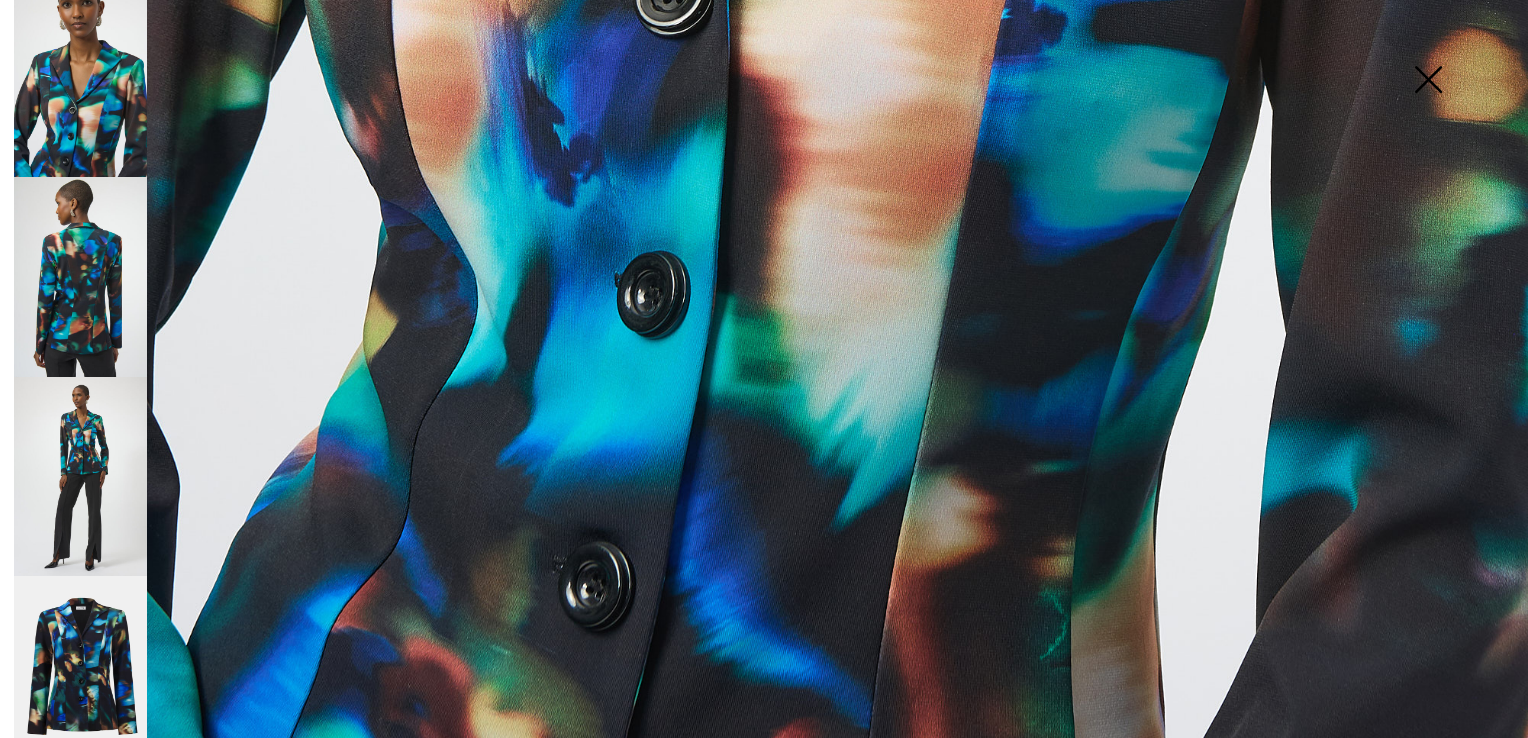 click at bounding box center (80, 476) 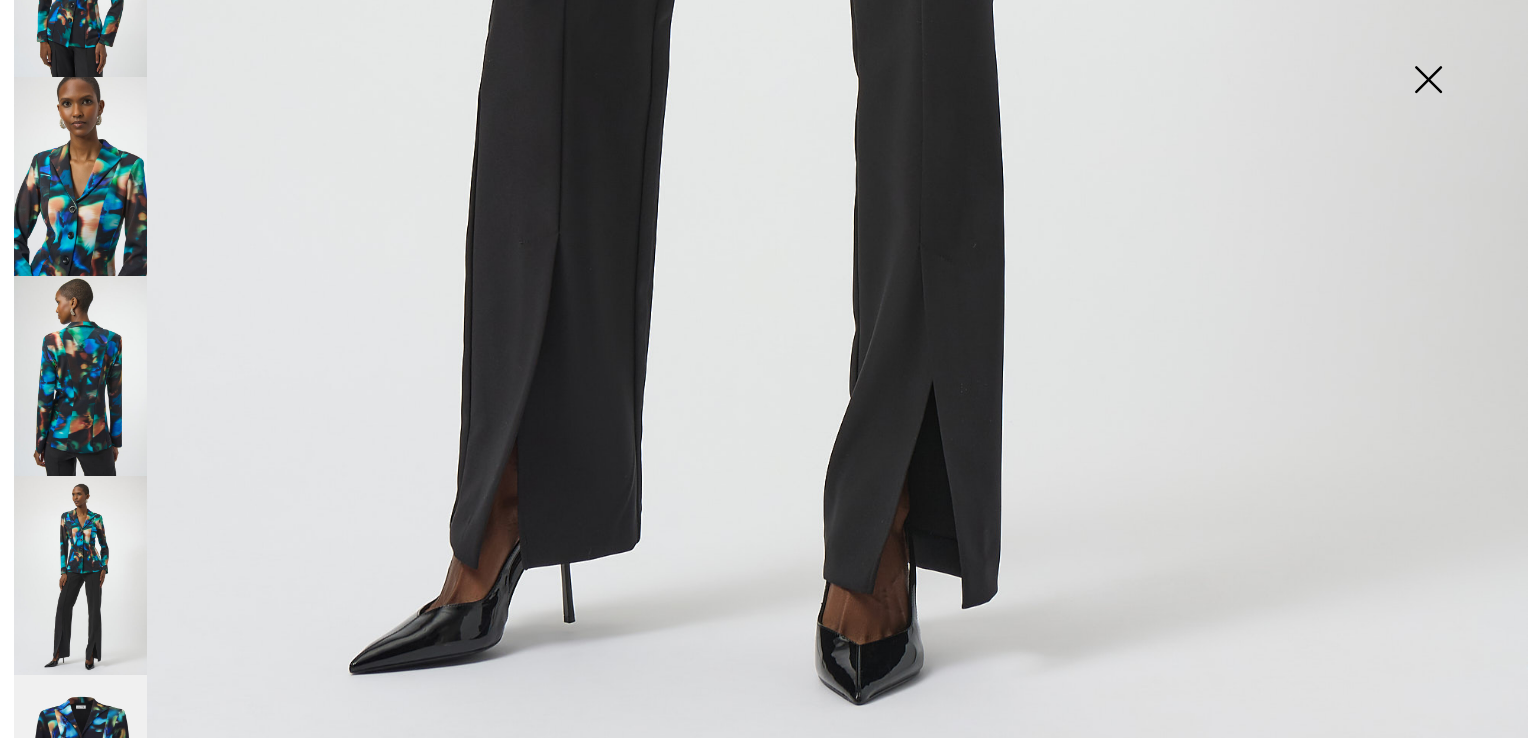 scroll, scrollTop: 121, scrollLeft: 0, axis: vertical 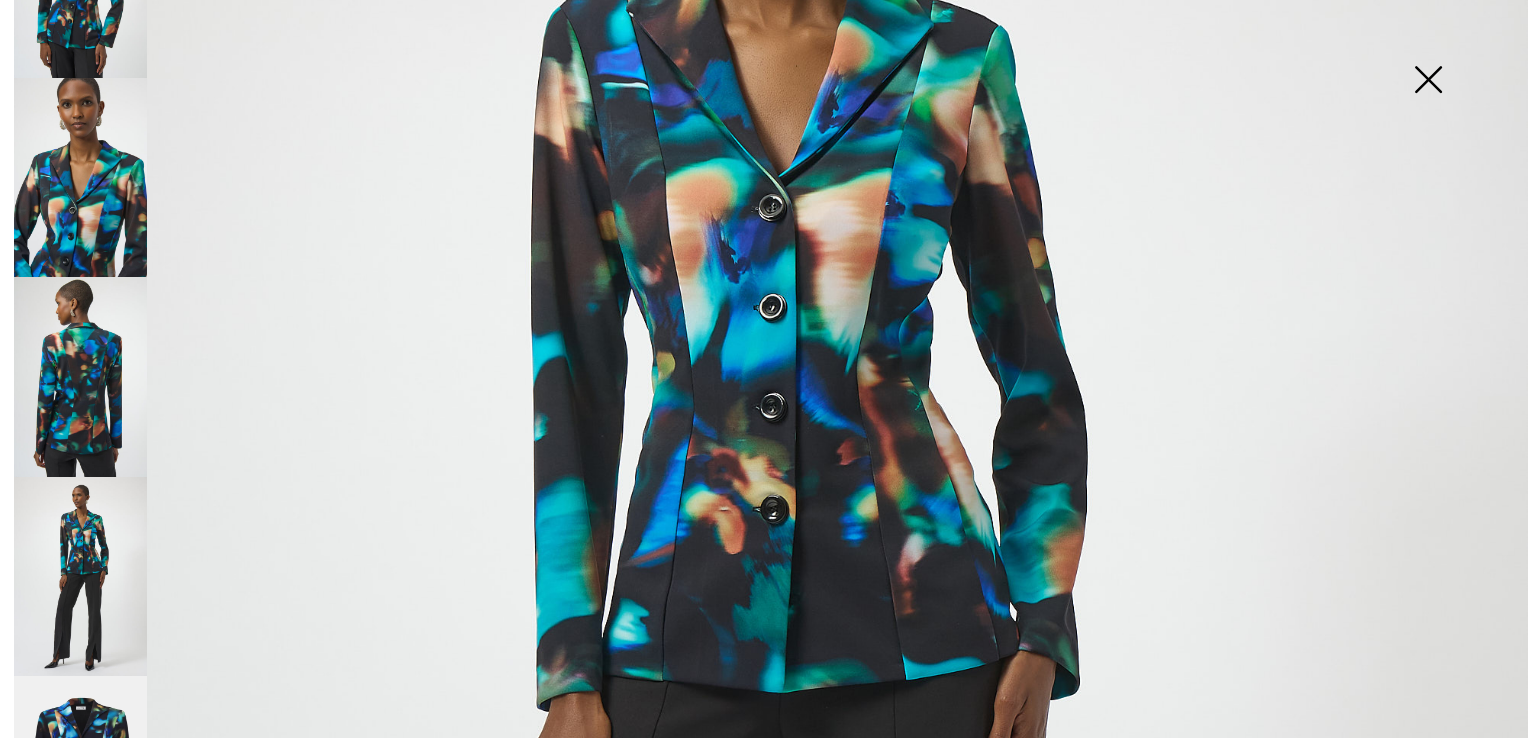 click at bounding box center [1428, 81] 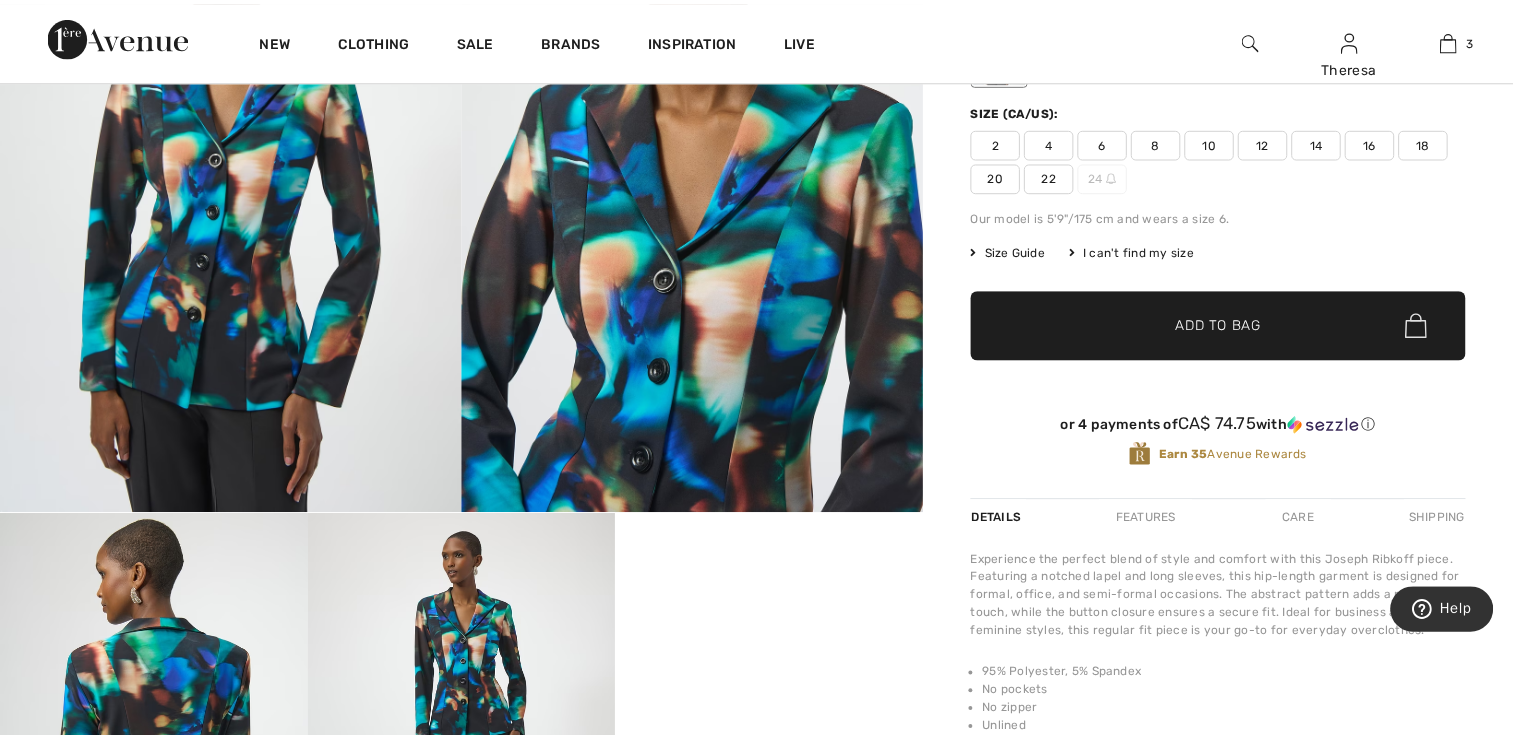 scroll, scrollTop: 400, scrollLeft: 0, axis: vertical 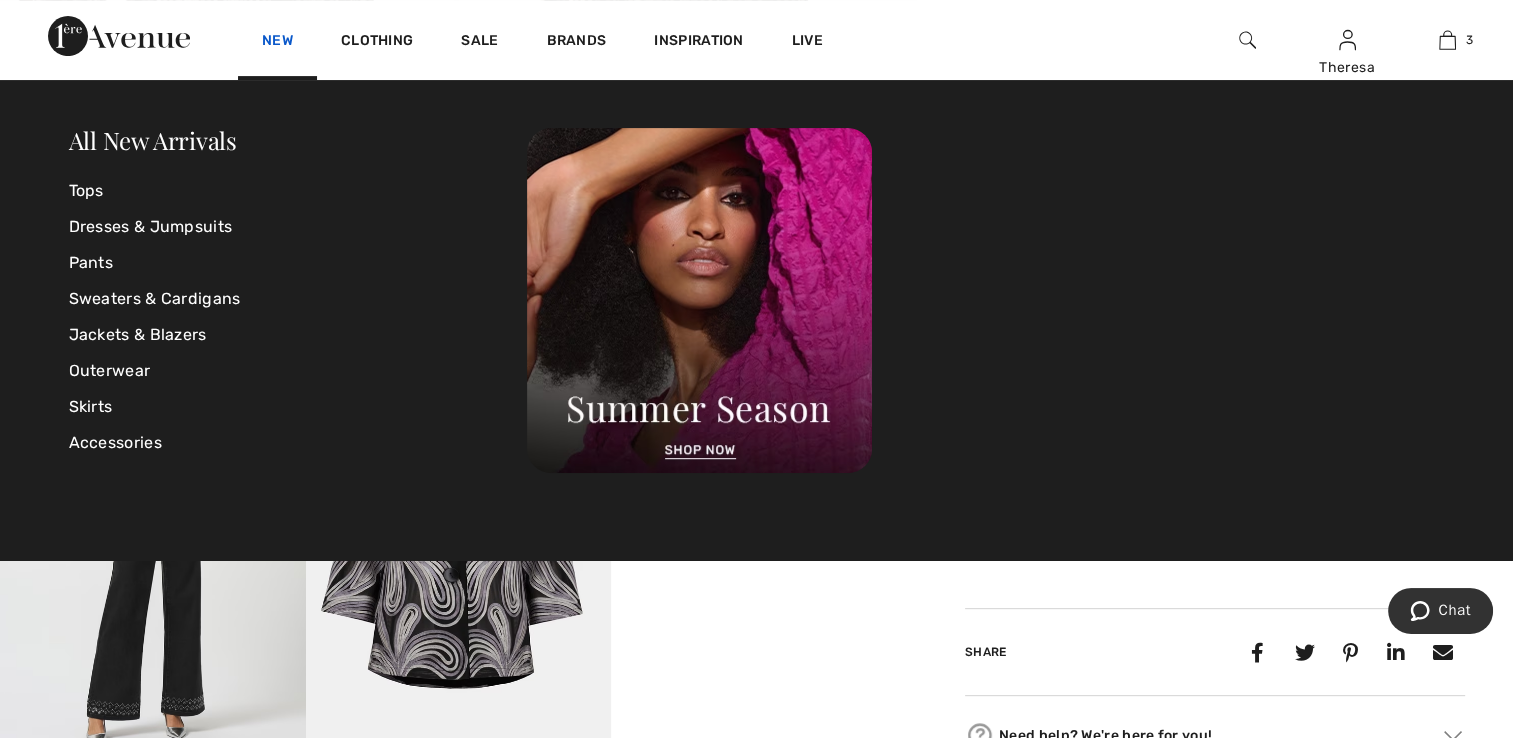 click on "New" at bounding box center [277, 42] 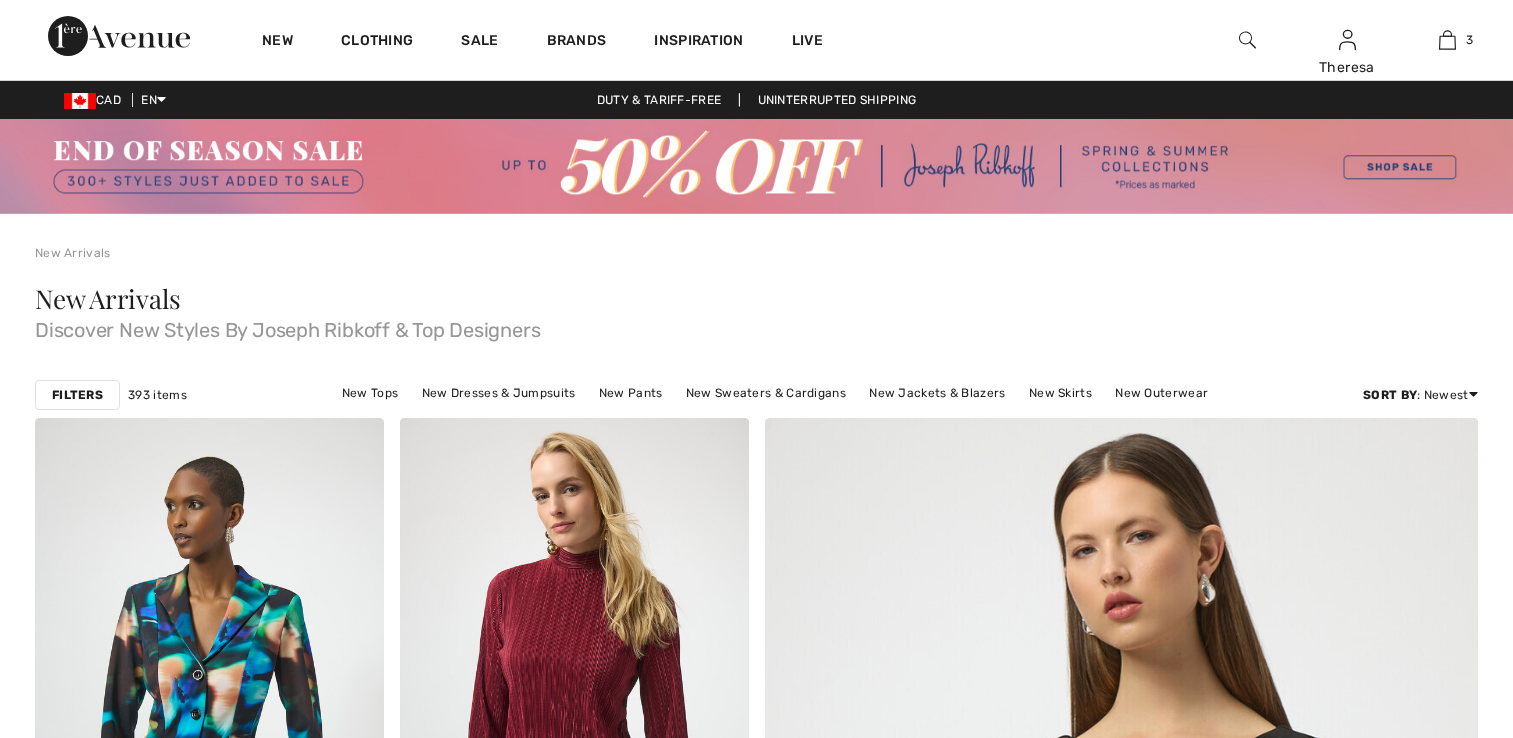scroll, scrollTop: 0, scrollLeft: 0, axis: both 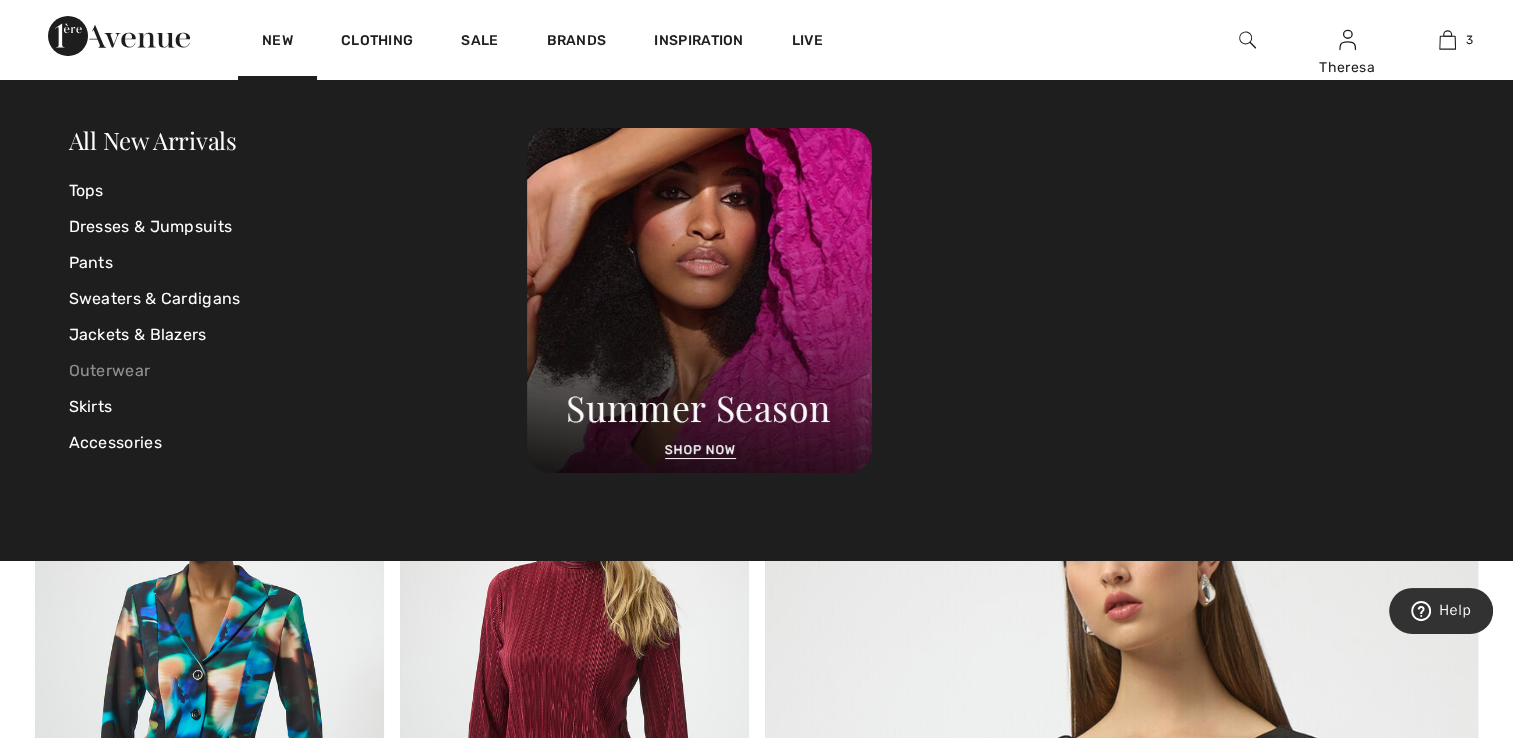 click on "Outerwear" at bounding box center [298, 371] 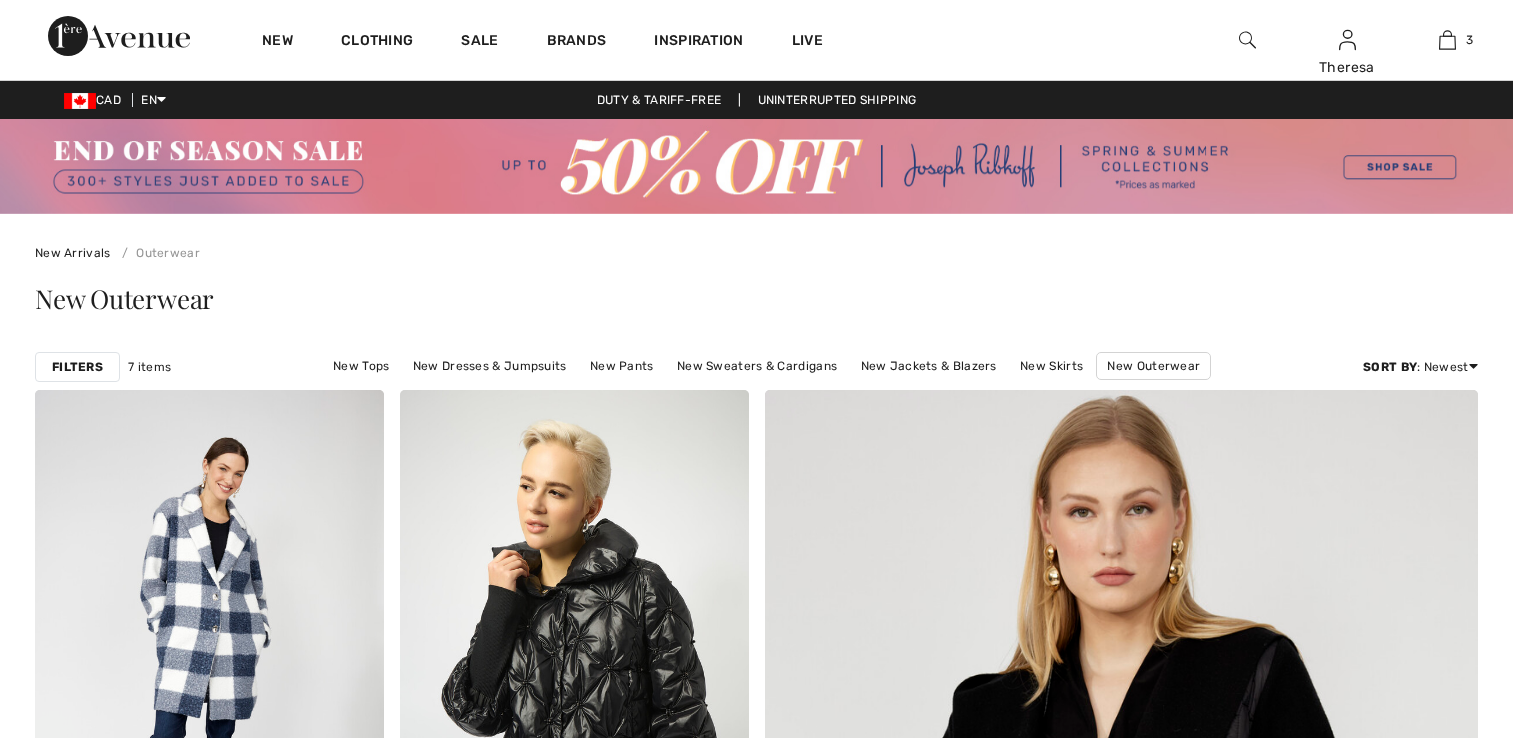scroll, scrollTop: 0, scrollLeft: 0, axis: both 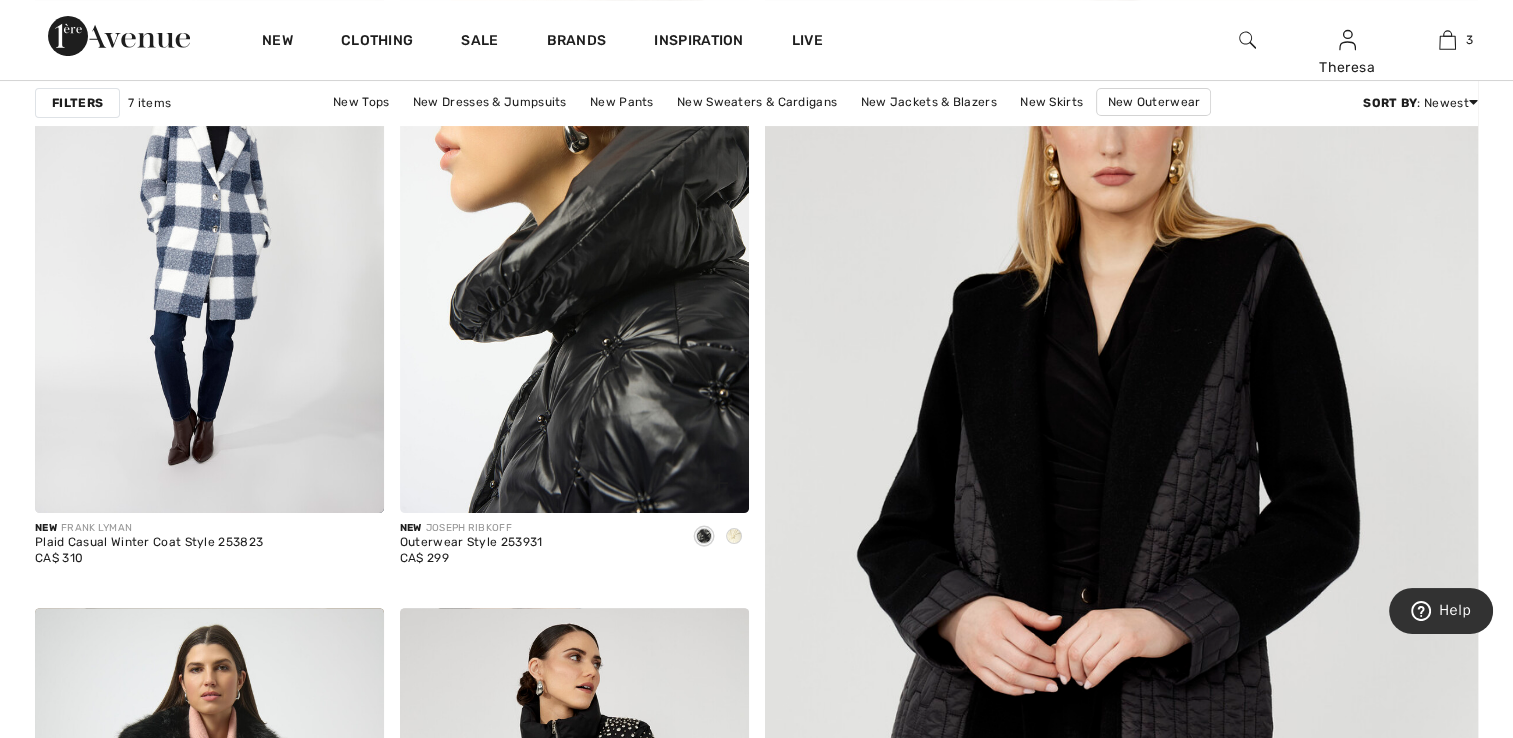 click at bounding box center [574, 251] 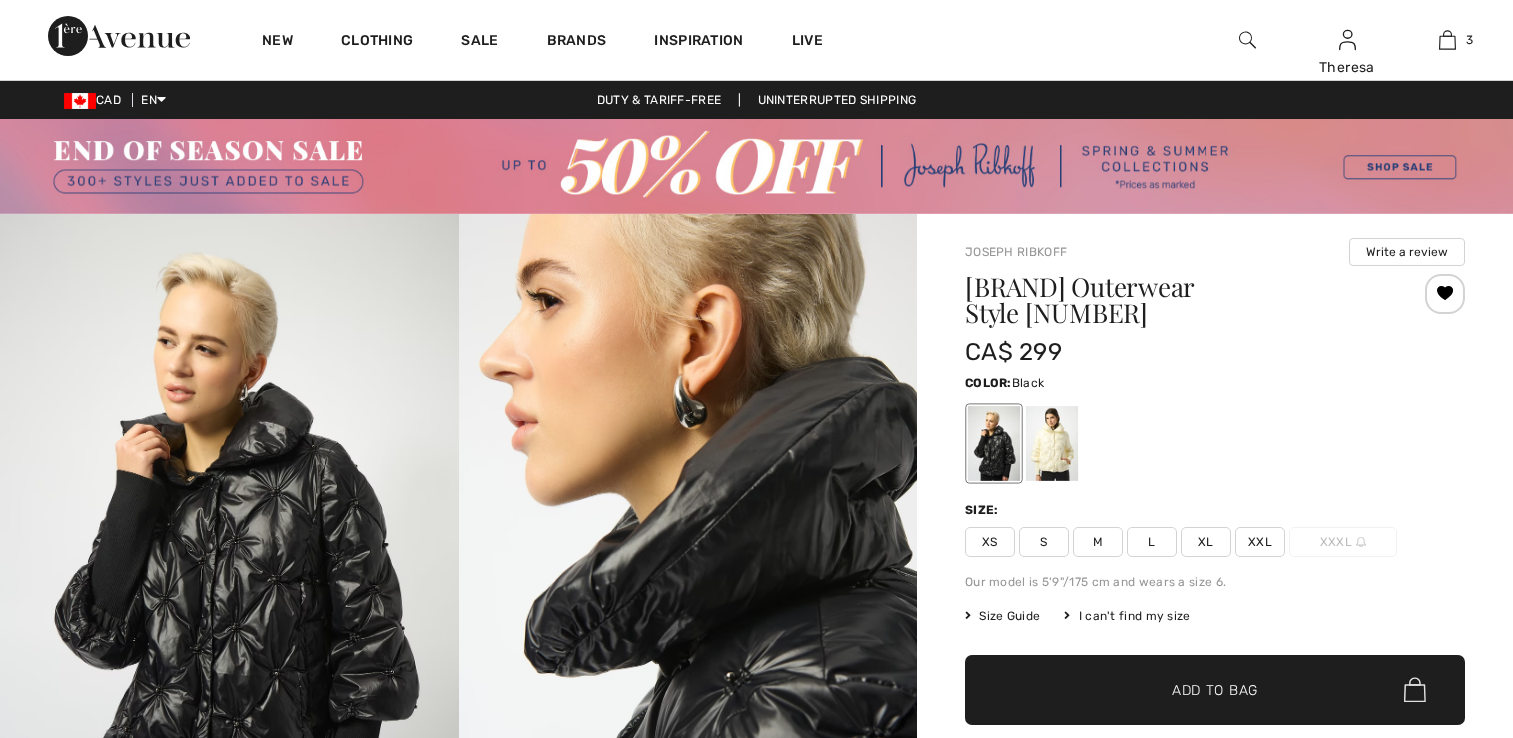 scroll, scrollTop: 0, scrollLeft: 0, axis: both 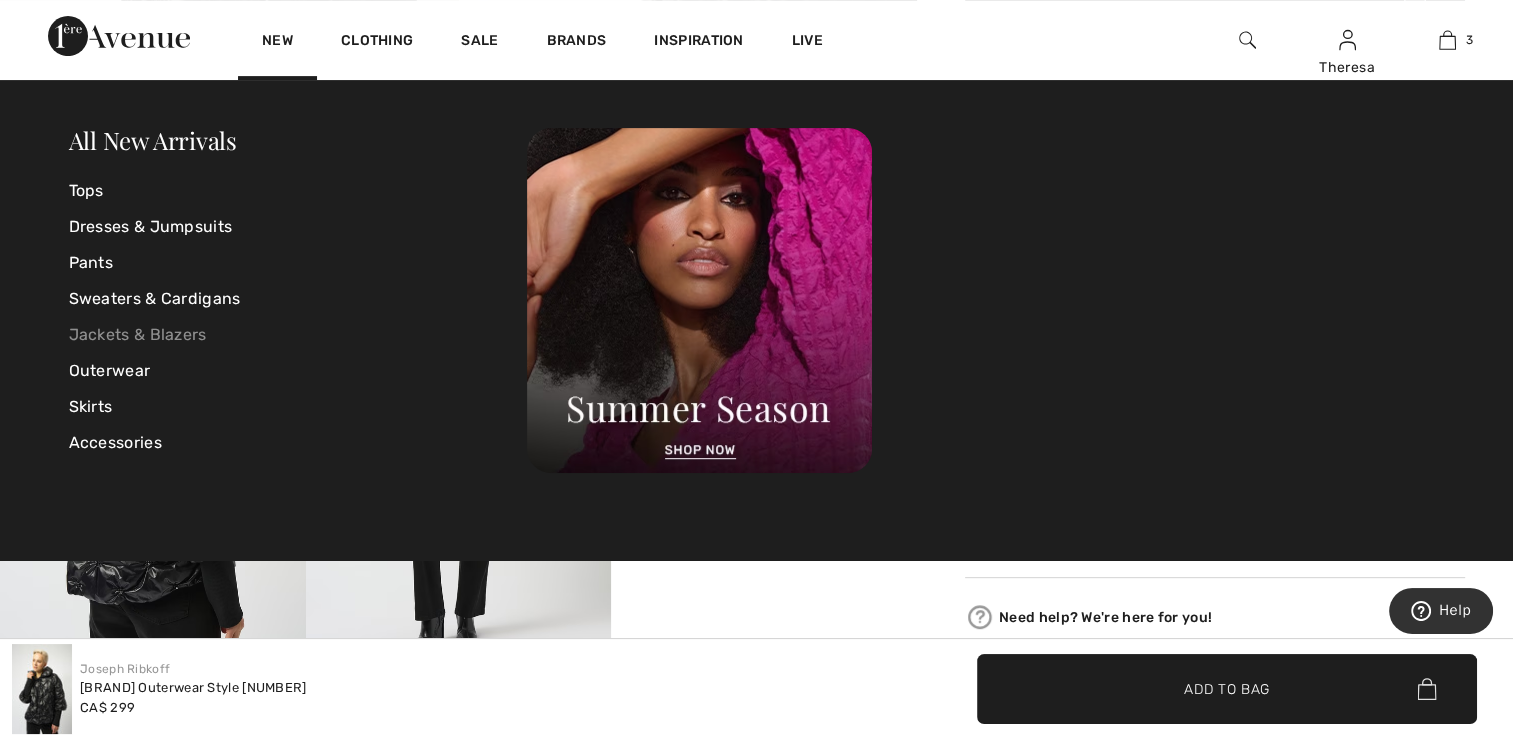 click on "Jackets & Blazers" at bounding box center [298, 335] 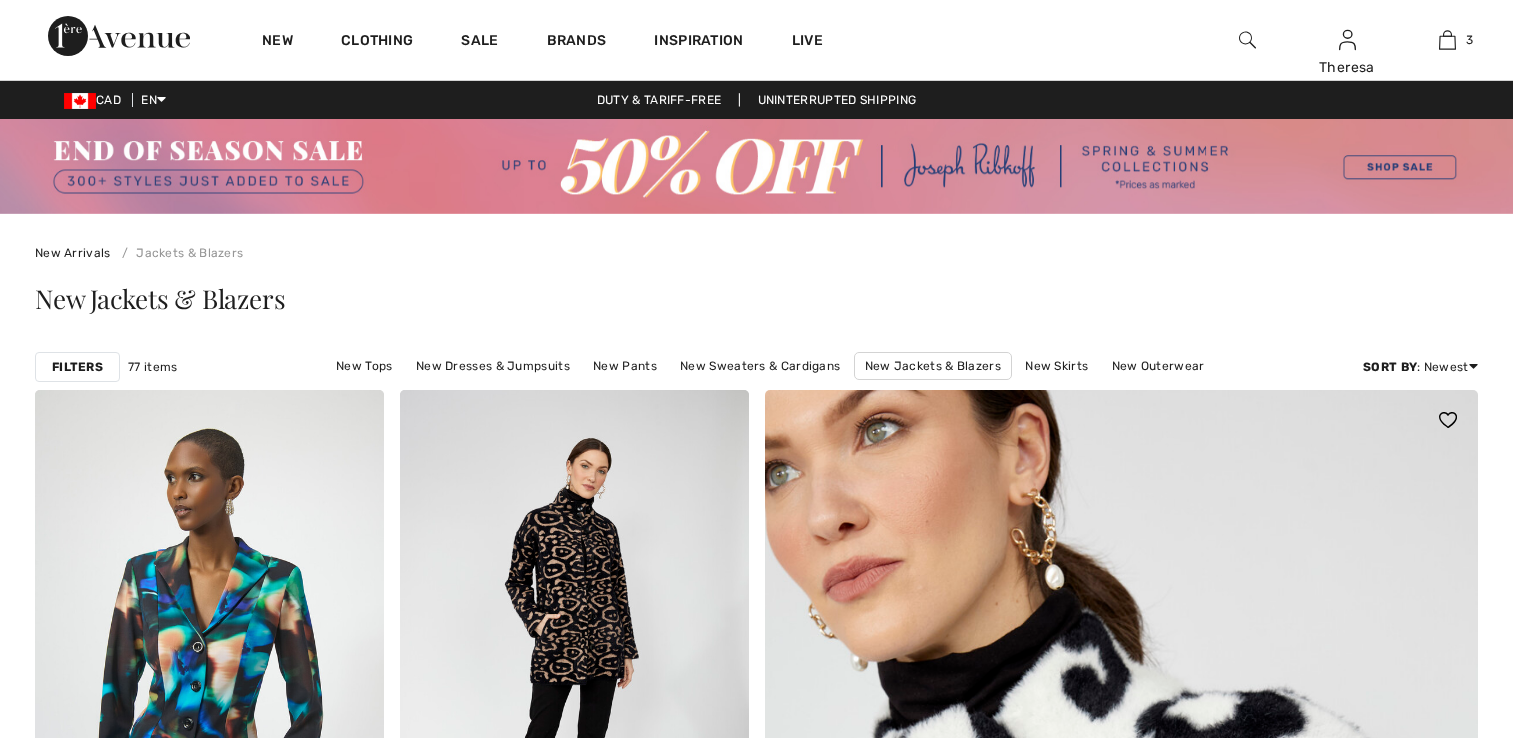 scroll, scrollTop: 0, scrollLeft: 0, axis: both 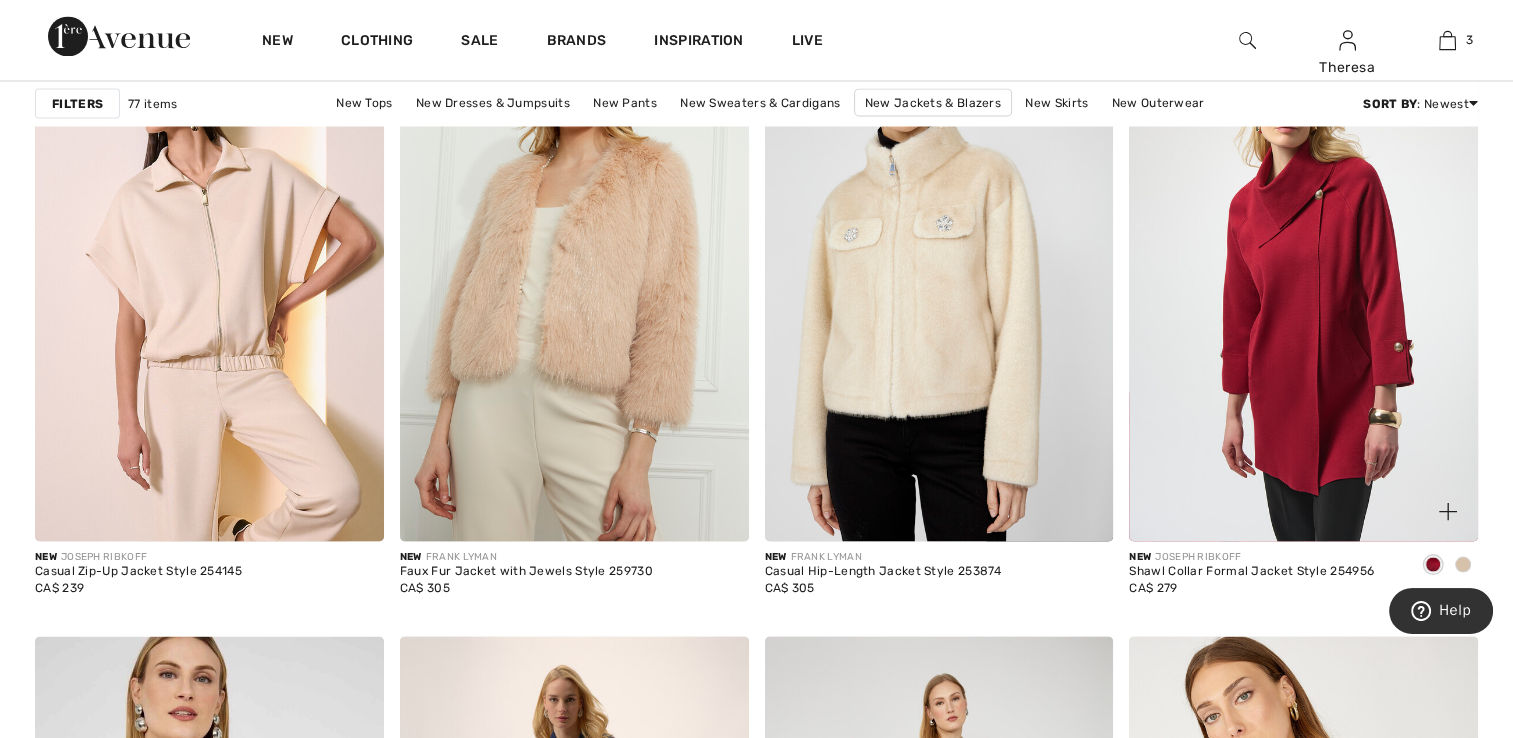 click at bounding box center (1463, 564) 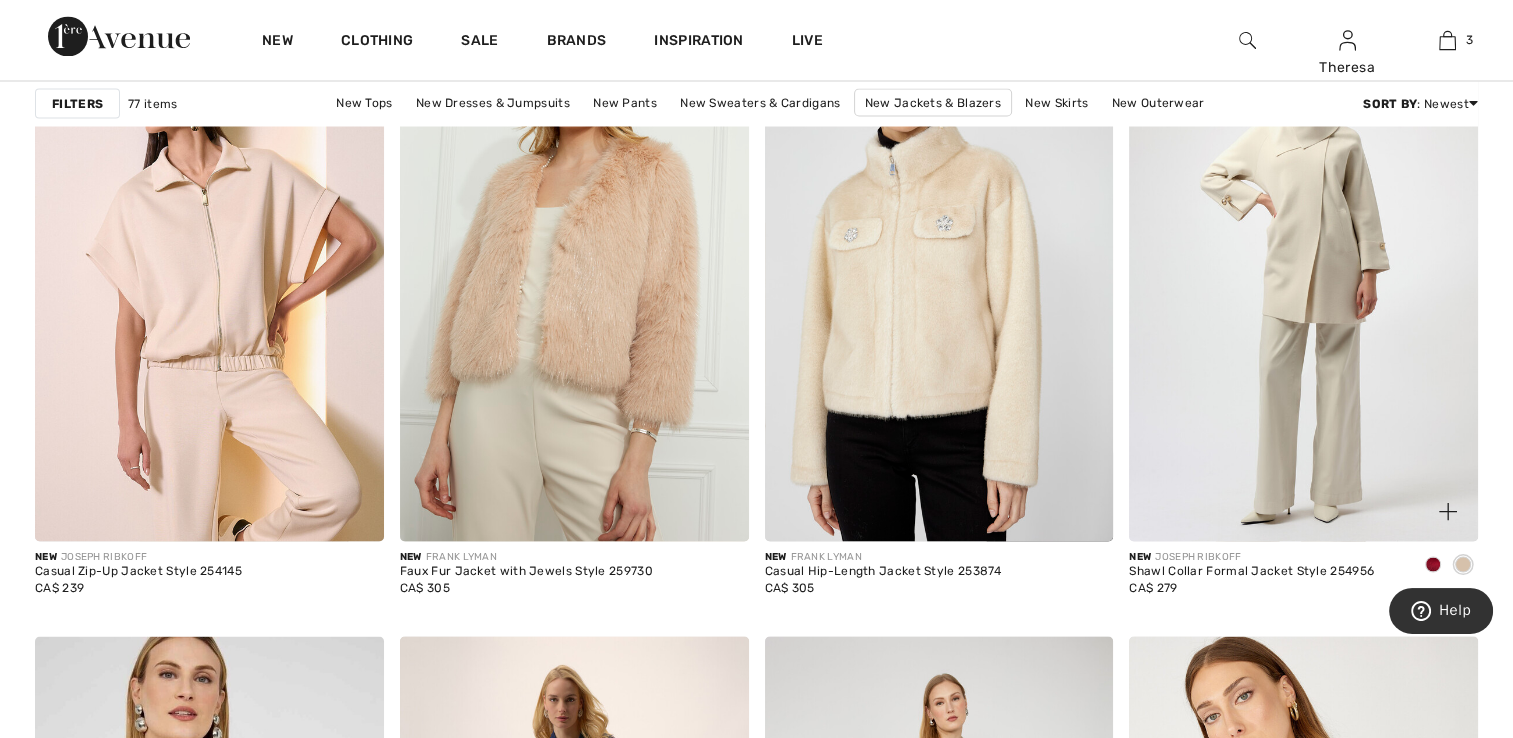 click at bounding box center [1463, 564] 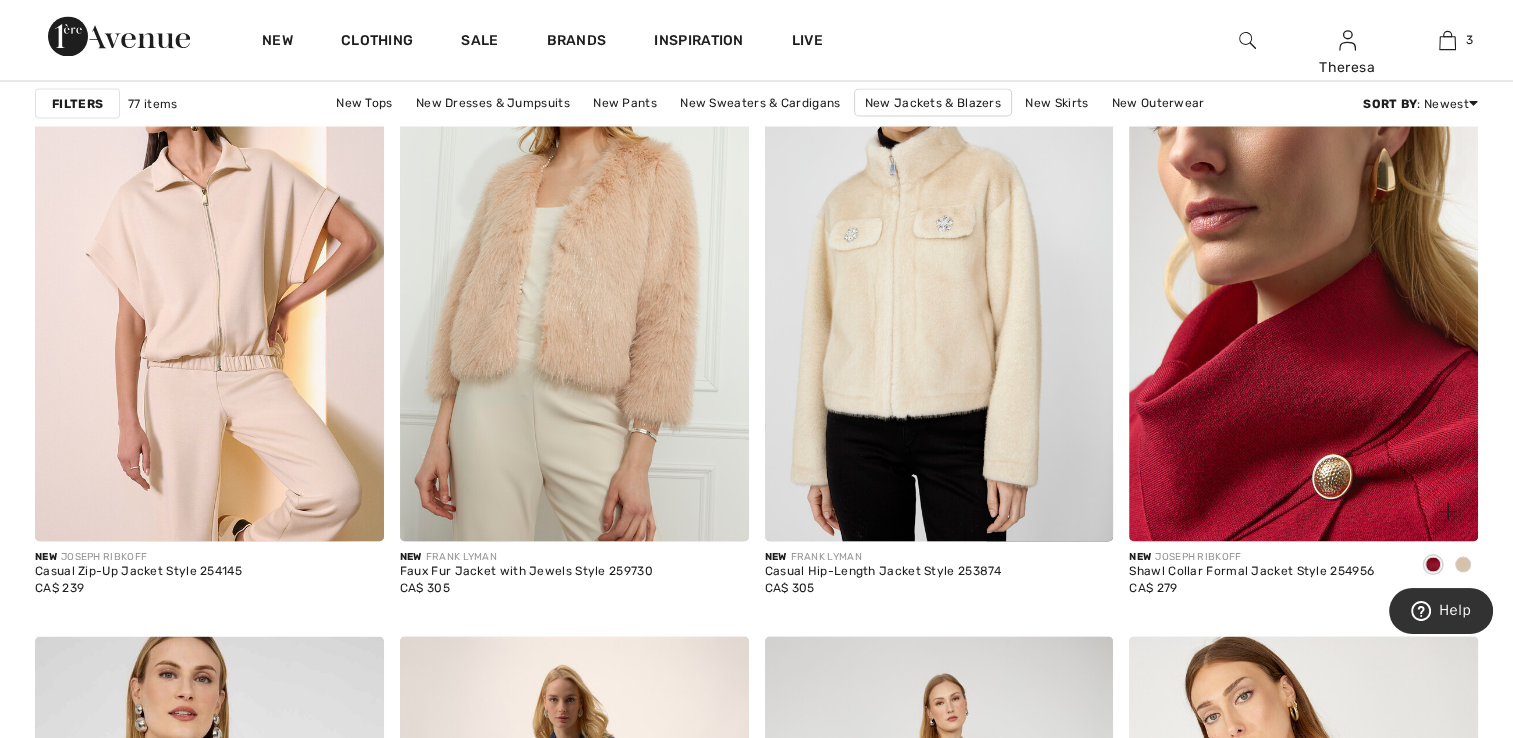 click at bounding box center (1303, 279) 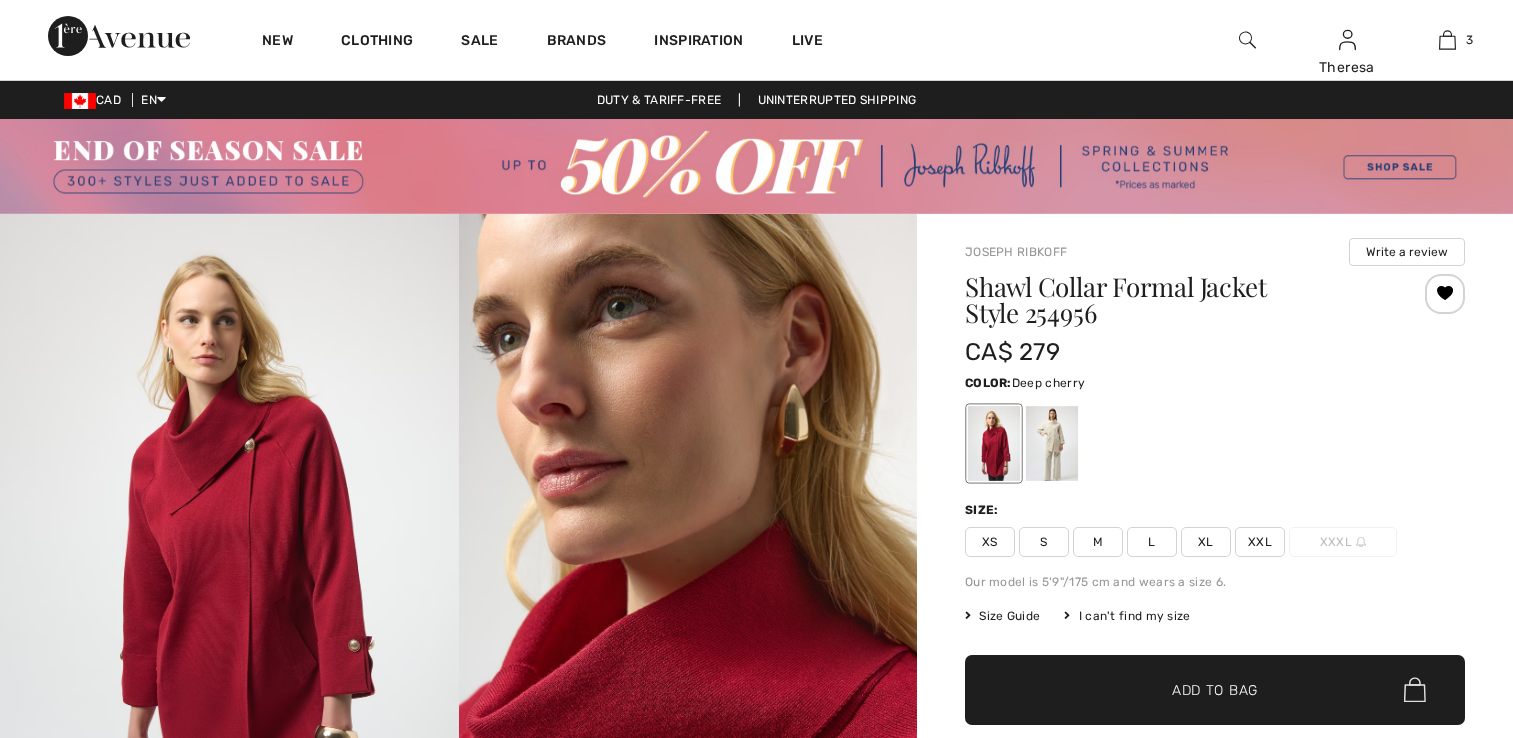 scroll, scrollTop: 0, scrollLeft: 0, axis: both 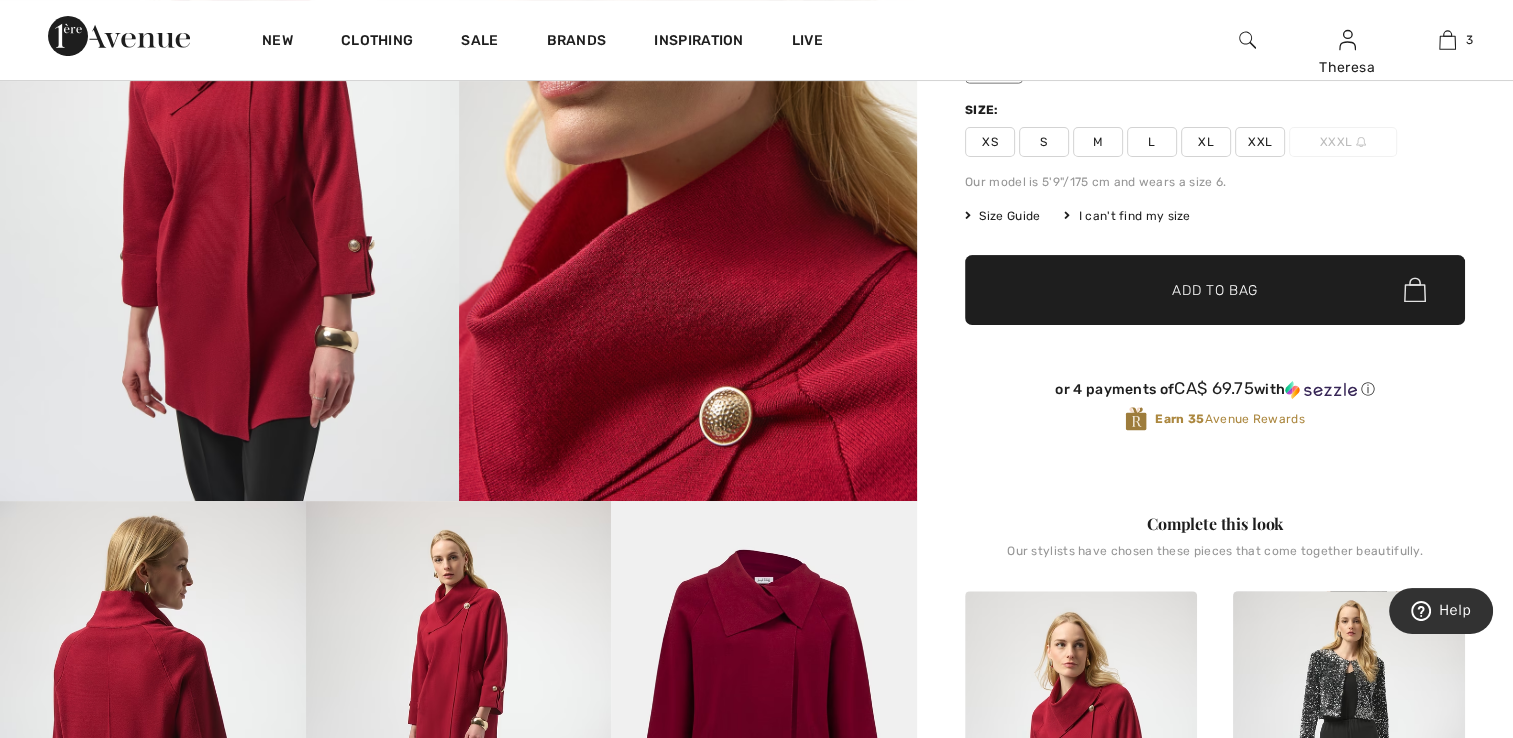 click at bounding box center [229, 157] 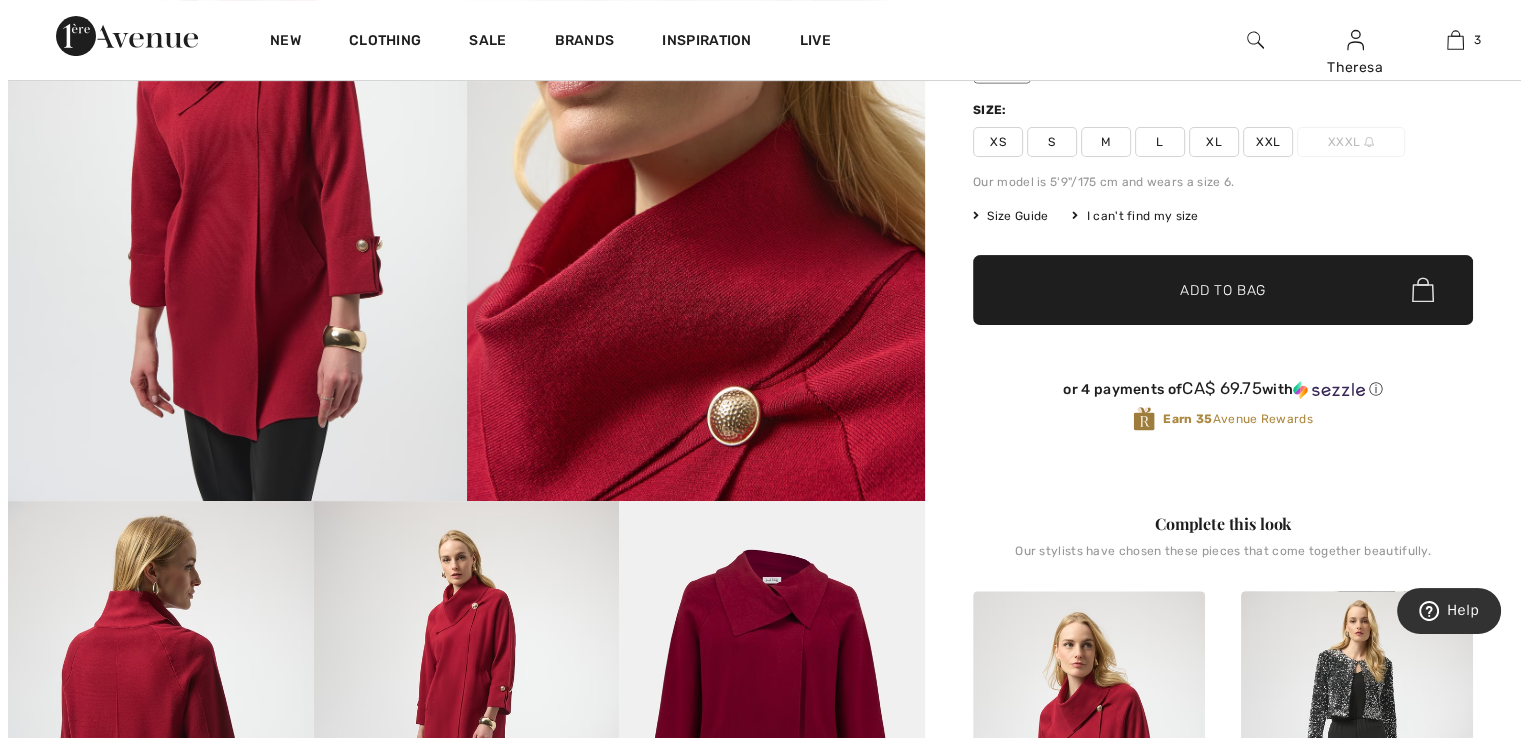scroll, scrollTop: 400, scrollLeft: 0, axis: vertical 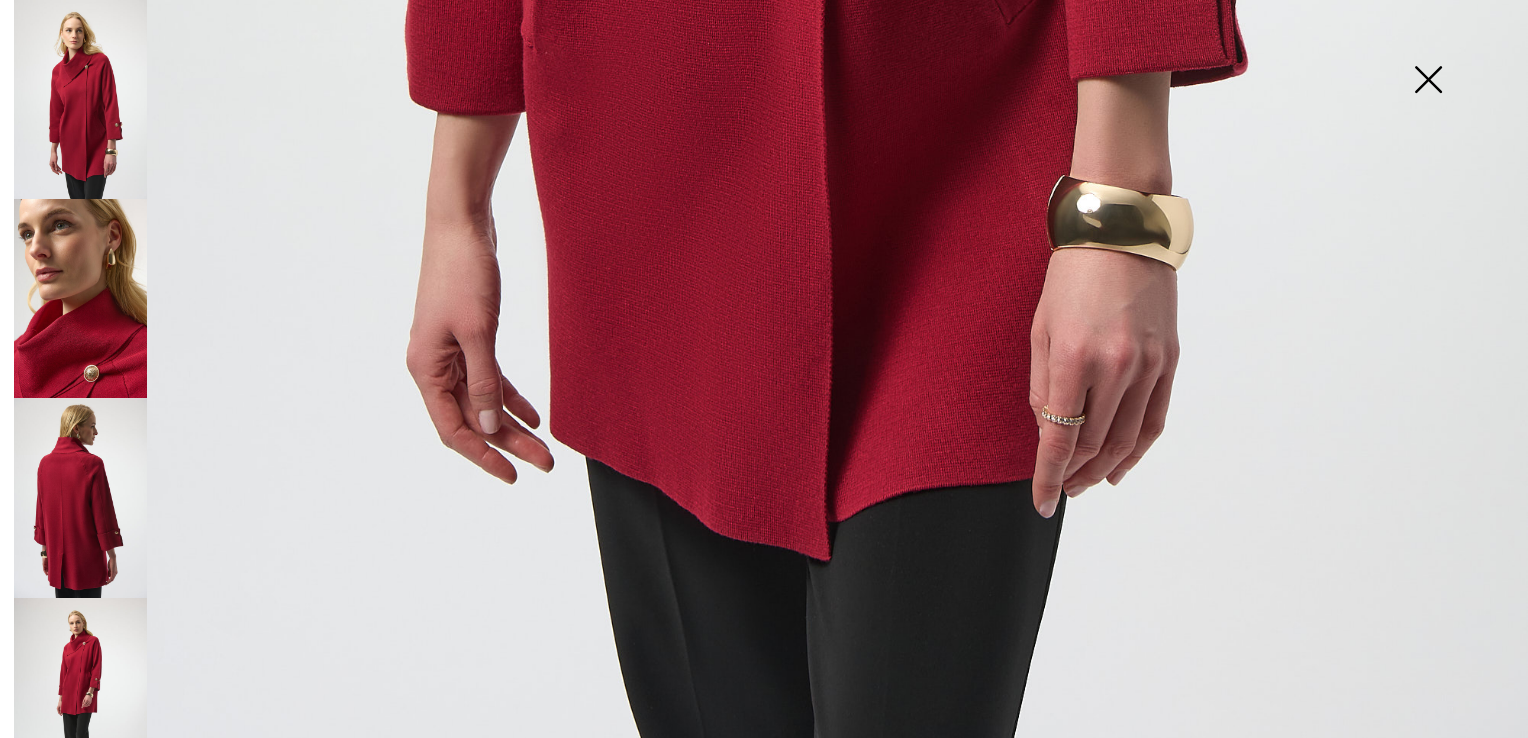 click at bounding box center [80, 497] 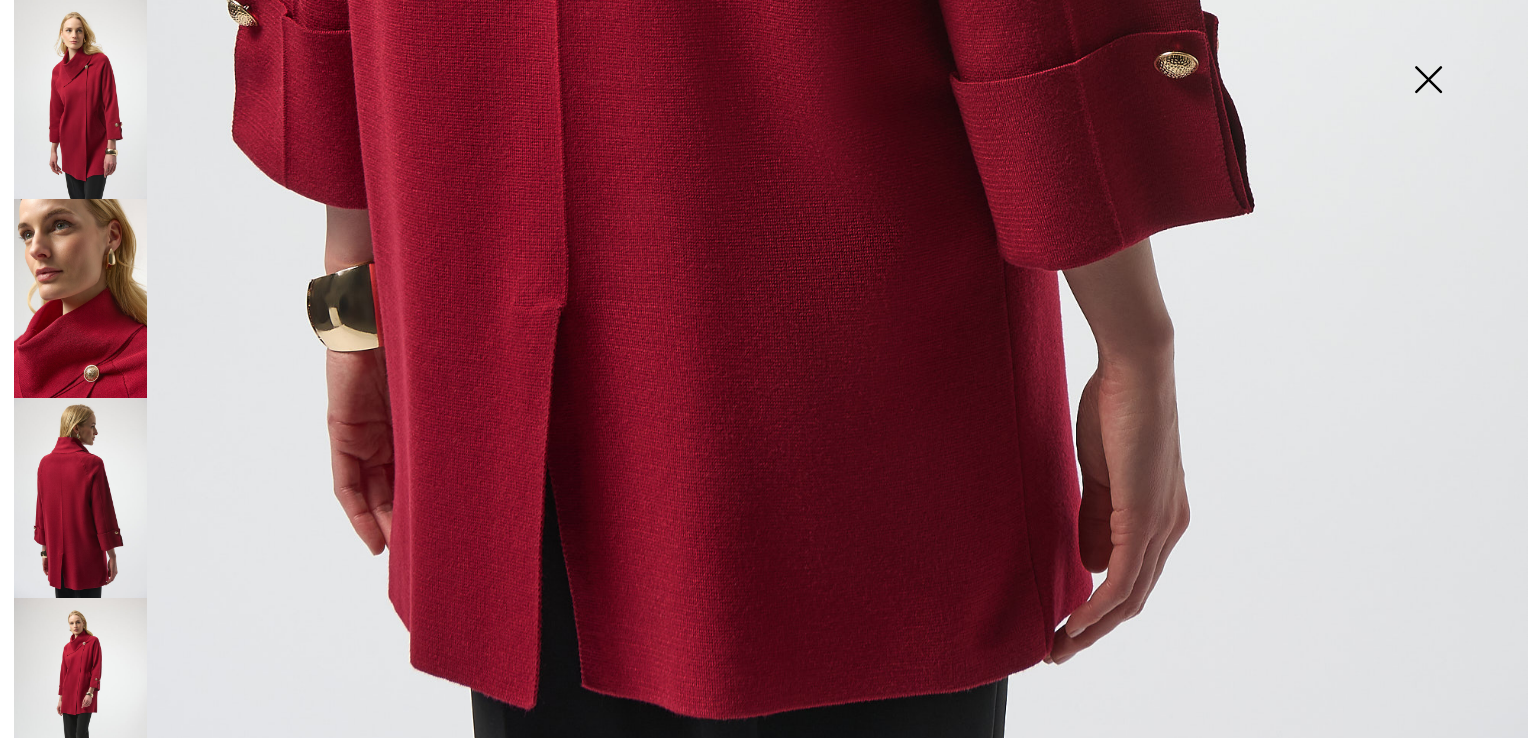 scroll, scrollTop: 1528, scrollLeft: 0, axis: vertical 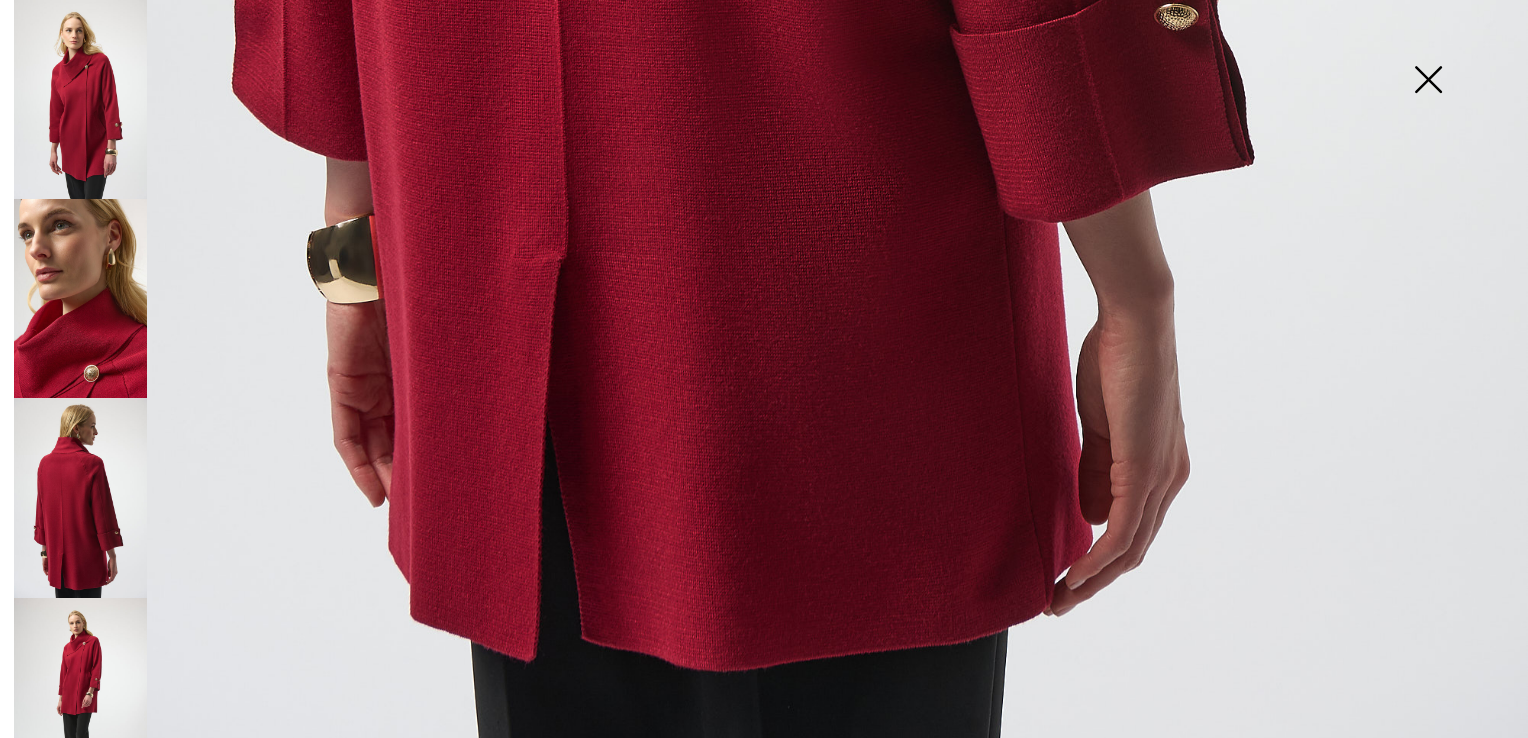 click at bounding box center [80, 697] 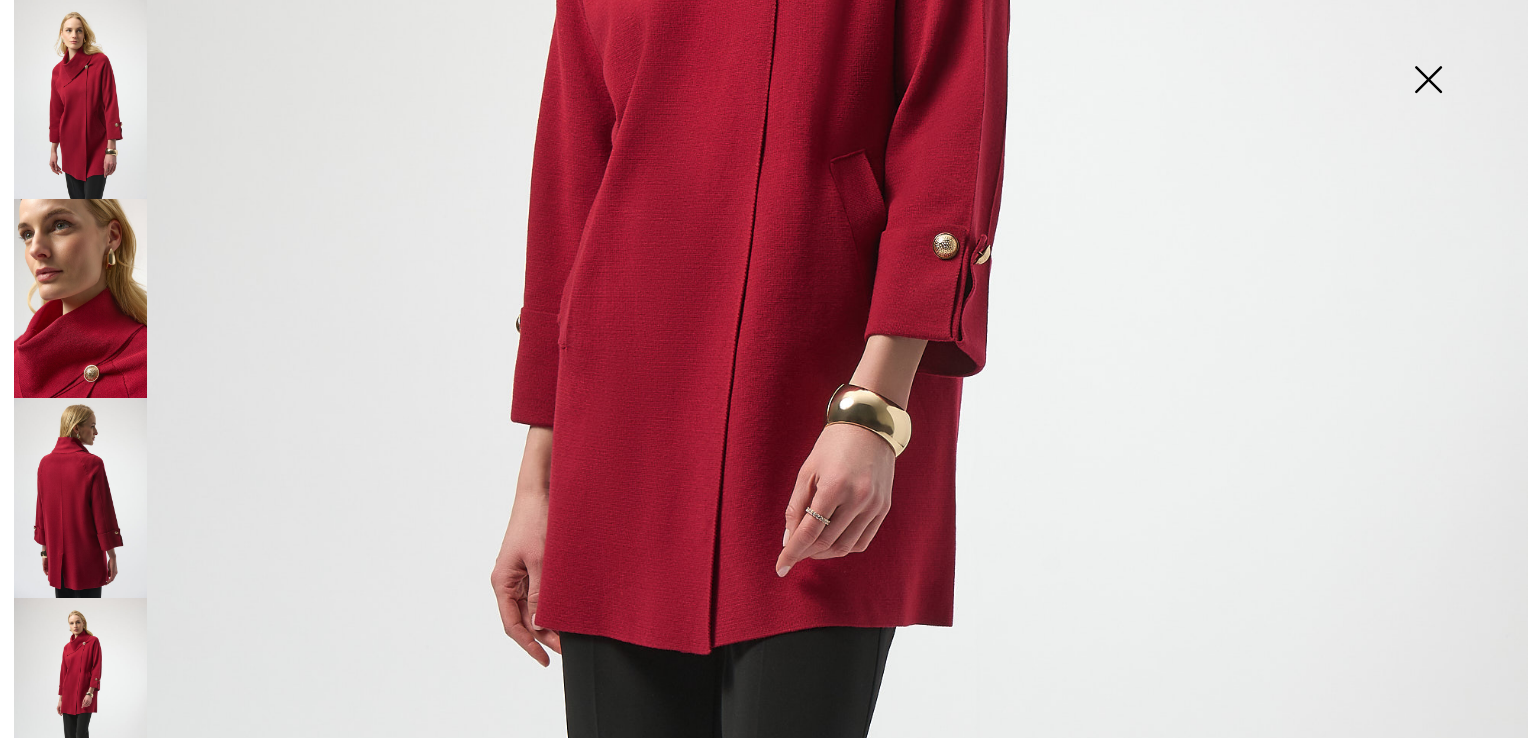 scroll, scrollTop: 628, scrollLeft: 0, axis: vertical 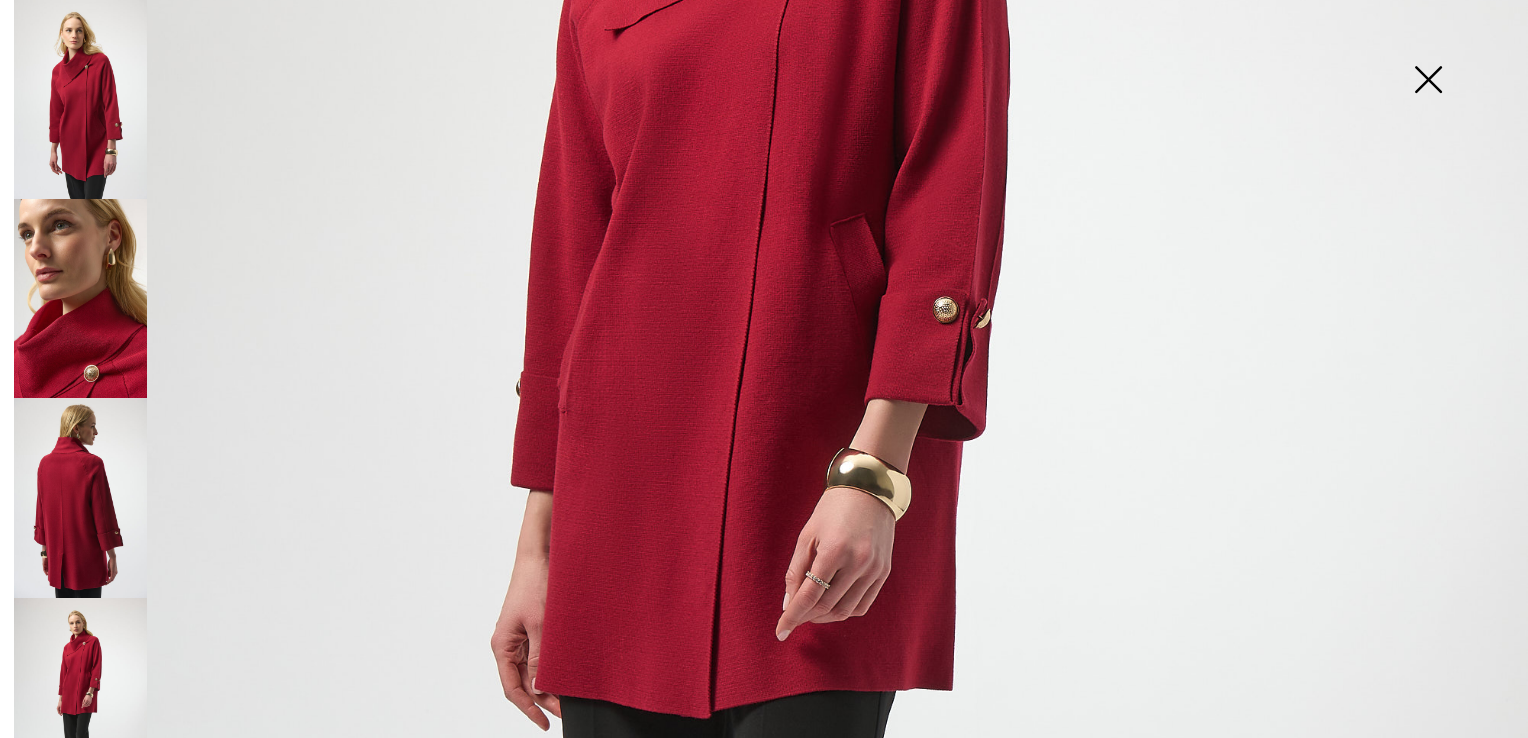 click at bounding box center [1428, 81] 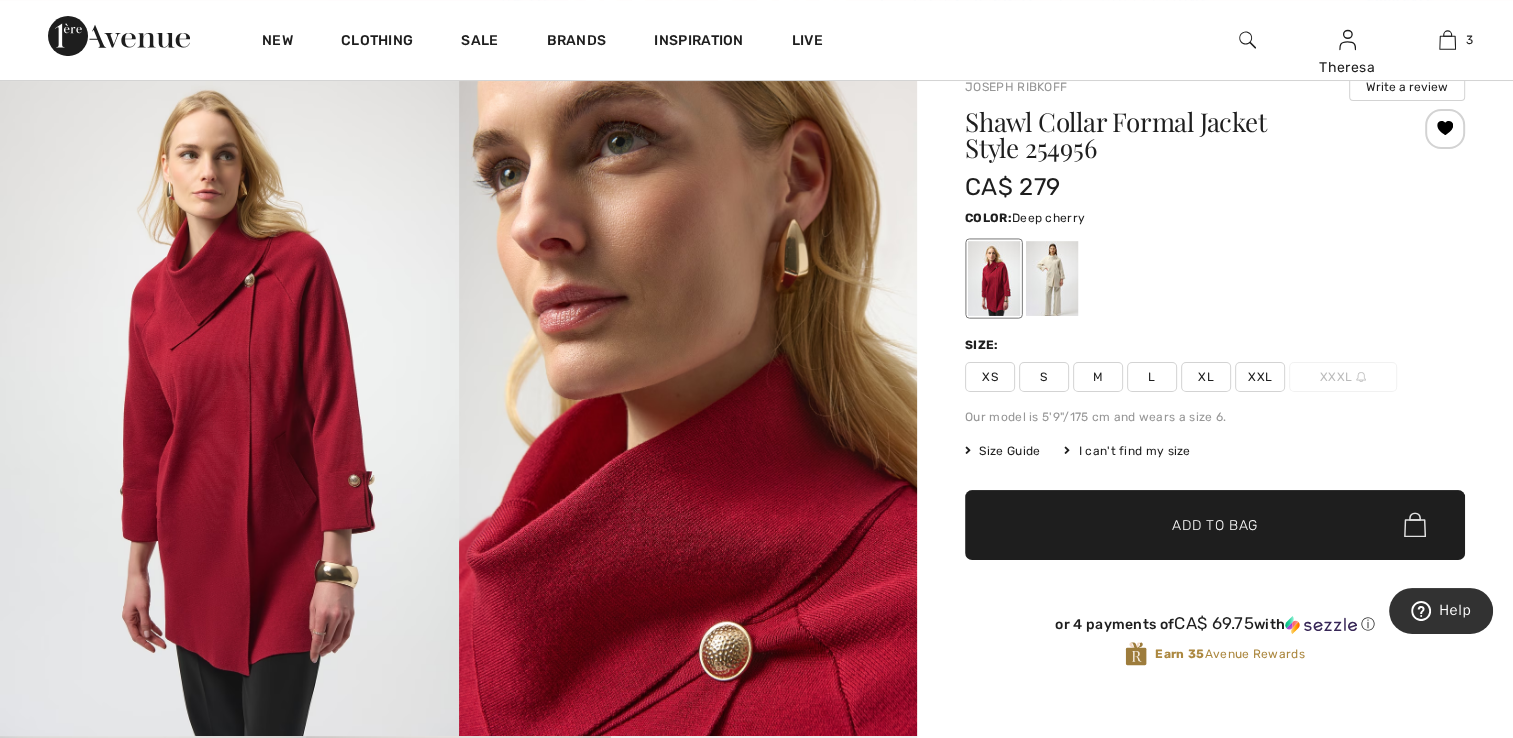 scroll, scrollTop: 100, scrollLeft: 0, axis: vertical 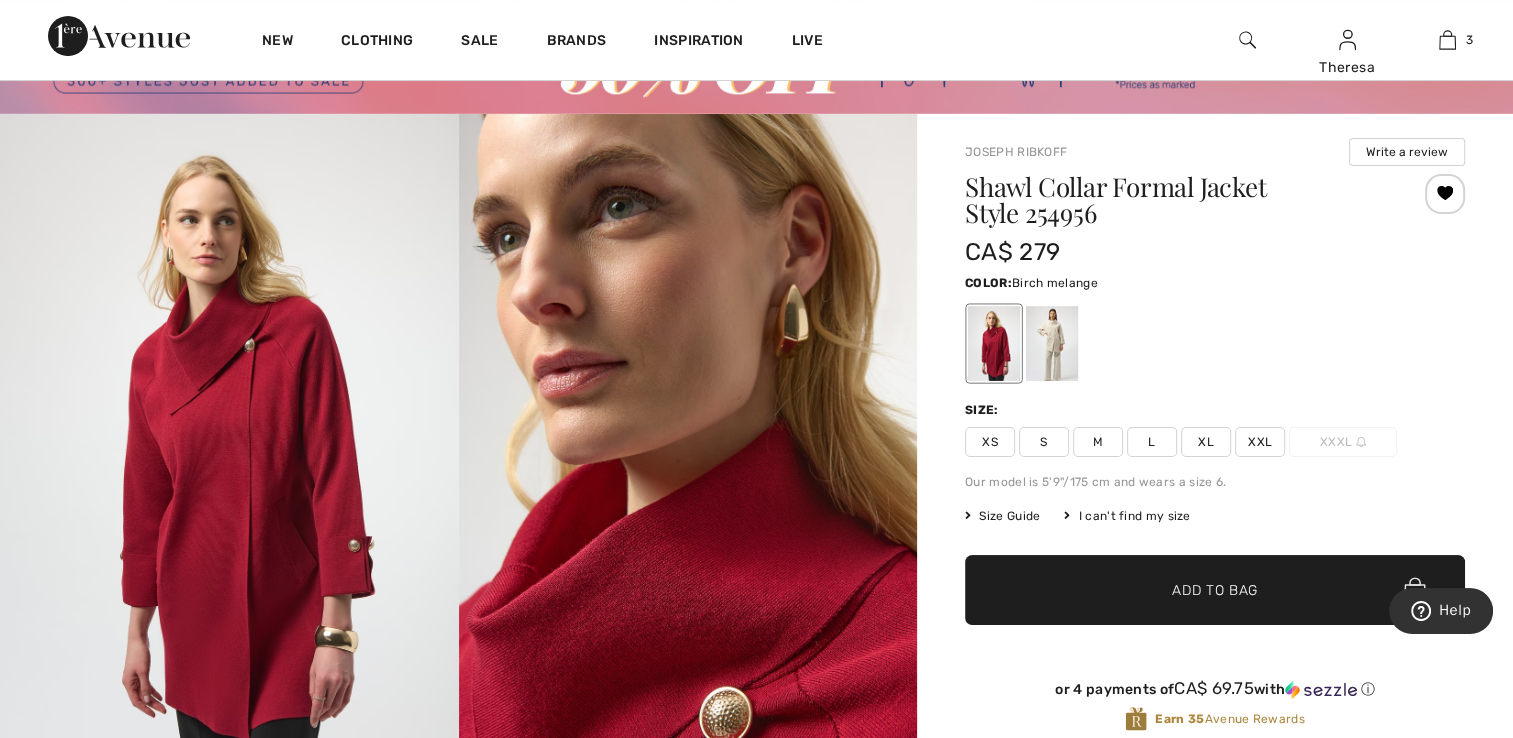 click at bounding box center [1052, 343] 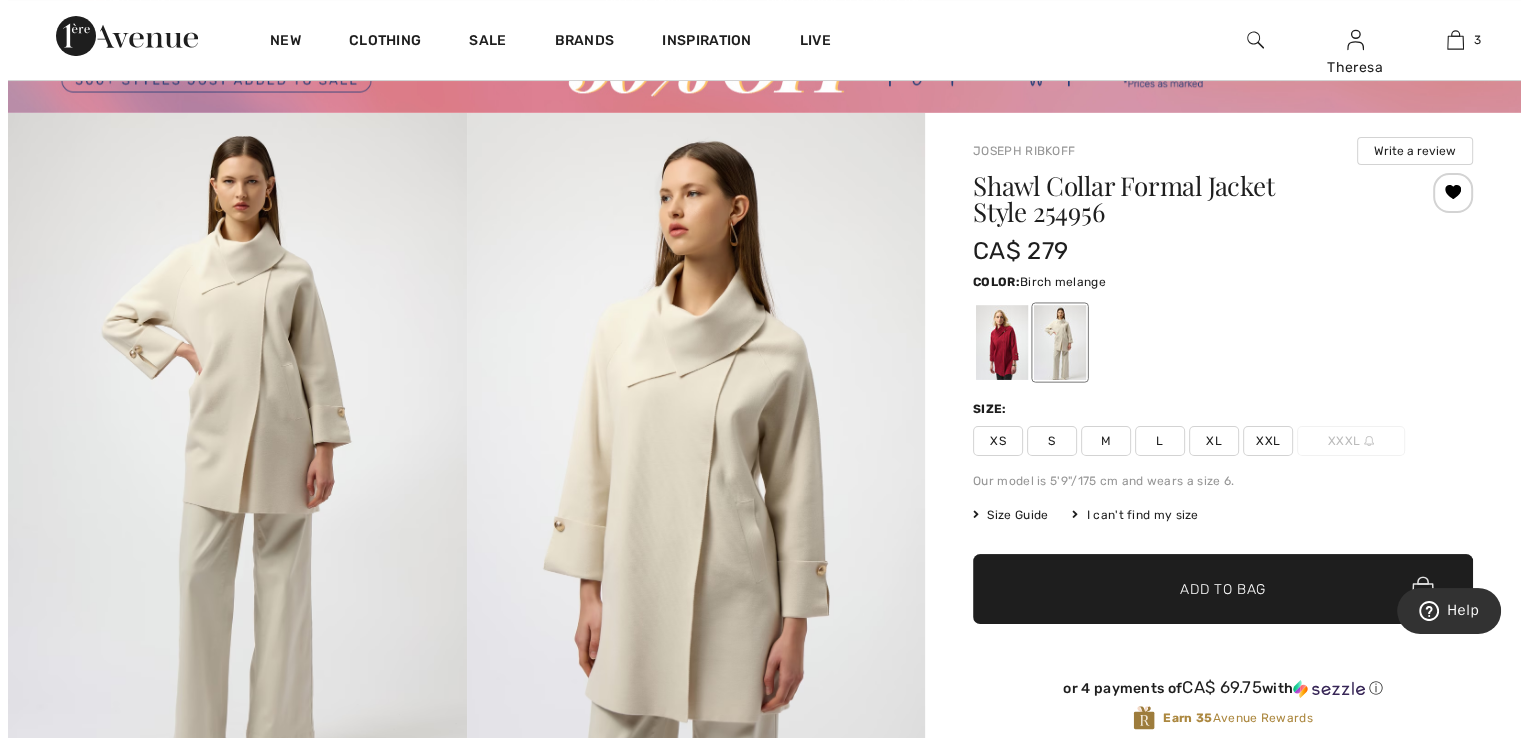 scroll, scrollTop: 100, scrollLeft: 0, axis: vertical 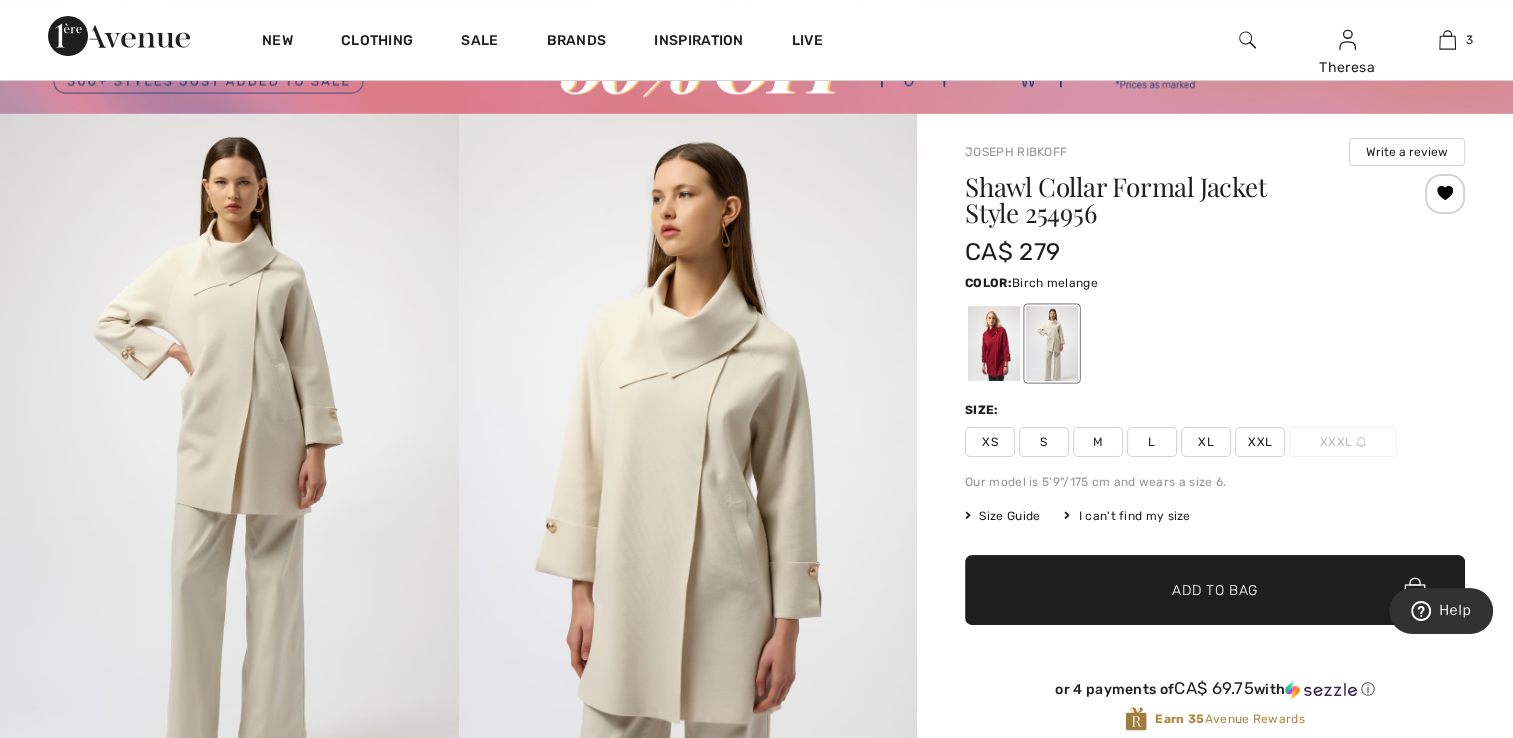 click at bounding box center [229, 457] 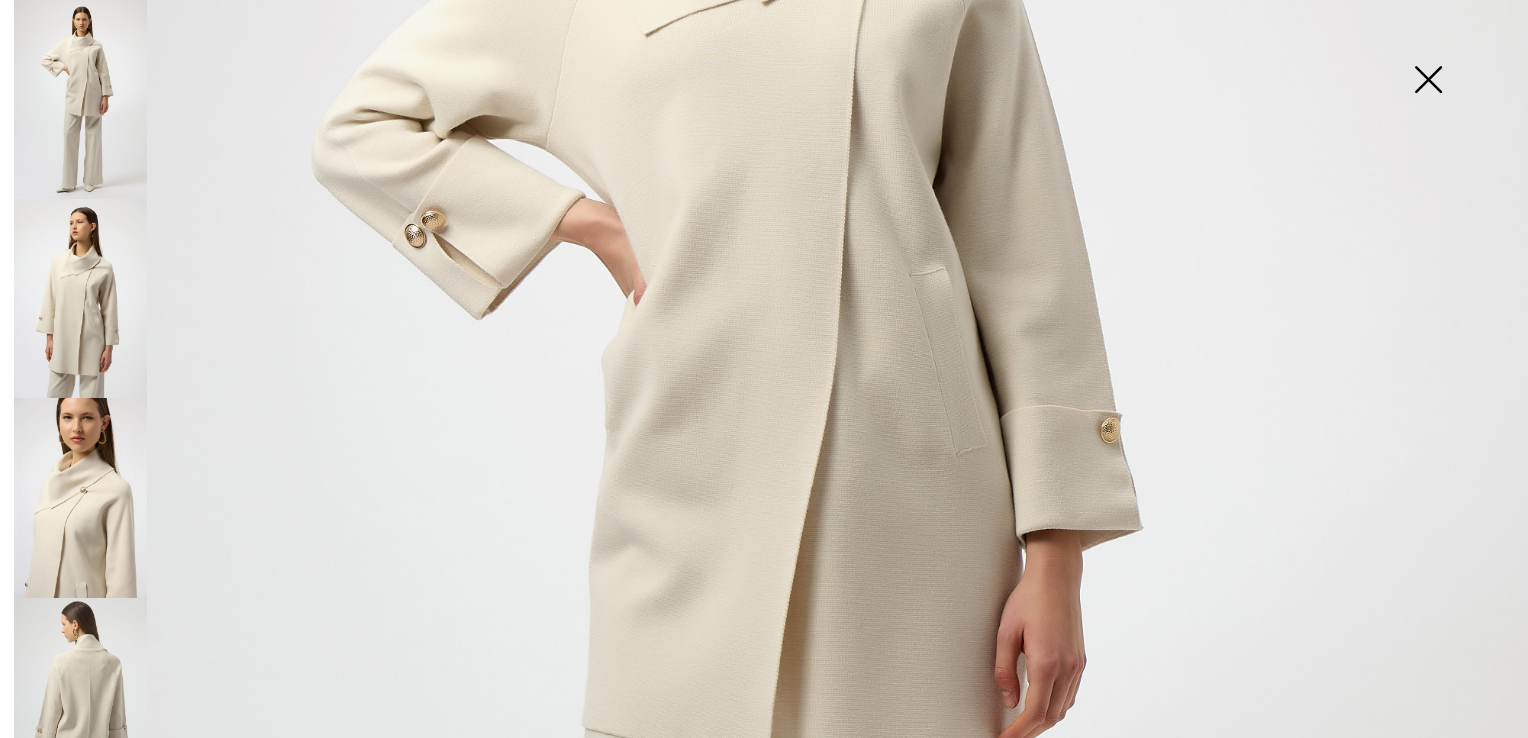 scroll, scrollTop: 628, scrollLeft: 0, axis: vertical 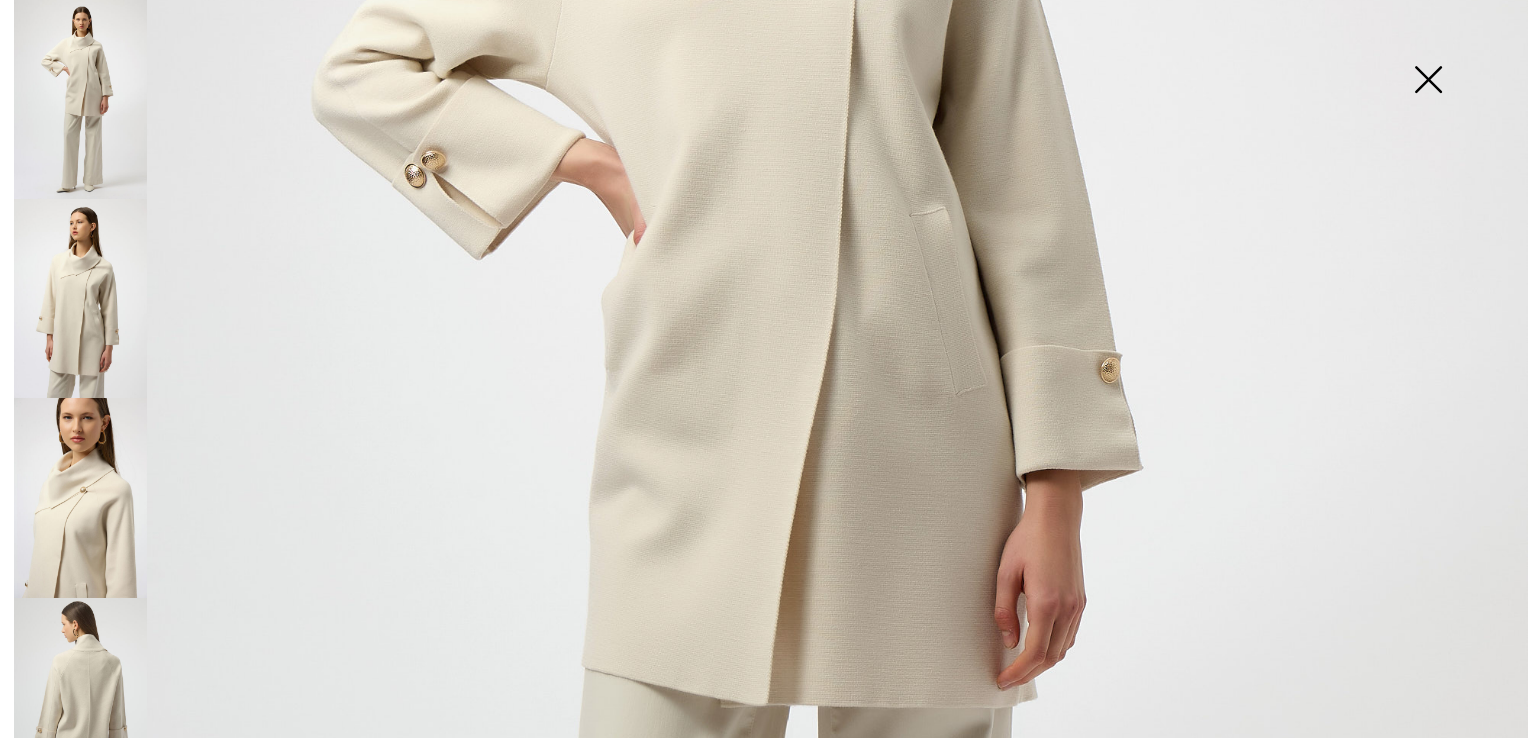 click at bounding box center [80, 298] 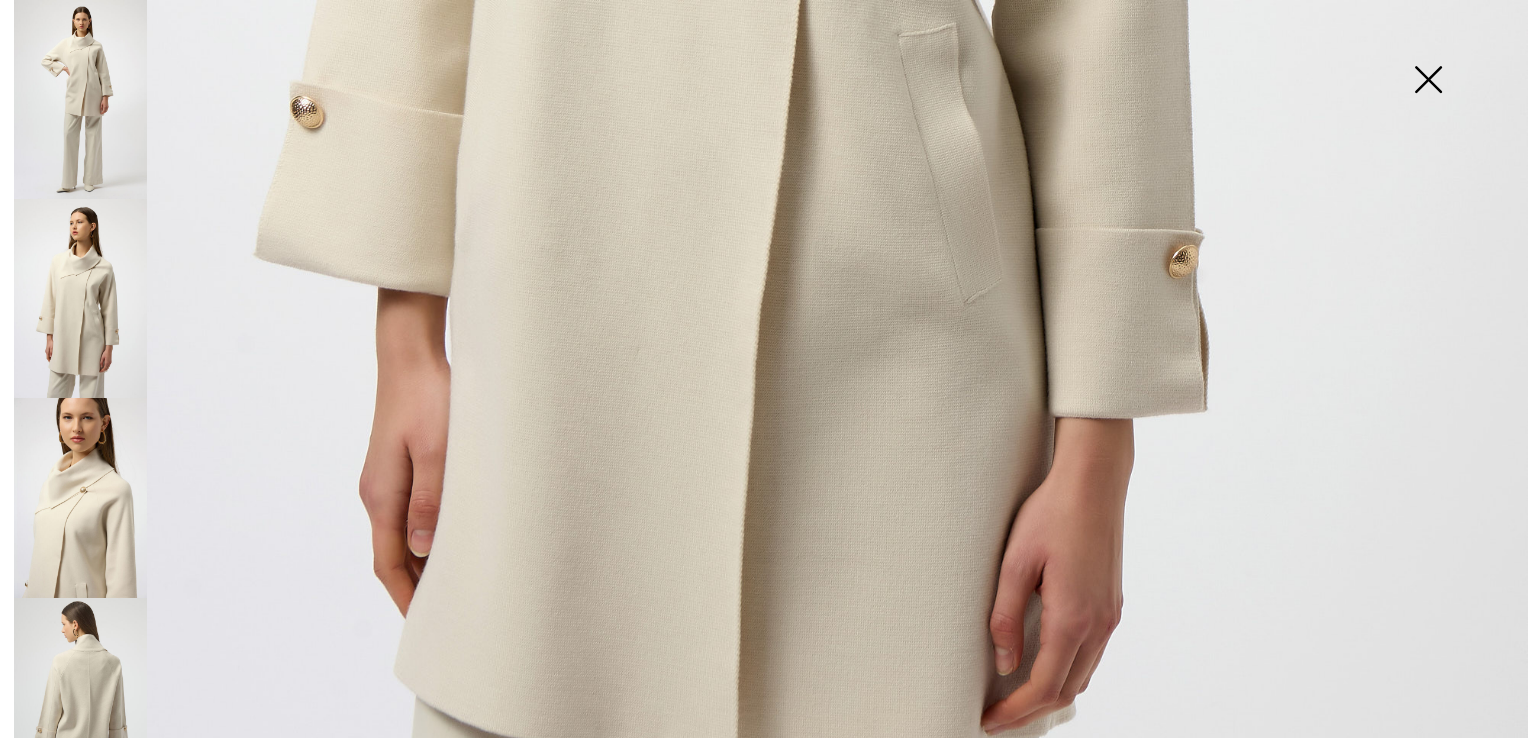 scroll, scrollTop: 1428, scrollLeft: 0, axis: vertical 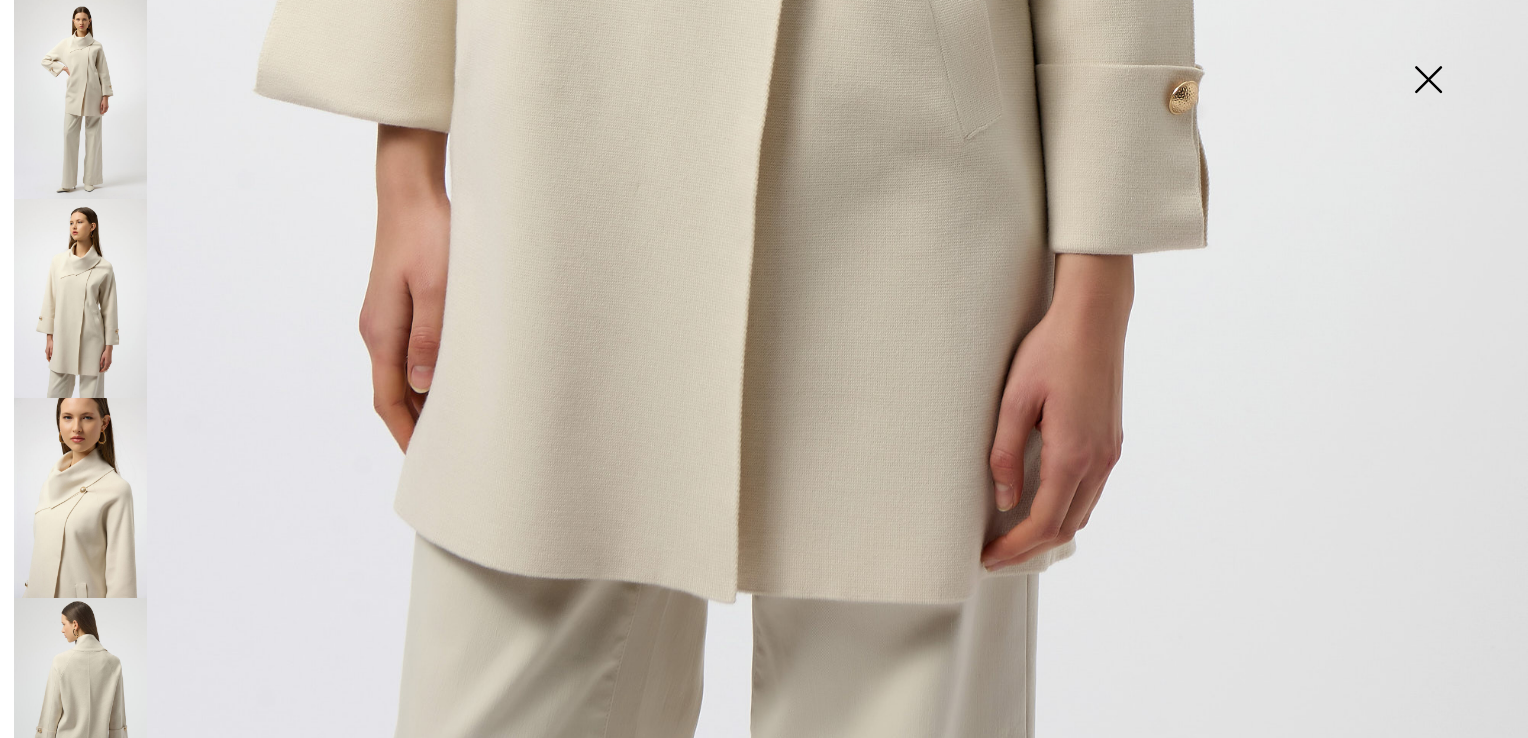 click at bounding box center [80, 497] 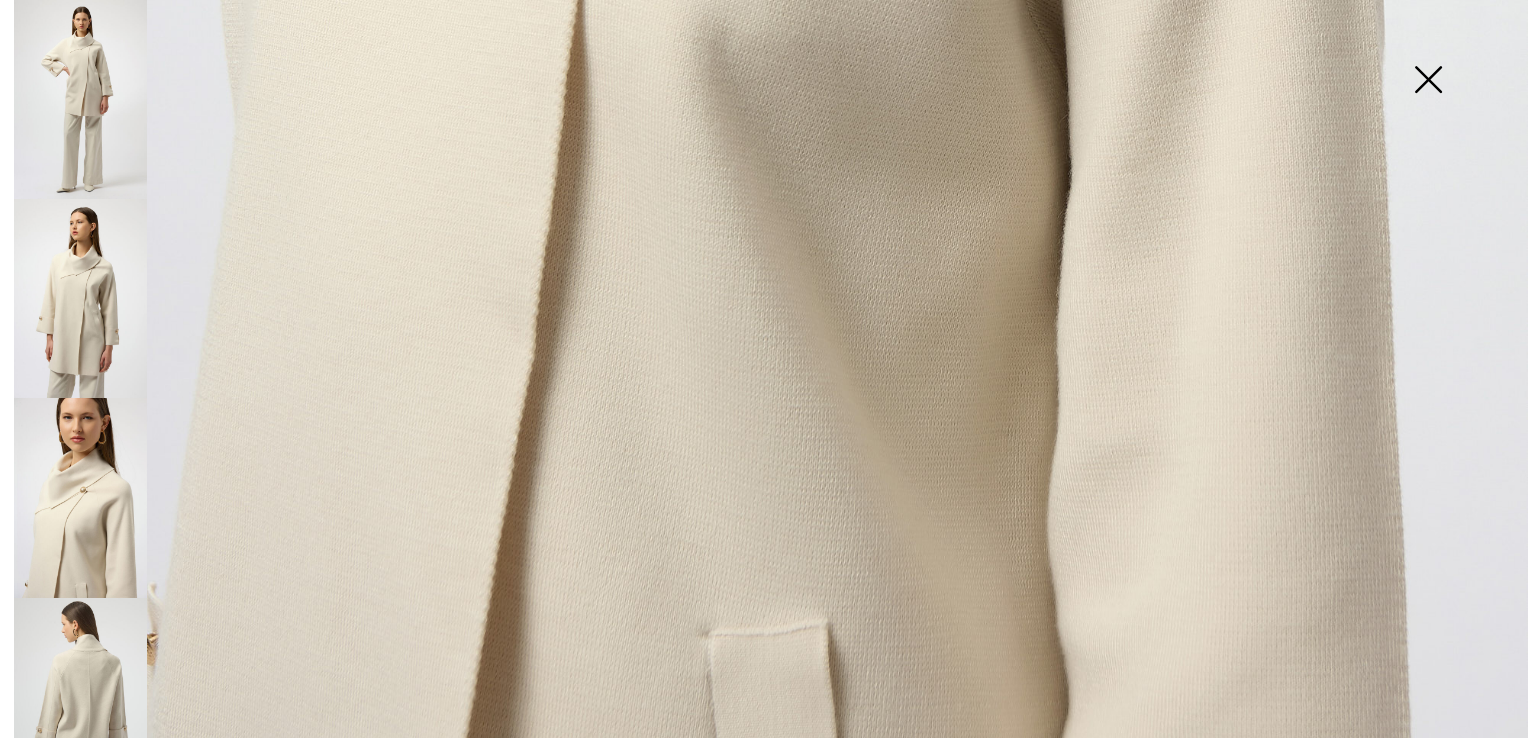 scroll, scrollTop: 1528, scrollLeft: 0, axis: vertical 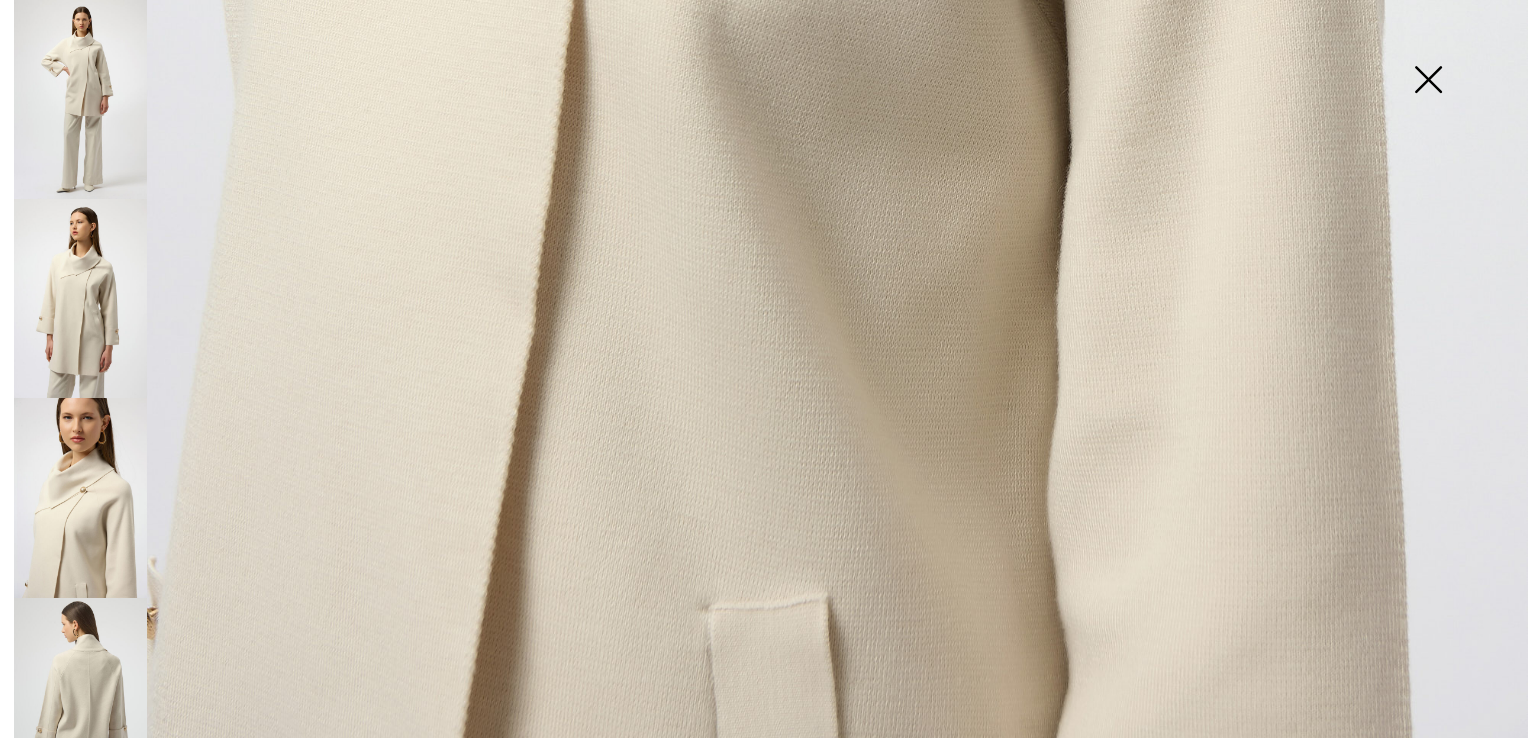 click at bounding box center (80, 697) 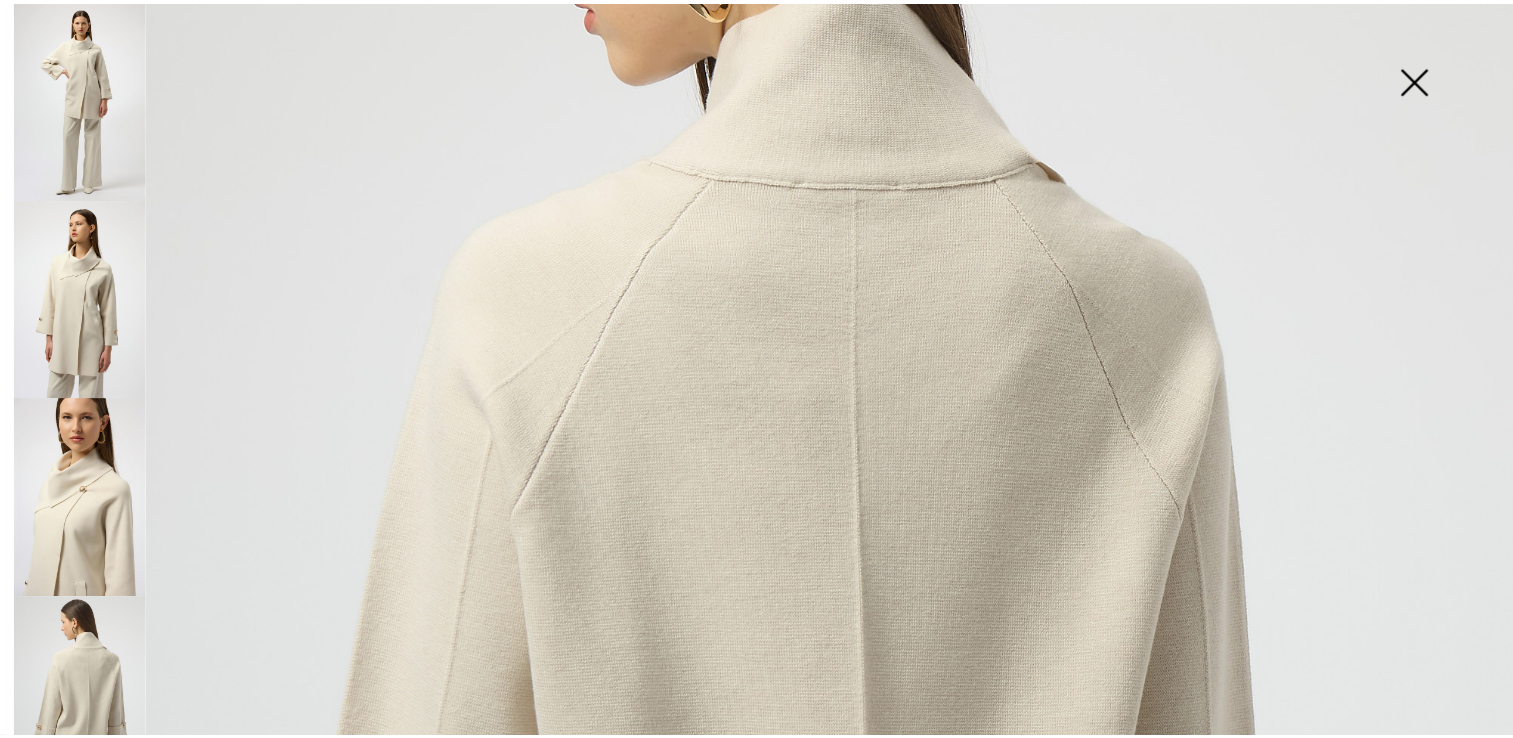scroll, scrollTop: 428, scrollLeft: 0, axis: vertical 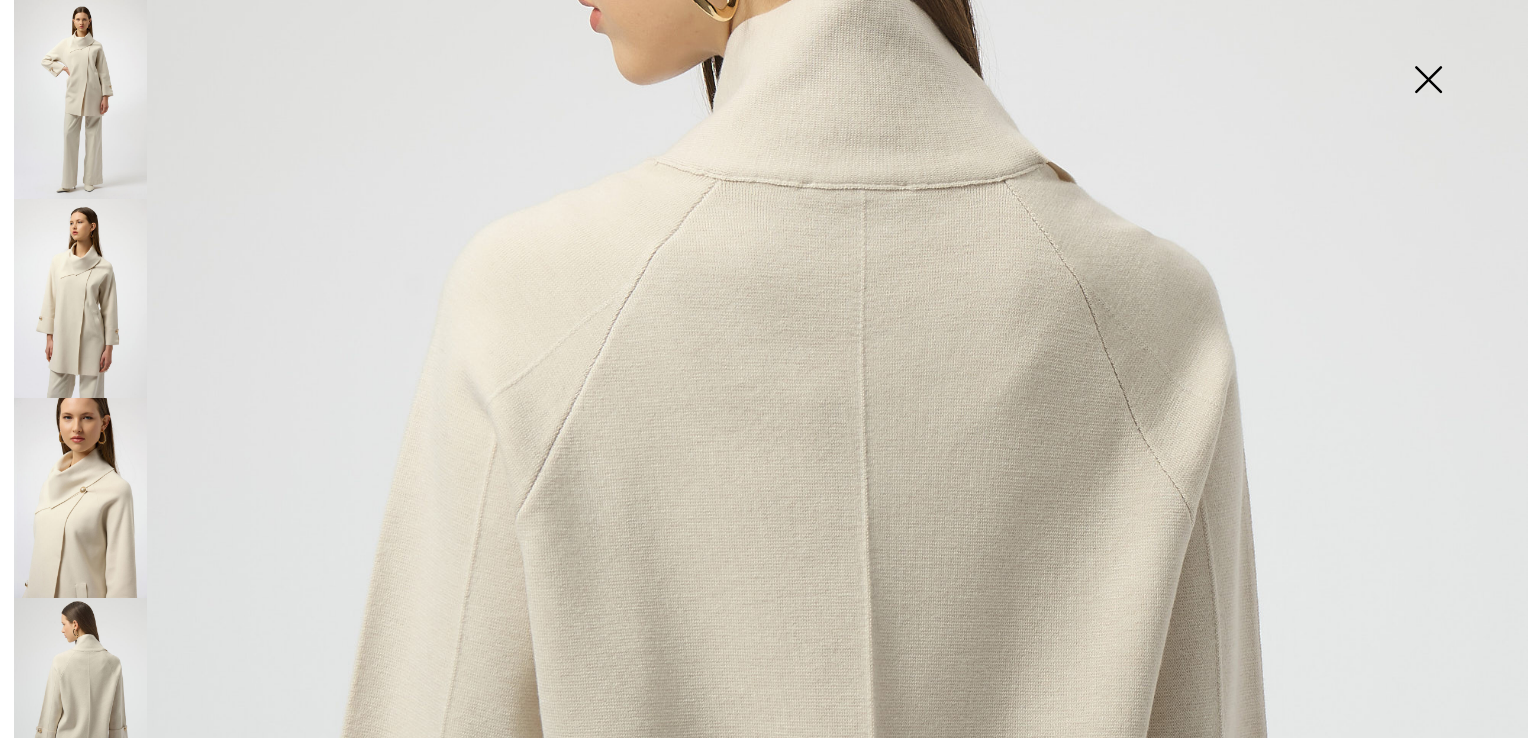 click at bounding box center (1428, 81) 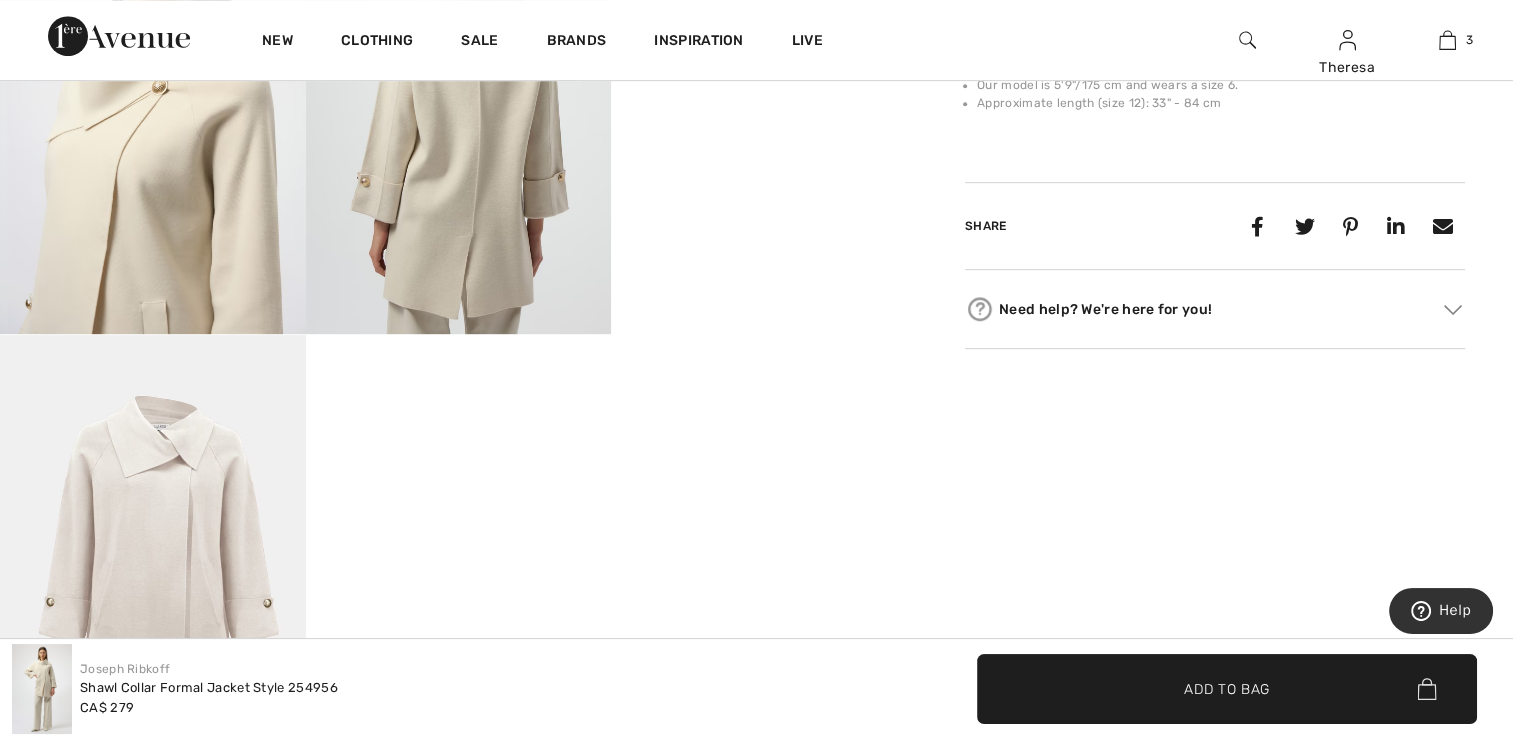 scroll, scrollTop: 900, scrollLeft: 0, axis: vertical 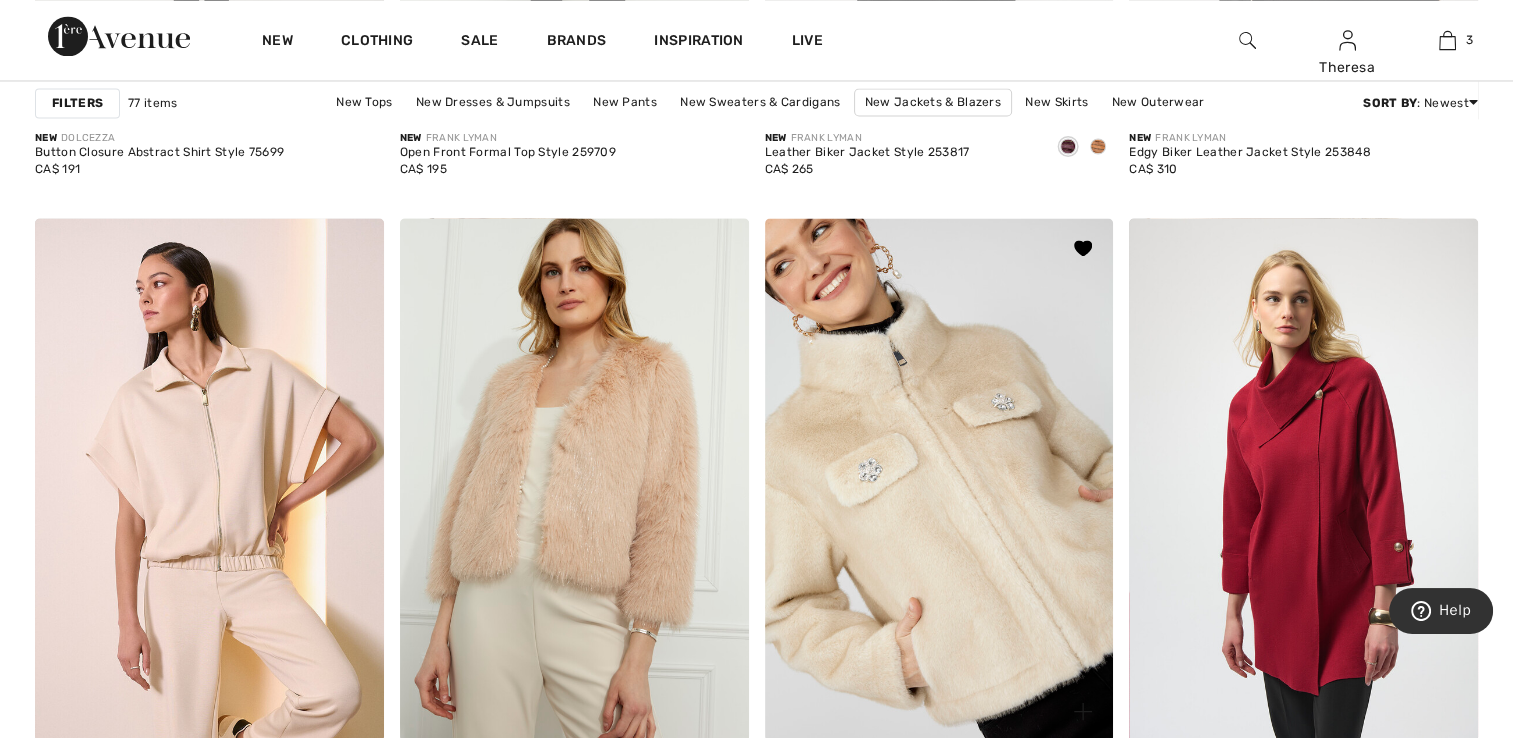 click at bounding box center (939, 479) 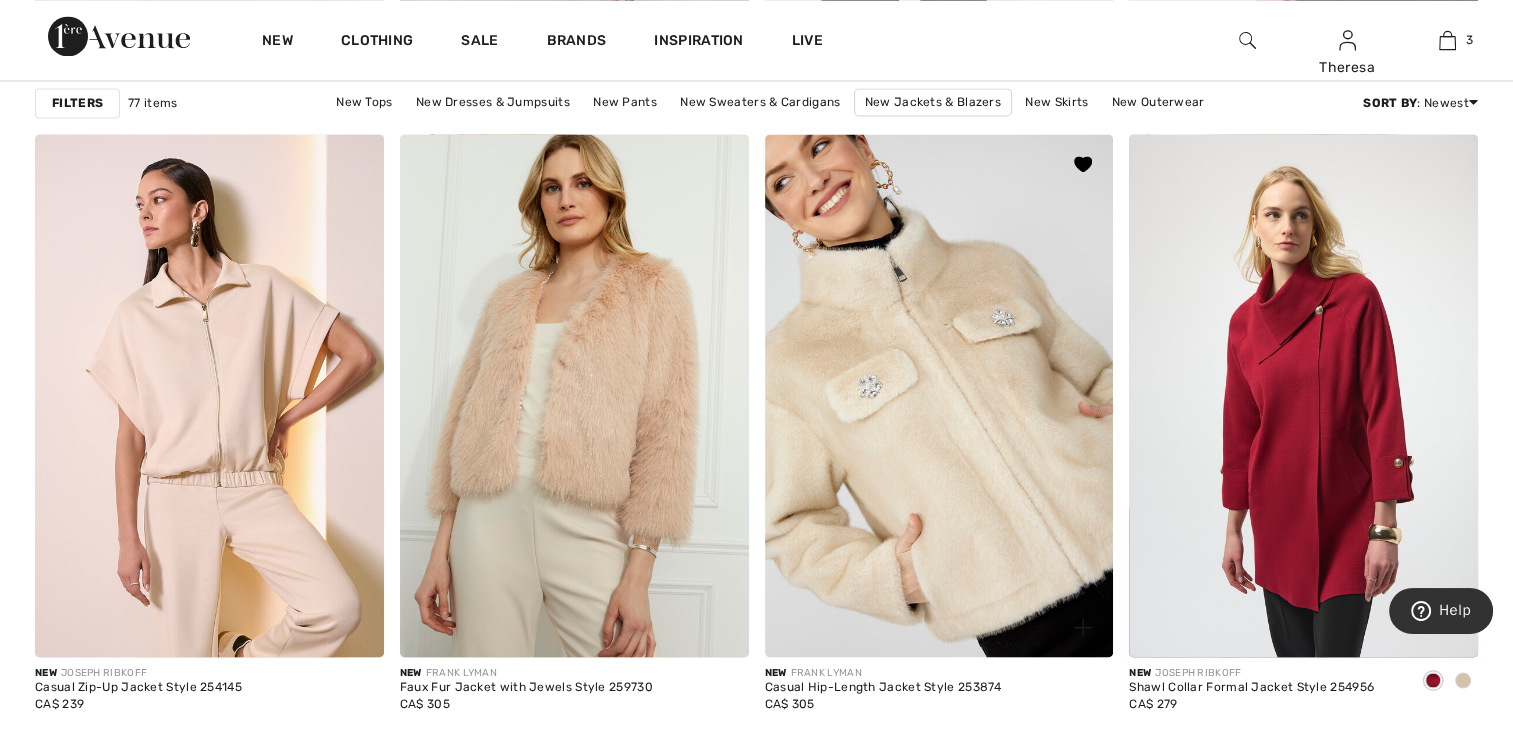 scroll, scrollTop: 3800, scrollLeft: 0, axis: vertical 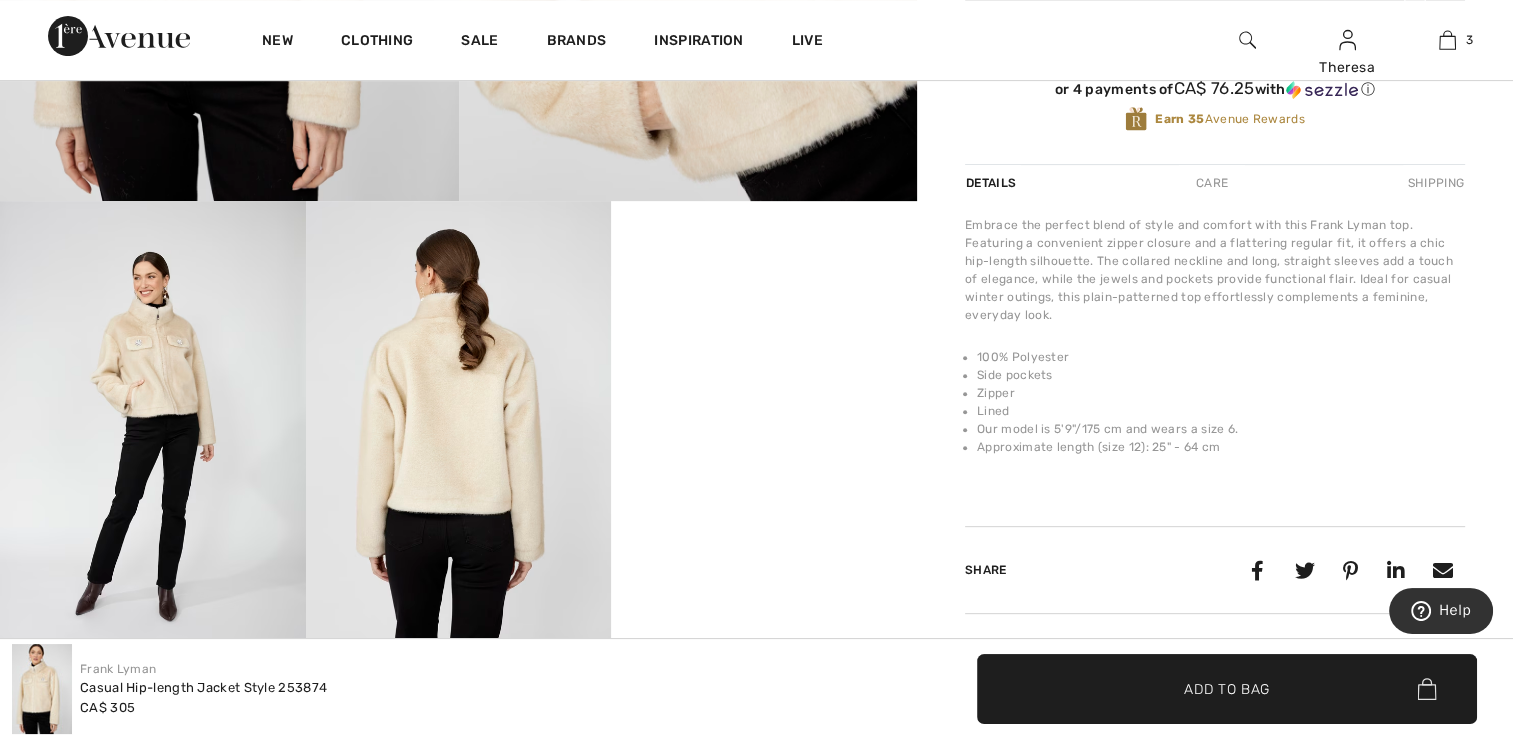 click at bounding box center (153, 430) 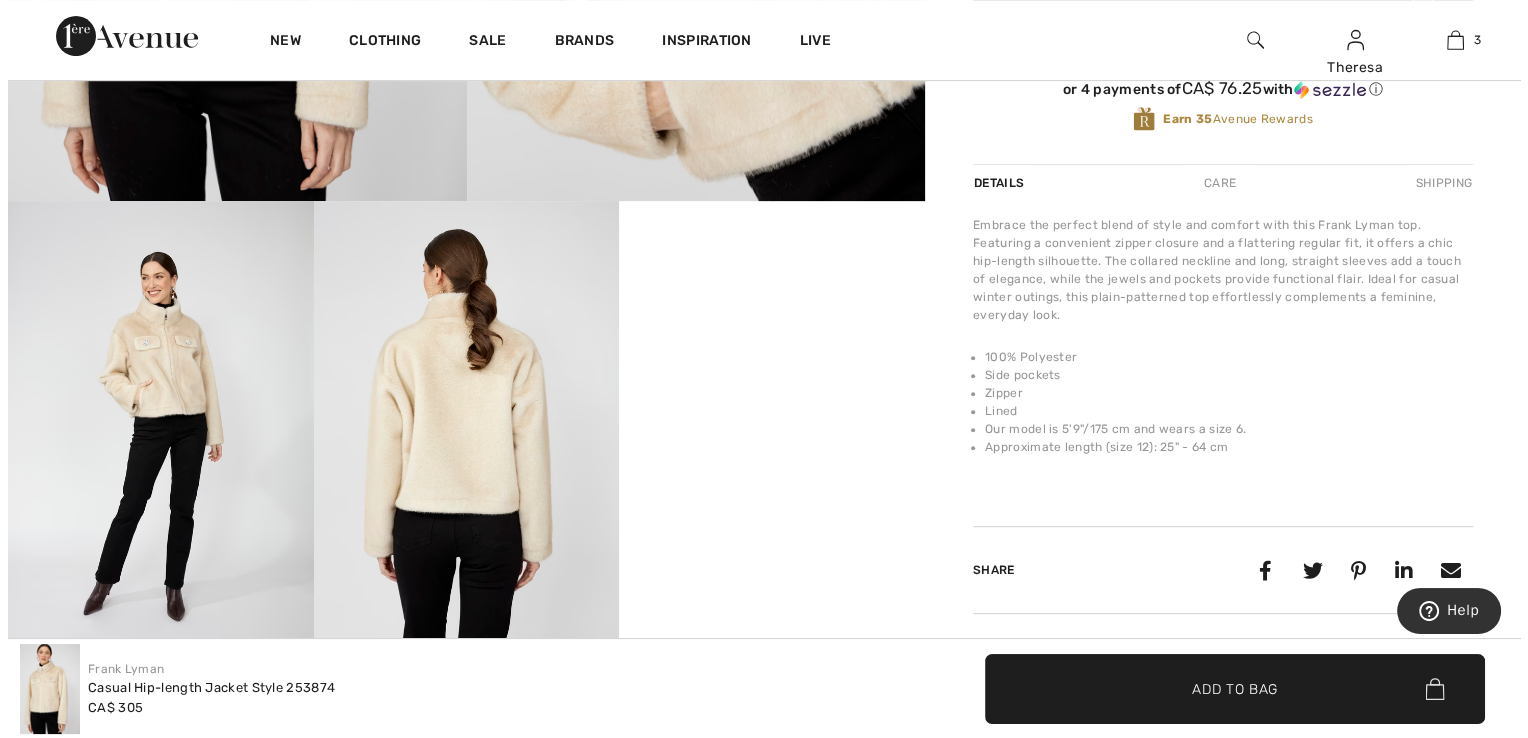 scroll, scrollTop: 700, scrollLeft: 0, axis: vertical 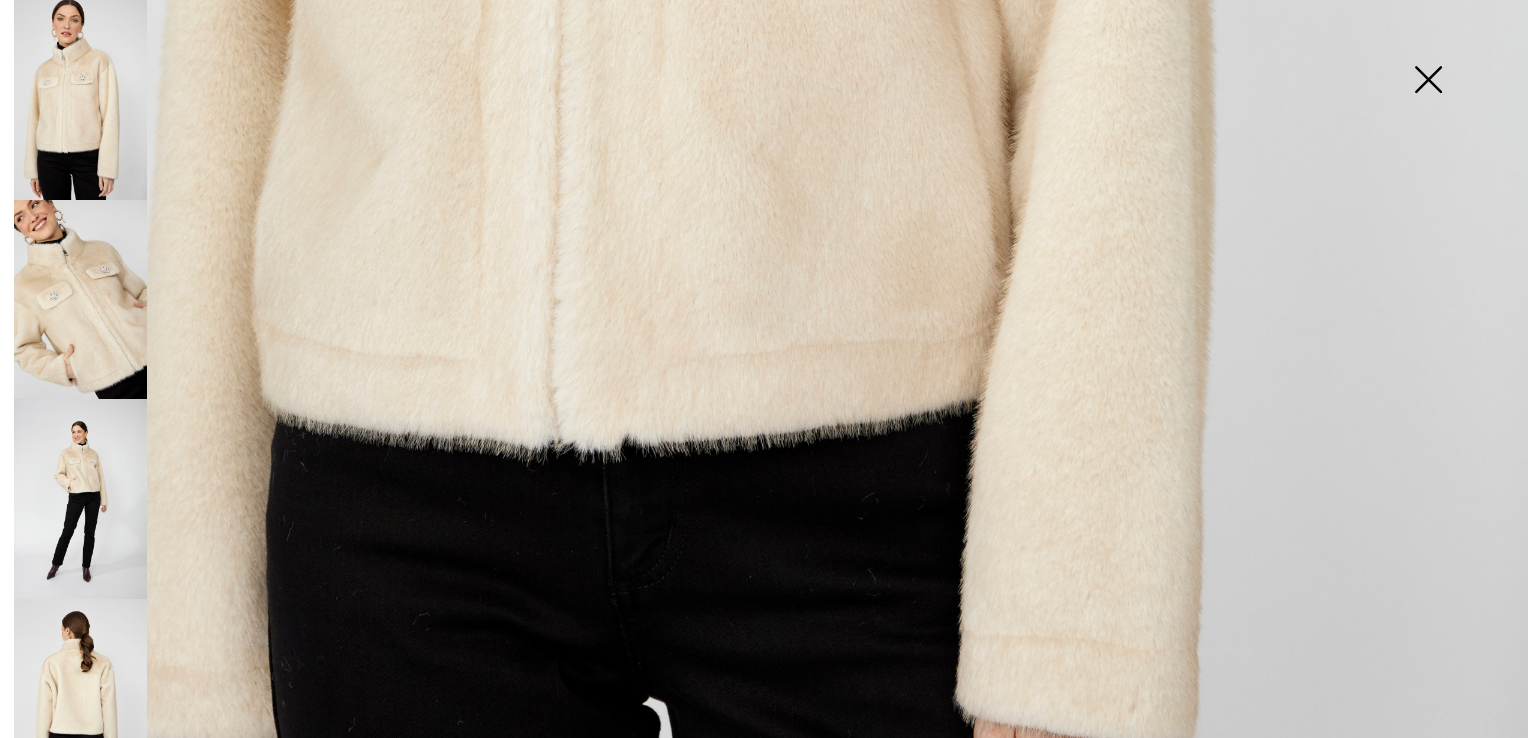 click at bounding box center (80, 300) 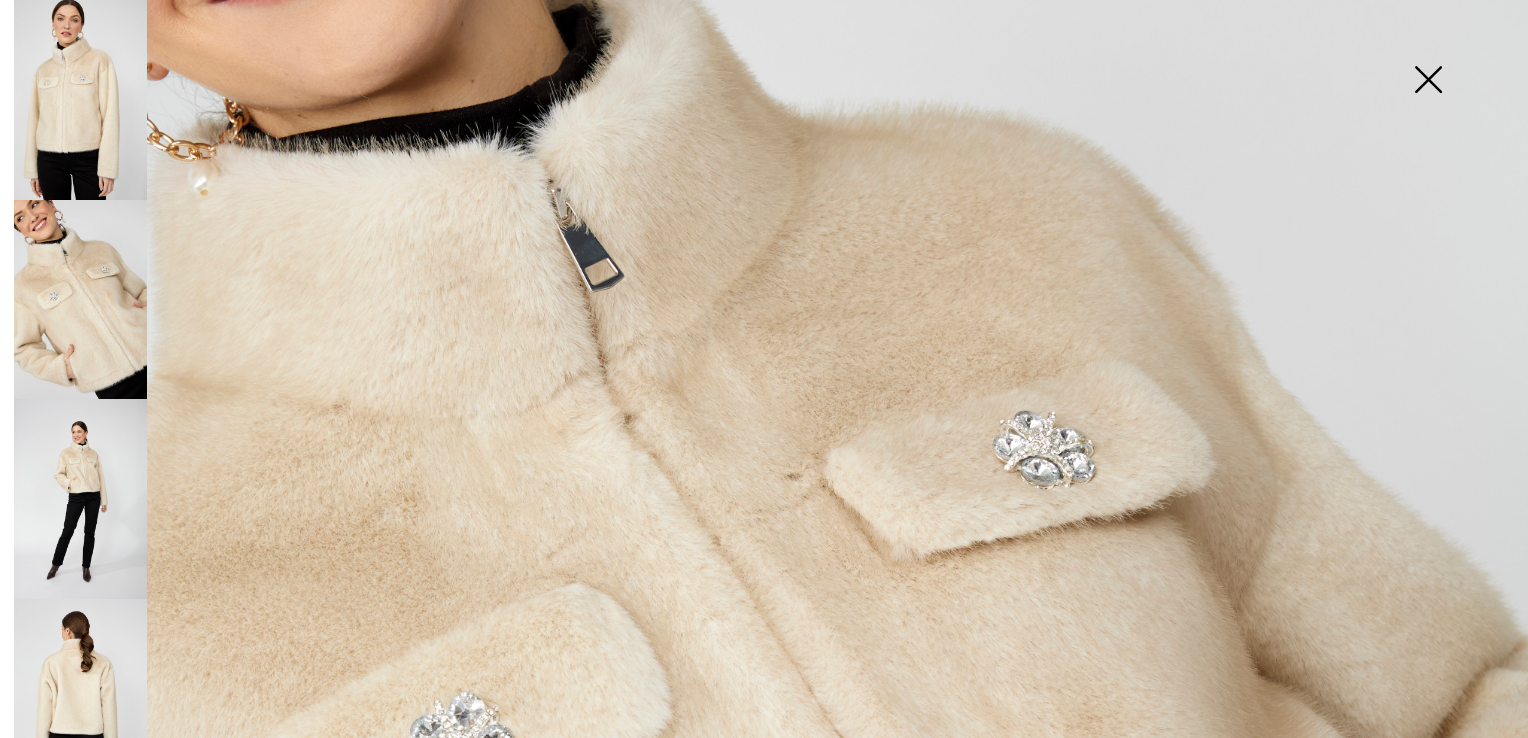 scroll, scrollTop: 500, scrollLeft: 0, axis: vertical 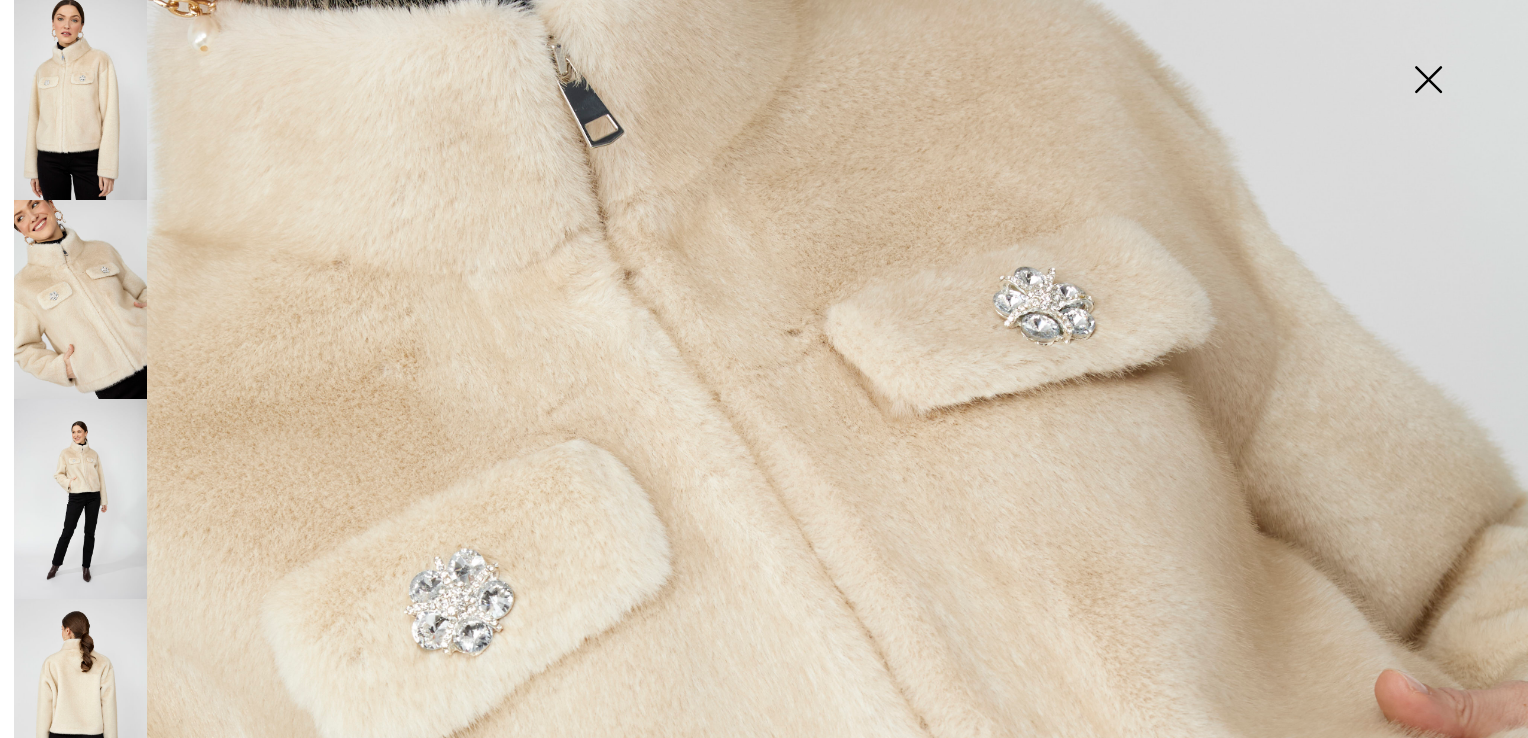 click at bounding box center [80, 699] 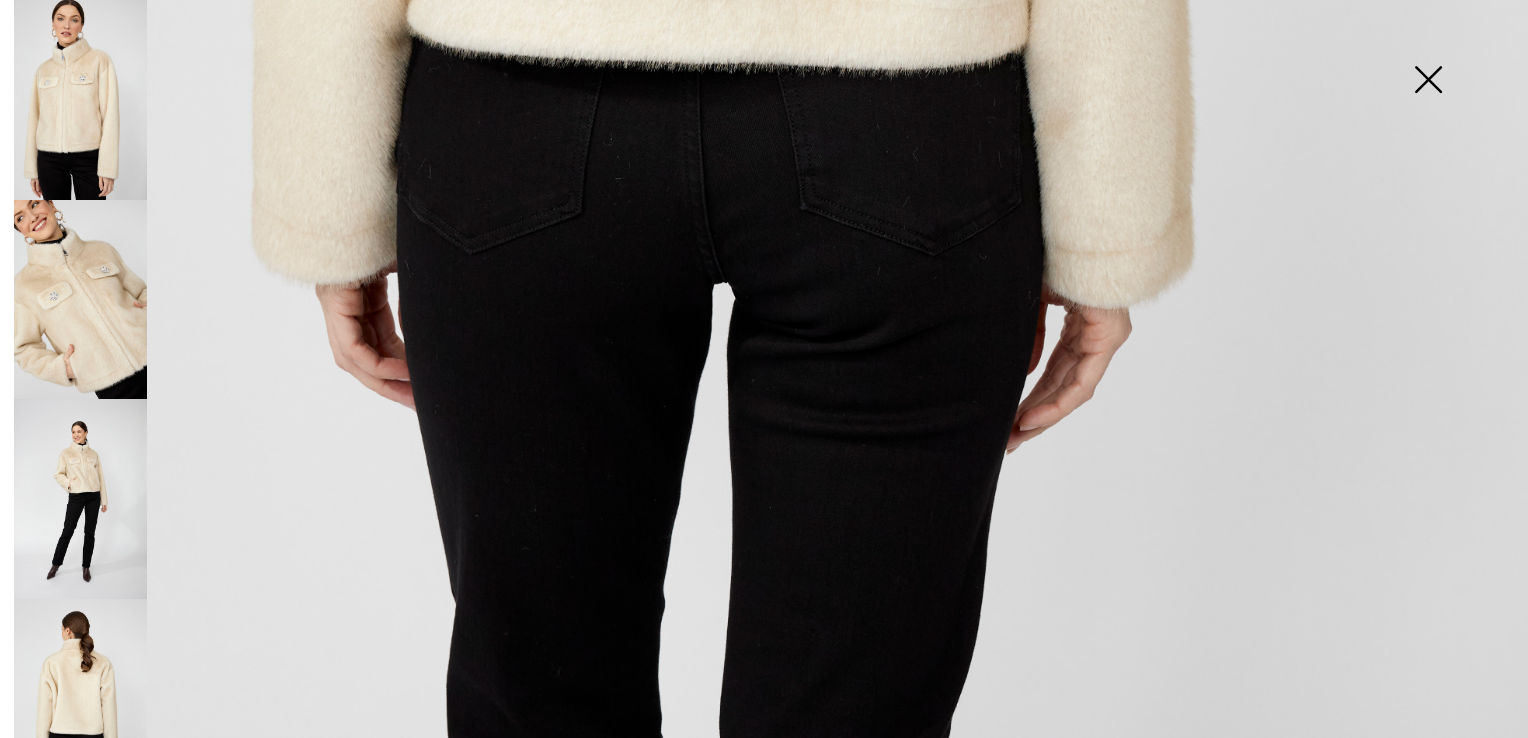 scroll, scrollTop: 1500, scrollLeft: 0, axis: vertical 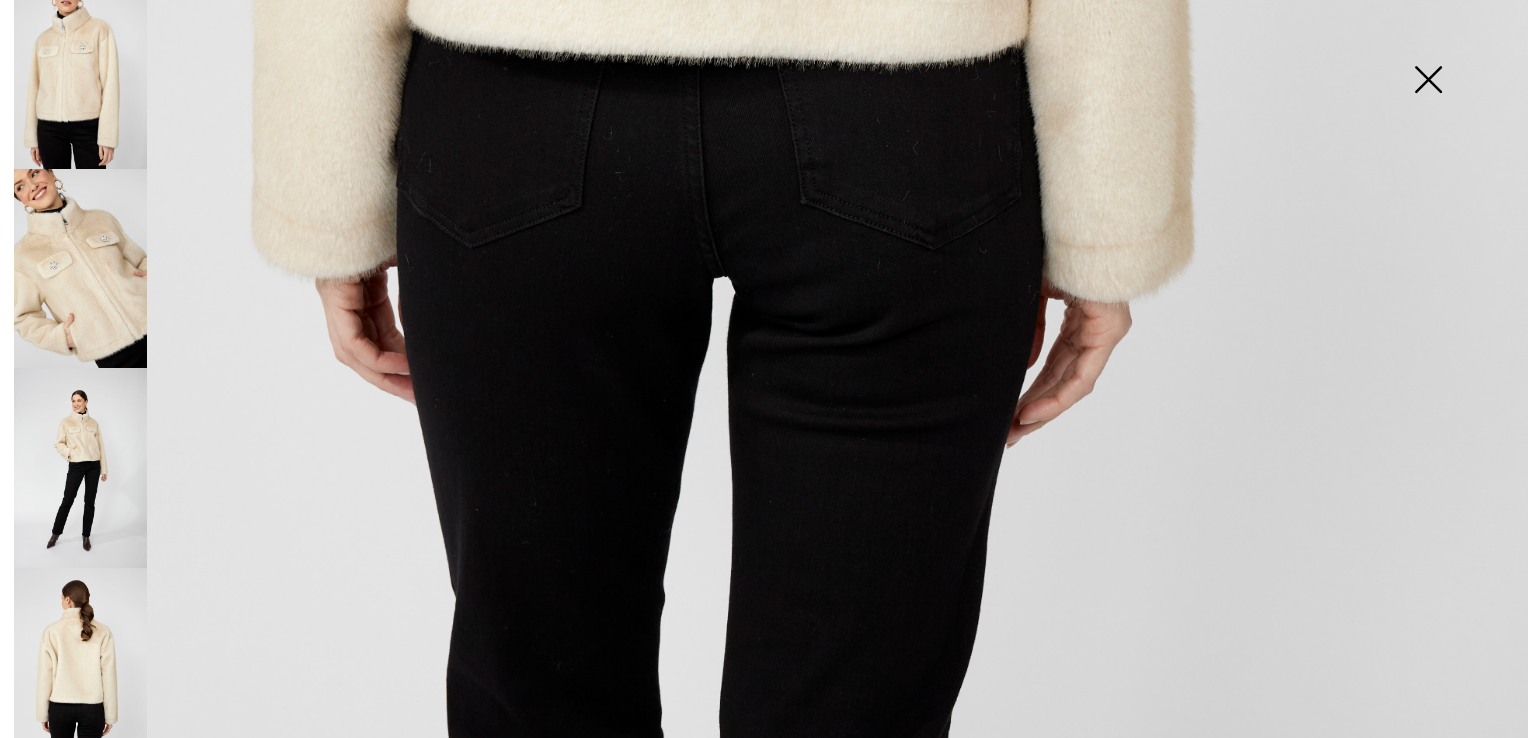 click at bounding box center [80, 668] 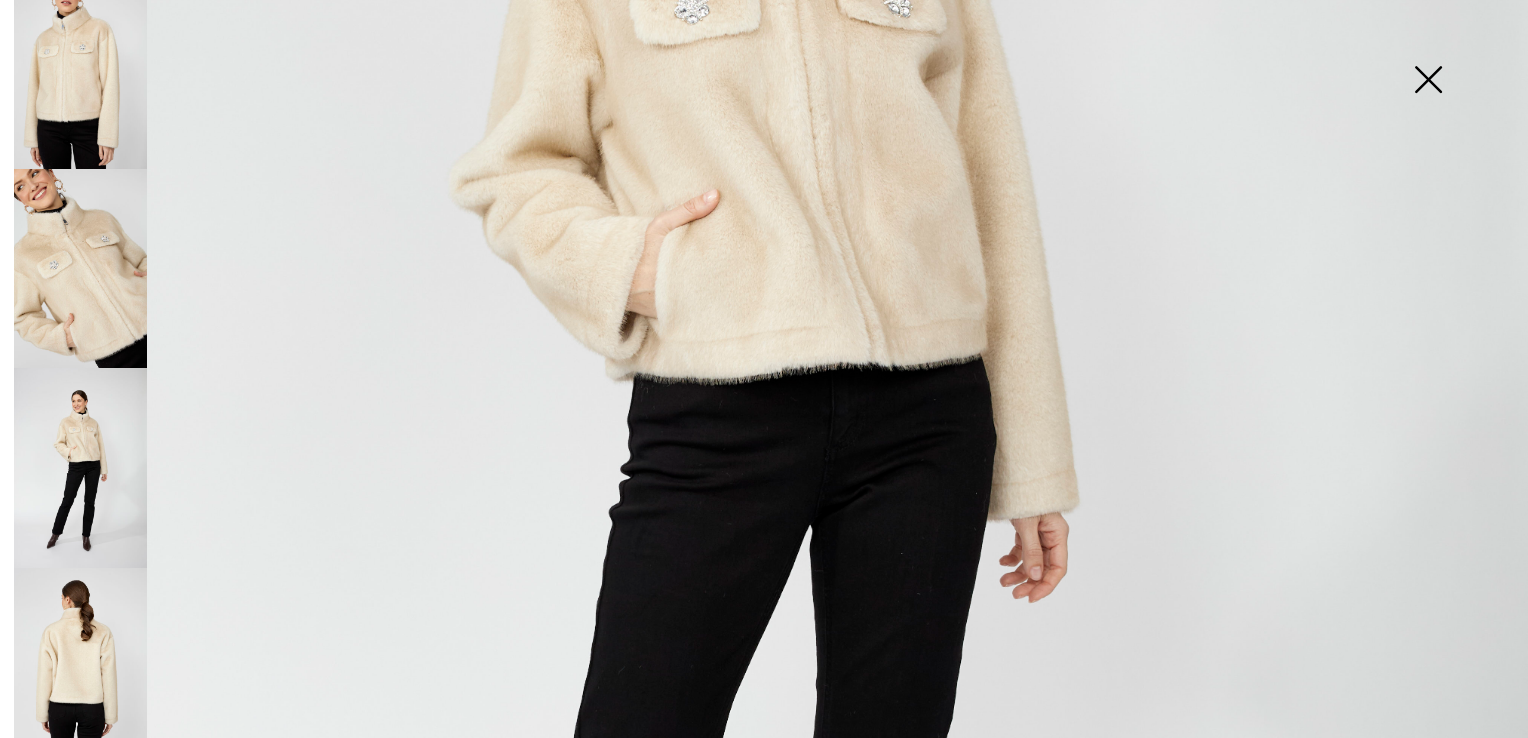 scroll, scrollTop: 500, scrollLeft: 0, axis: vertical 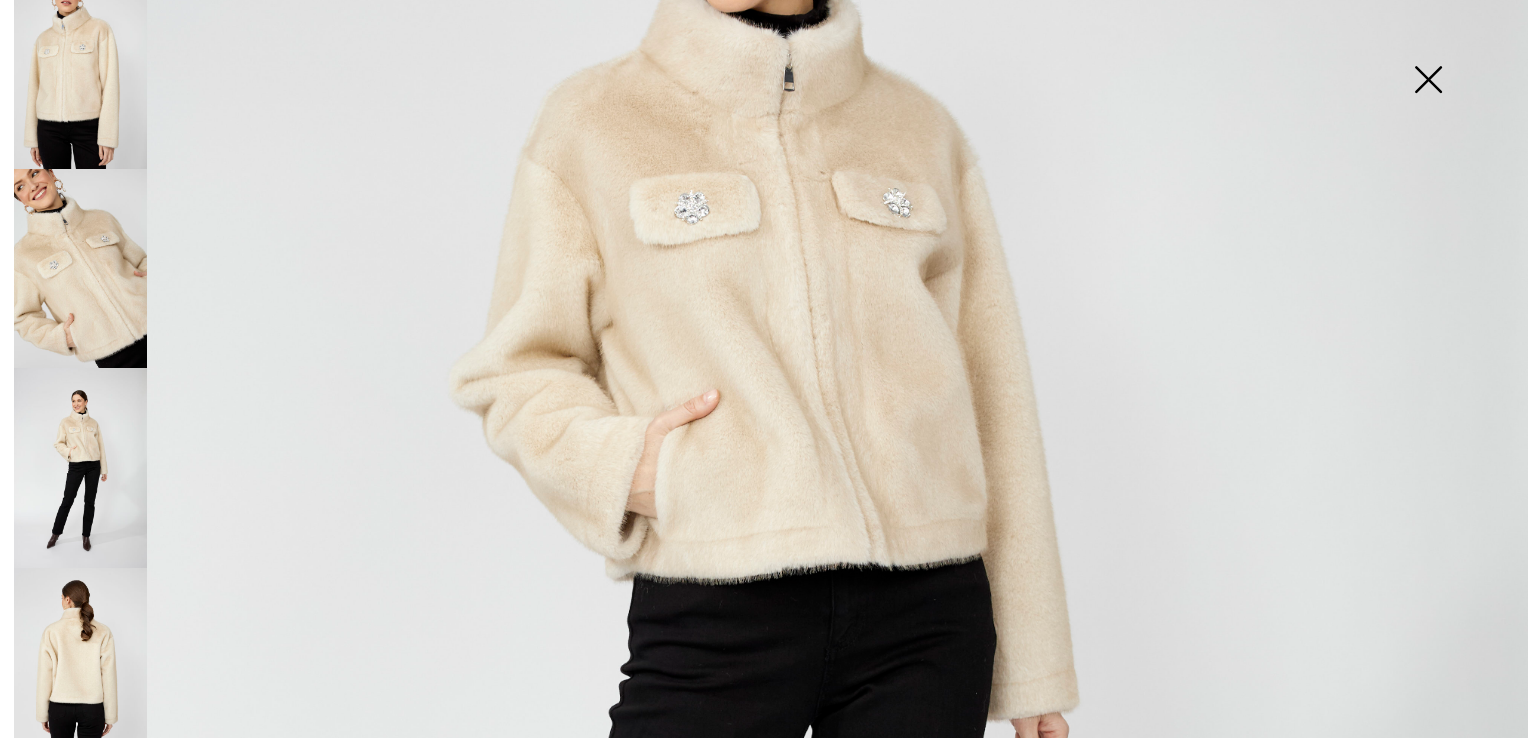 click at bounding box center (1428, 81) 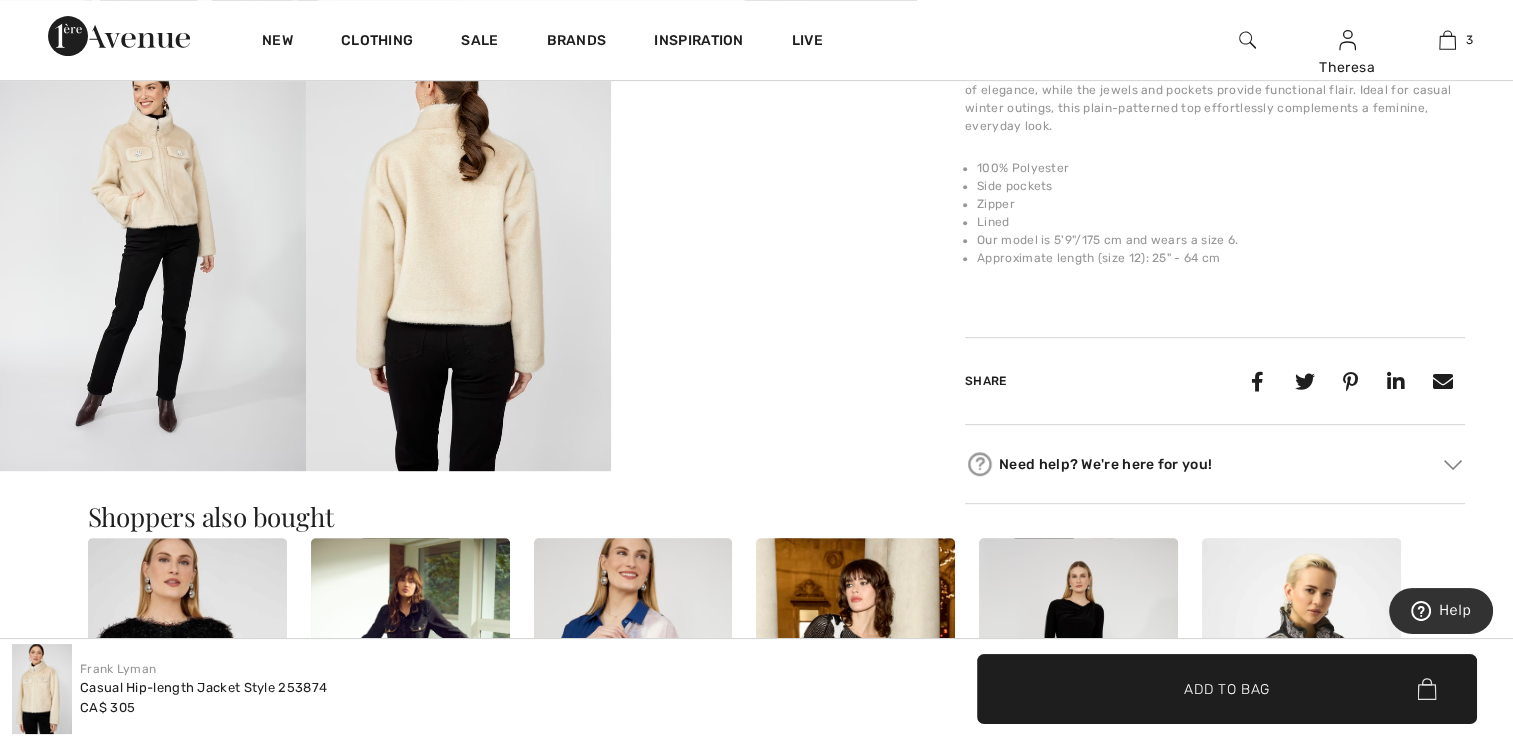 scroll, scrollTop: 900, scrollLeft: 0, axis: vertical 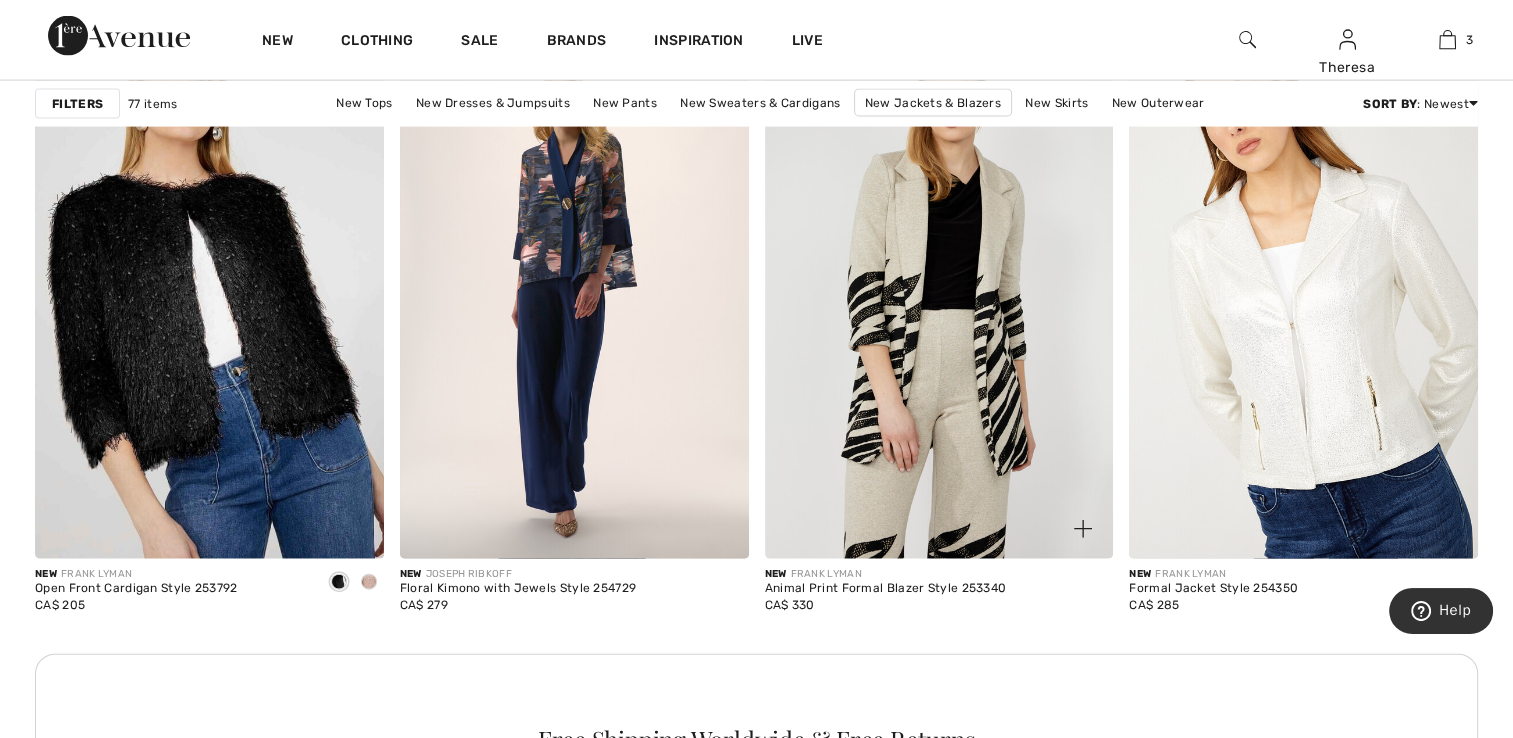 click at bounding box center [939, 297] 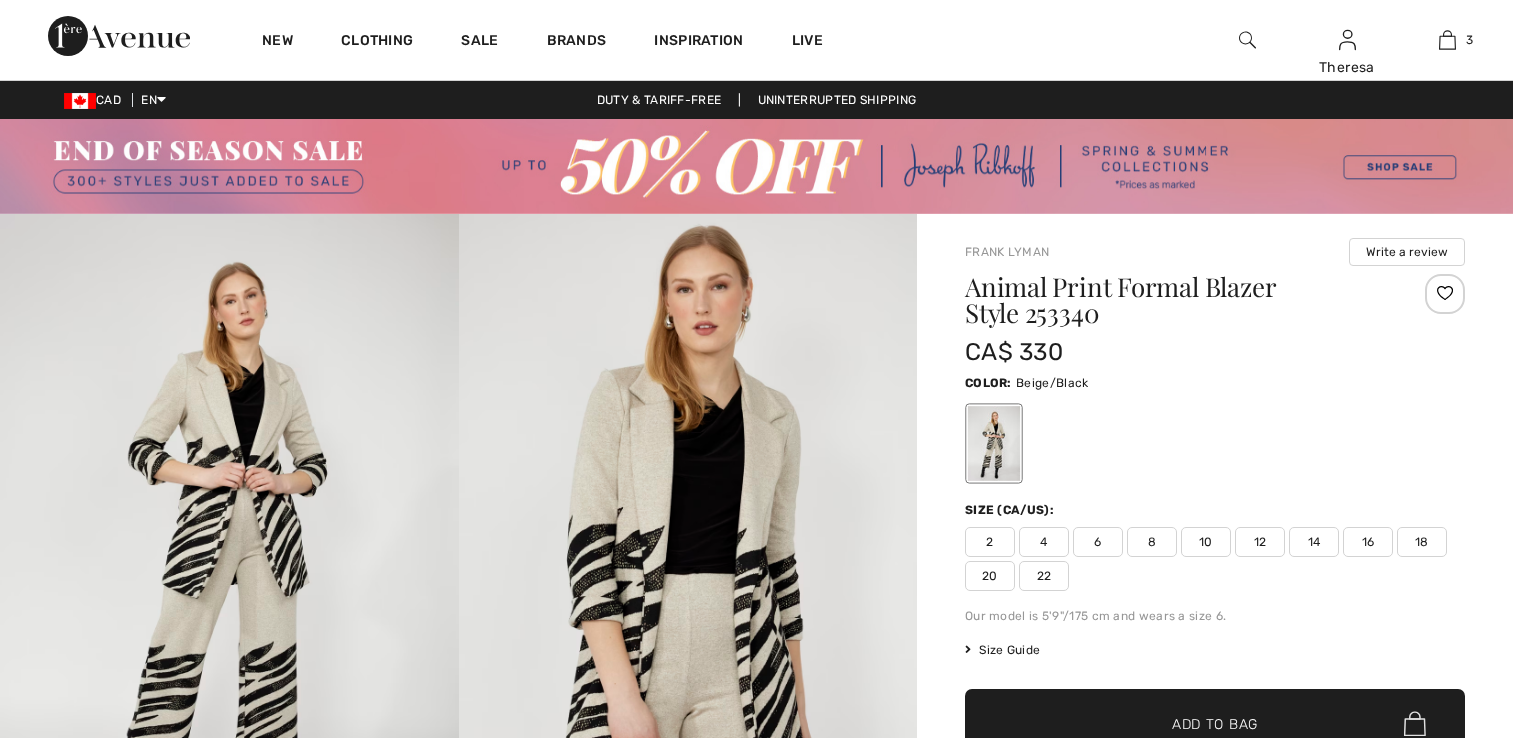 scroll, scrollTop: 0, scrollLeft: 0, axis: both 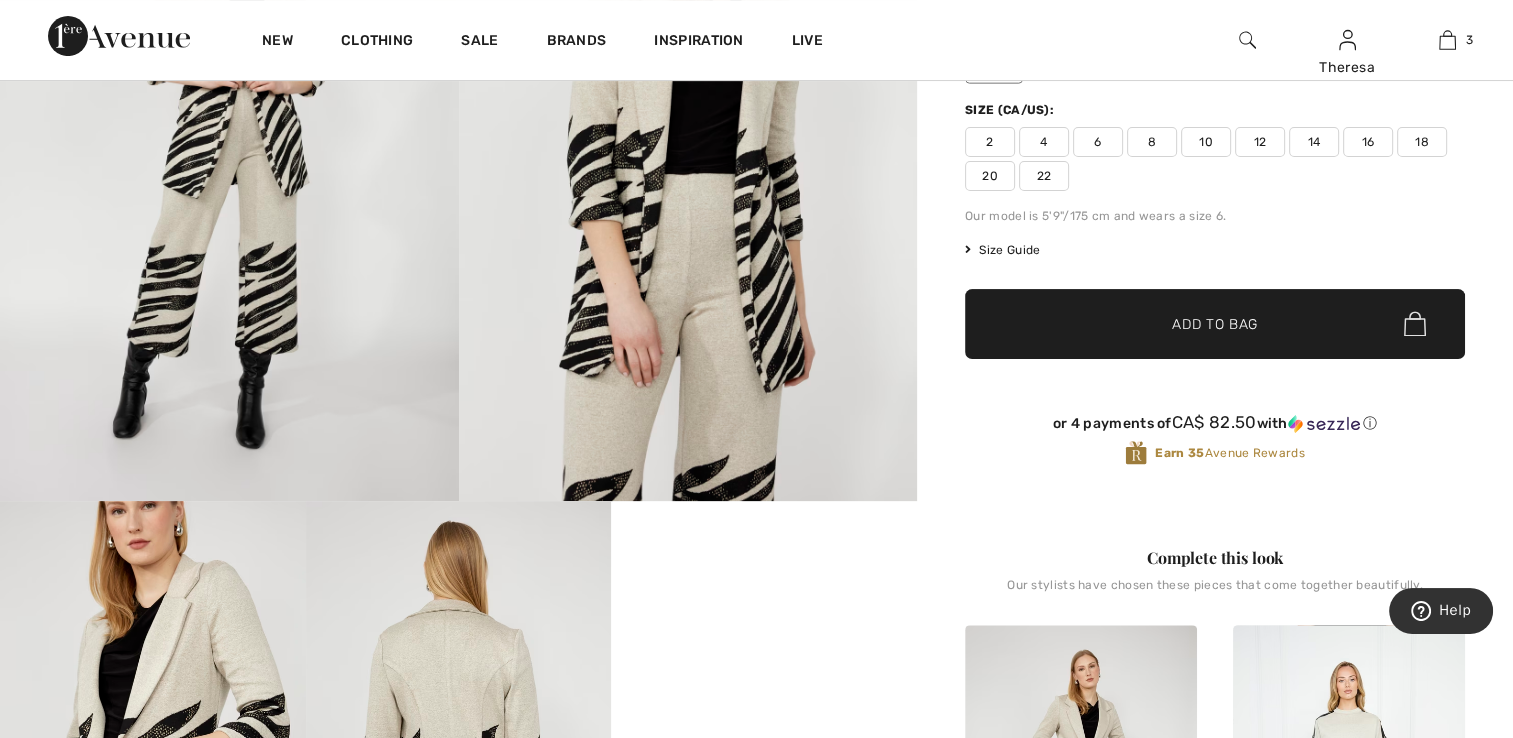 click at bounding box center (229, 158) 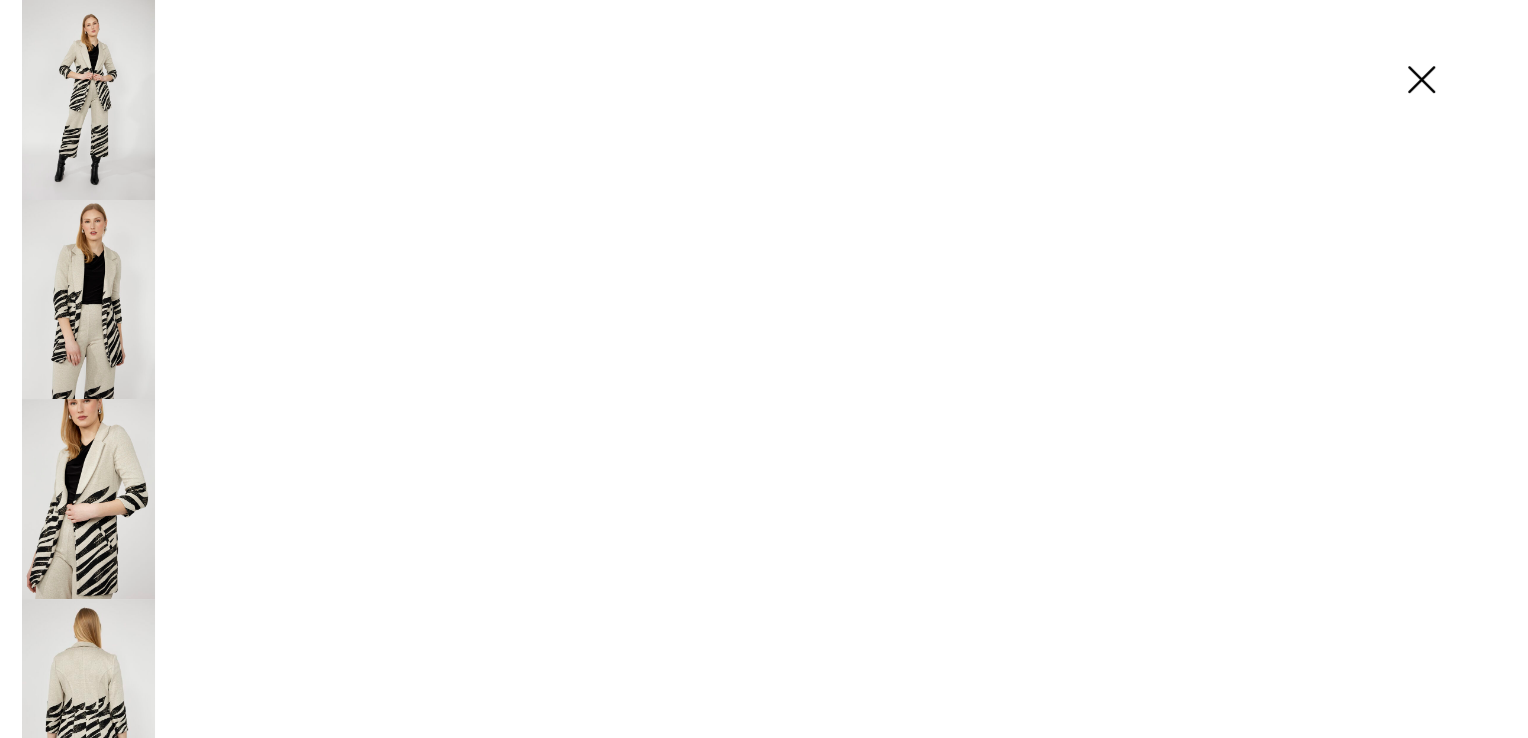 scroll, scrollTop: 400, scrollLeft: 0, axis: vertical 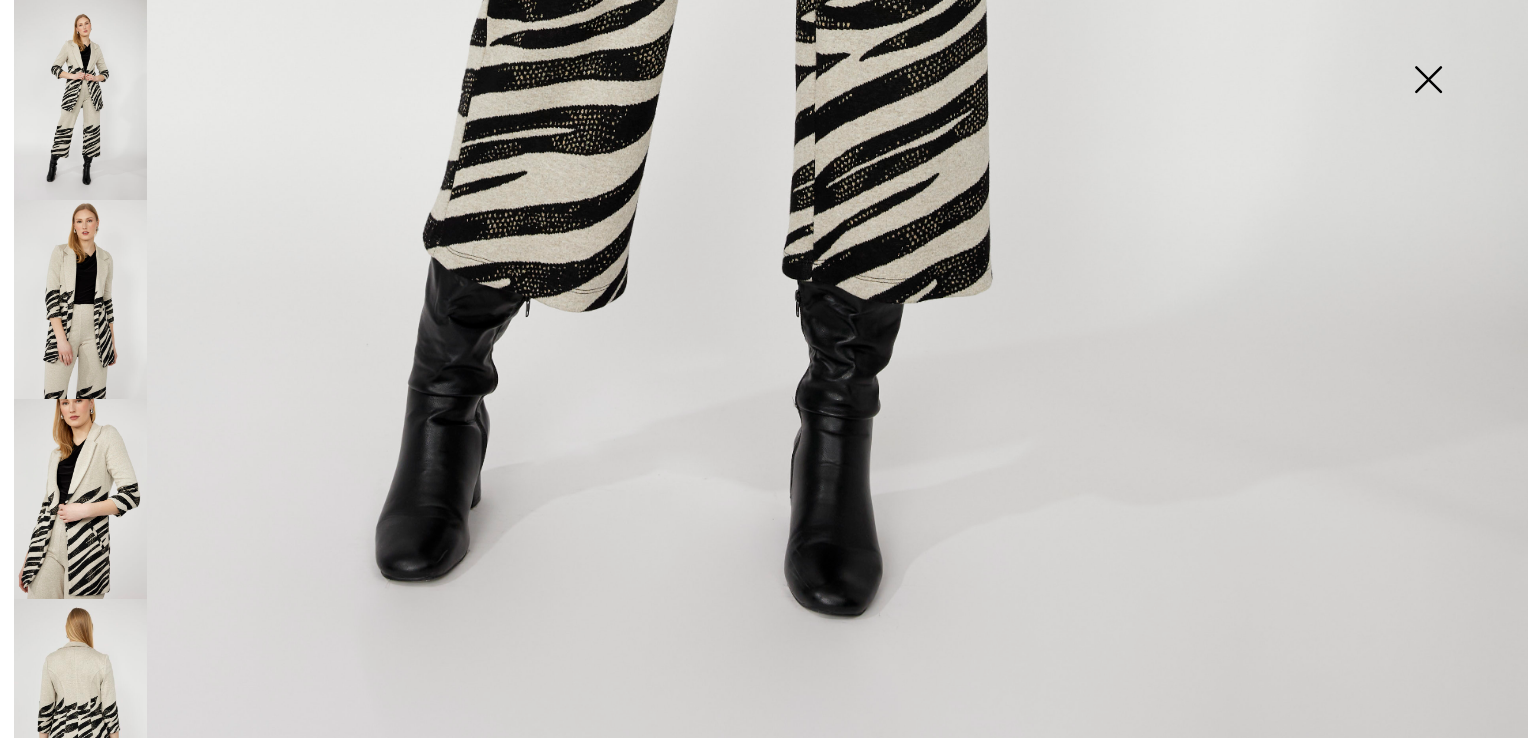 click at bounding box center [80, 300] 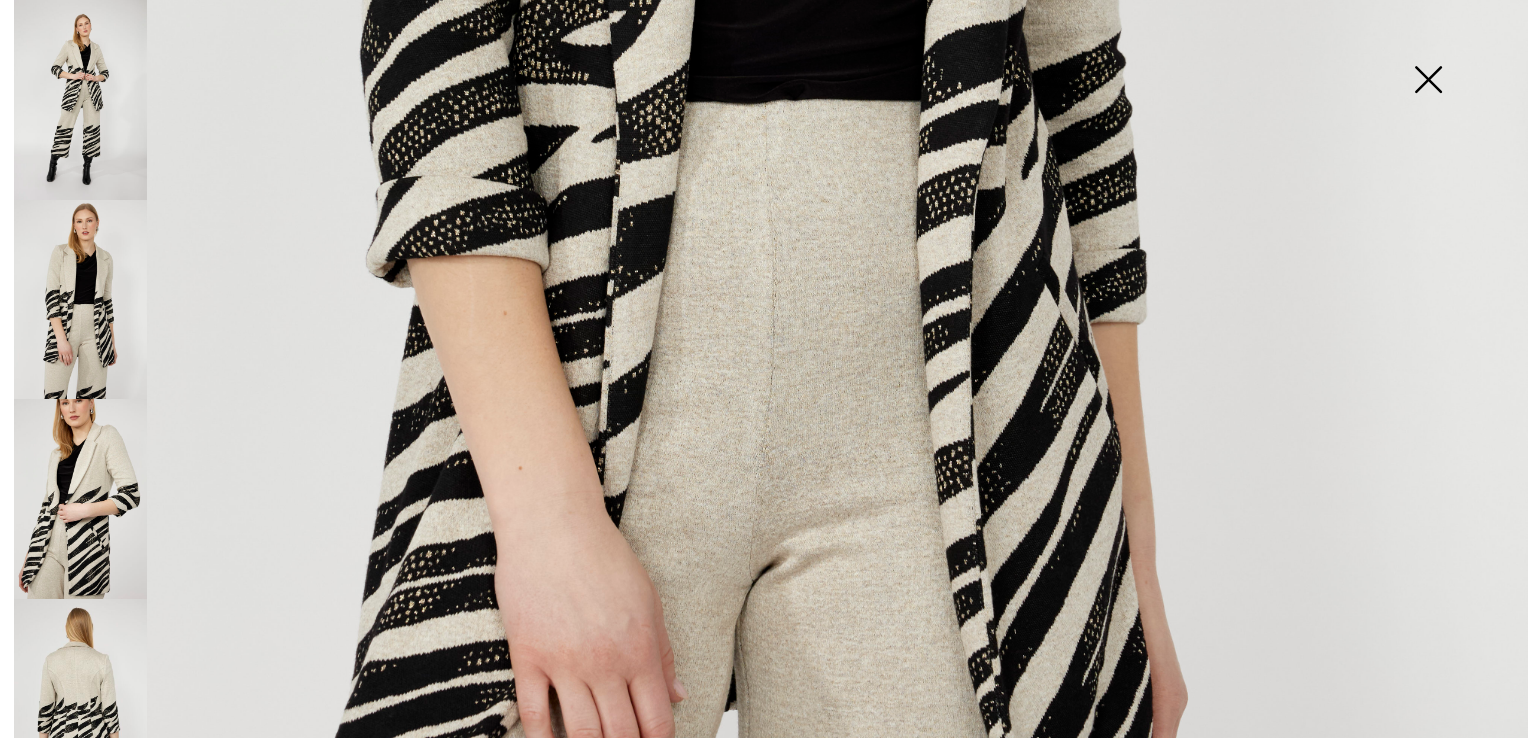 scroll, scrollTop: 1100, scrollLeft: 0, axis: vertical 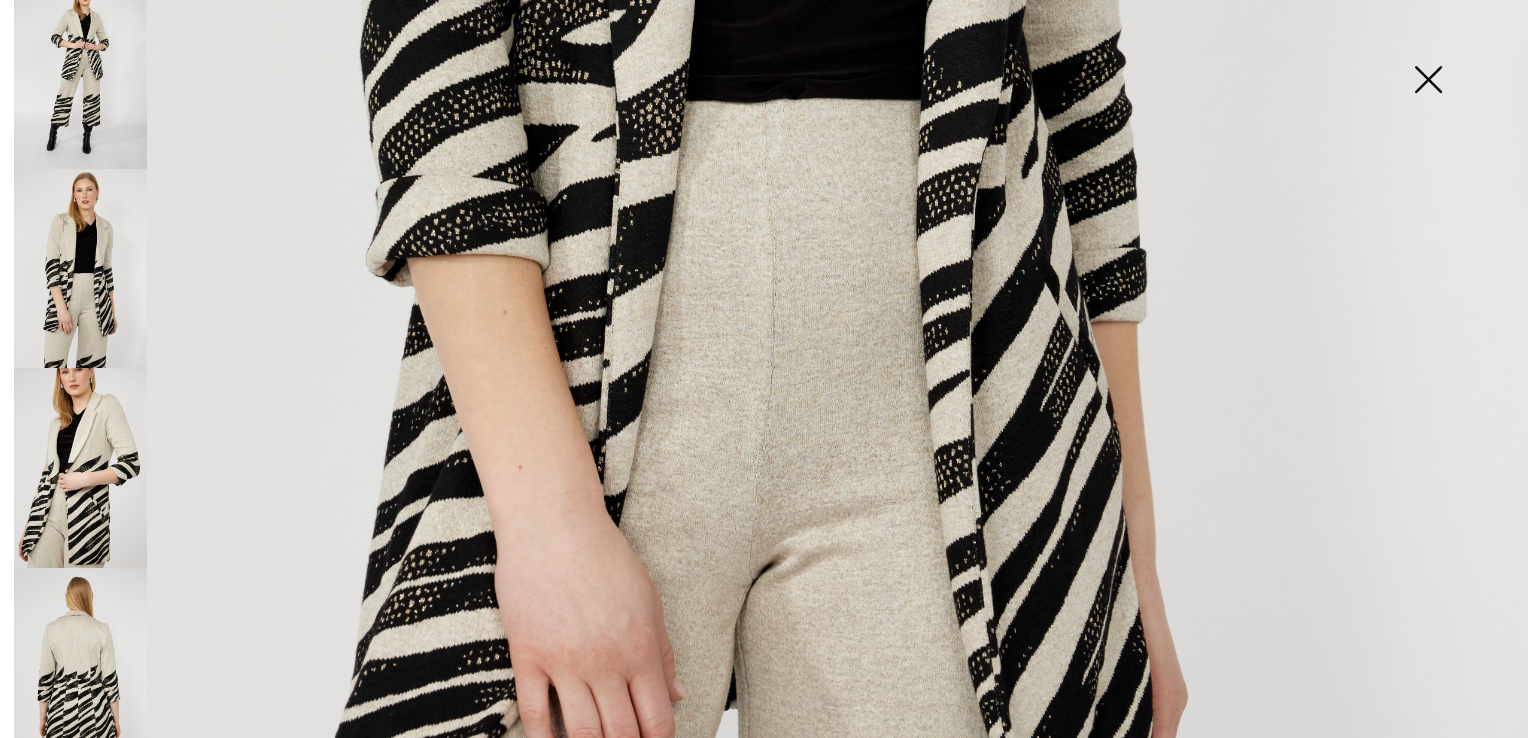 click at bounding box center [80, 468] 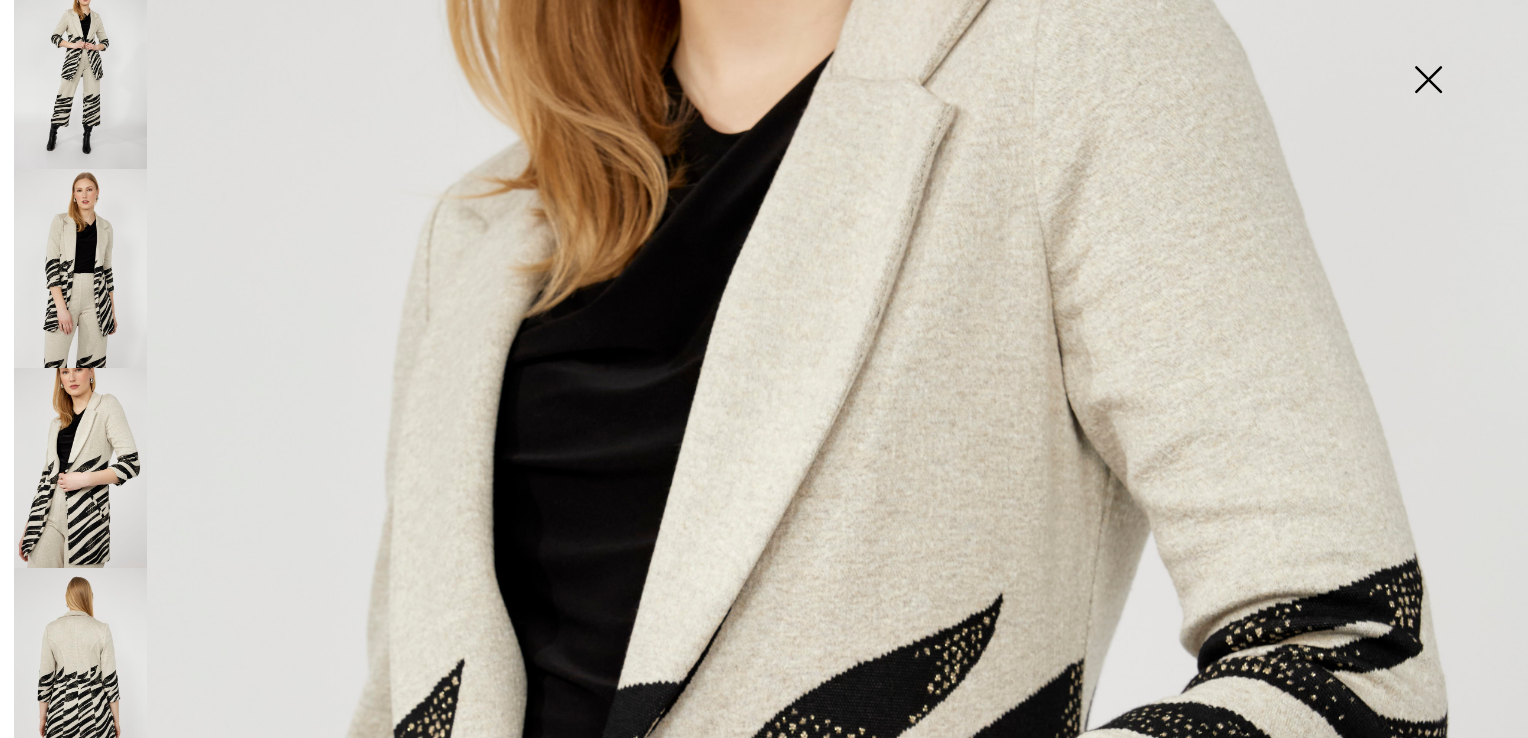 scroll, scrollTop: 800, scrollLeft: 0, axis: vertical 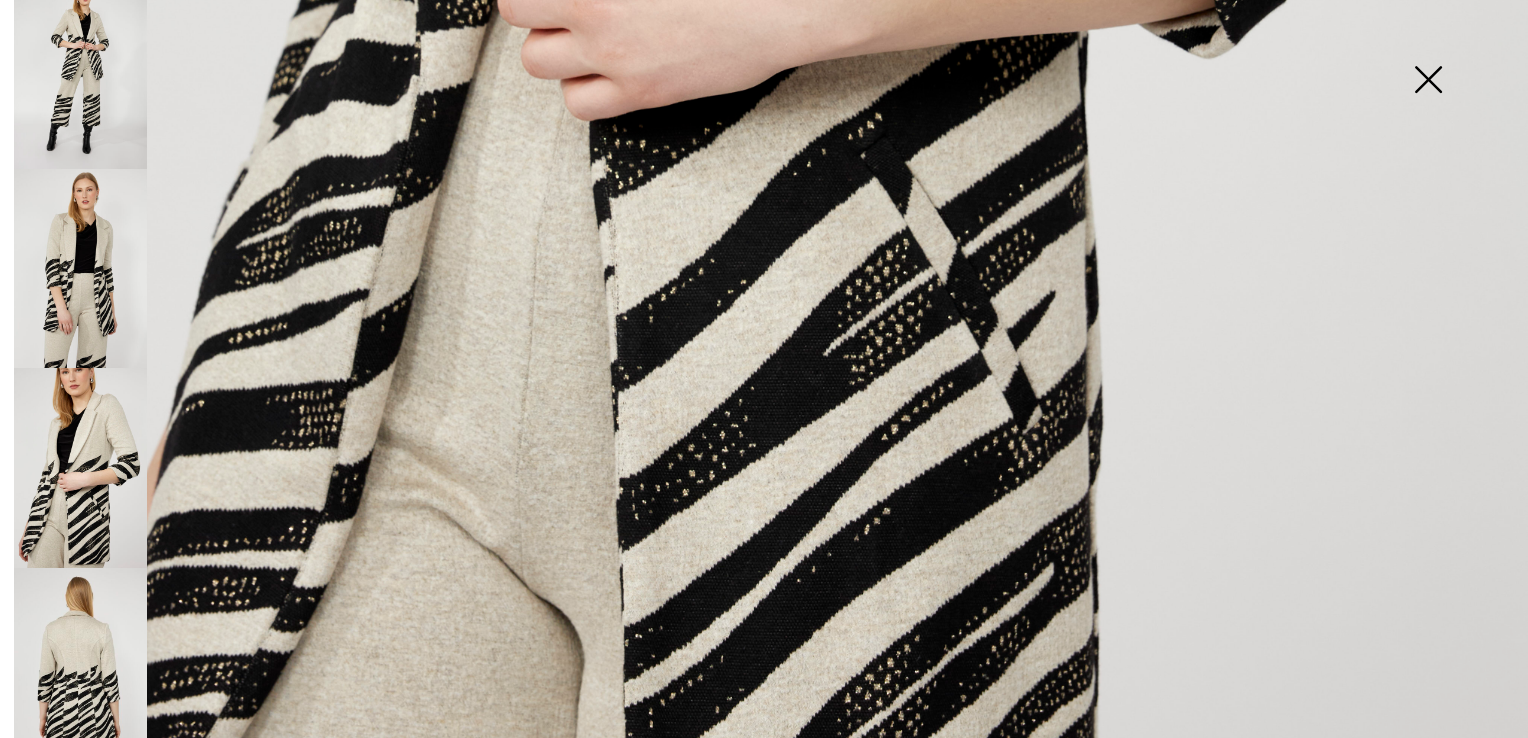 click at bounding box center (80, 668) 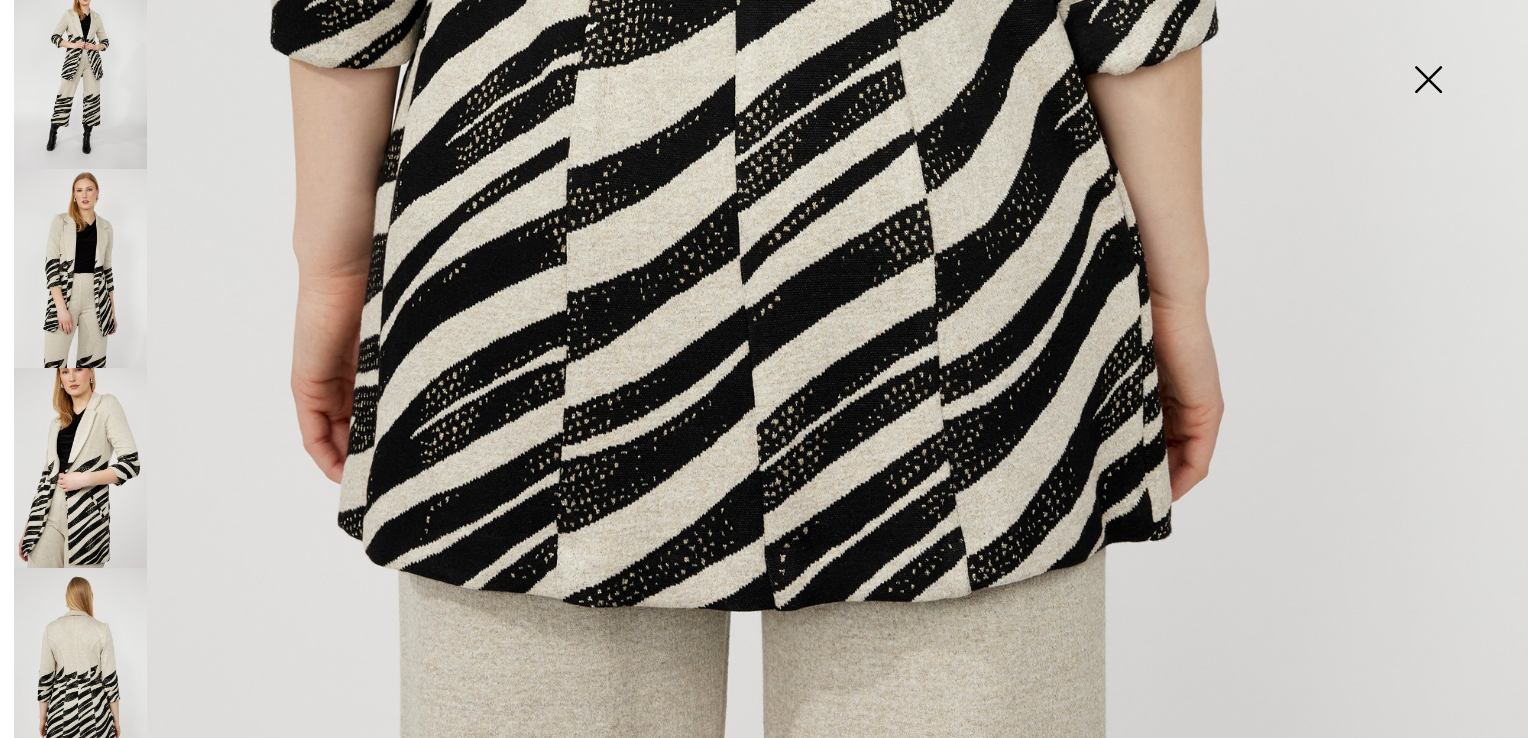 scroll, scrollTop: 1531, scrollLeft: 0, axis: vertical 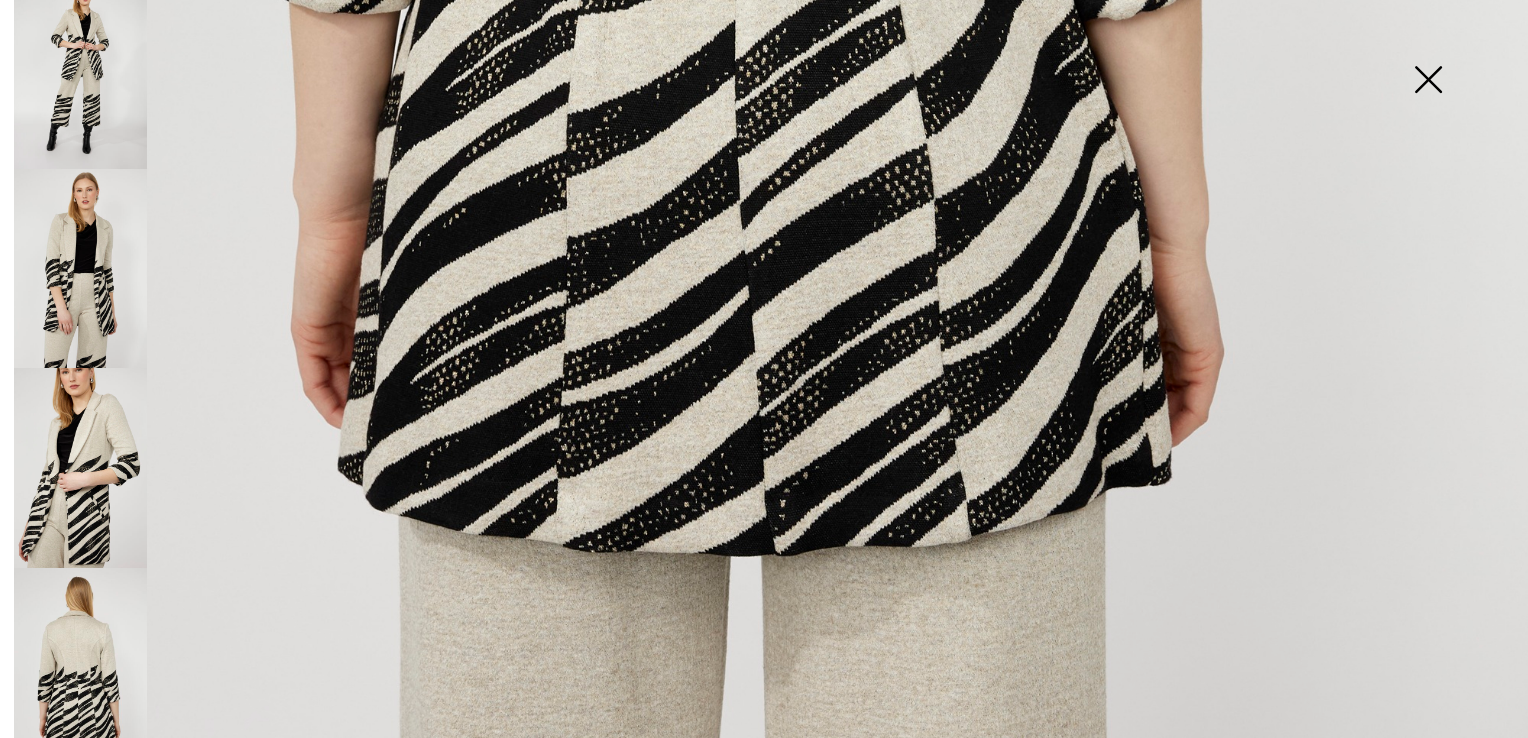 click at bounding box center [1428, 81] 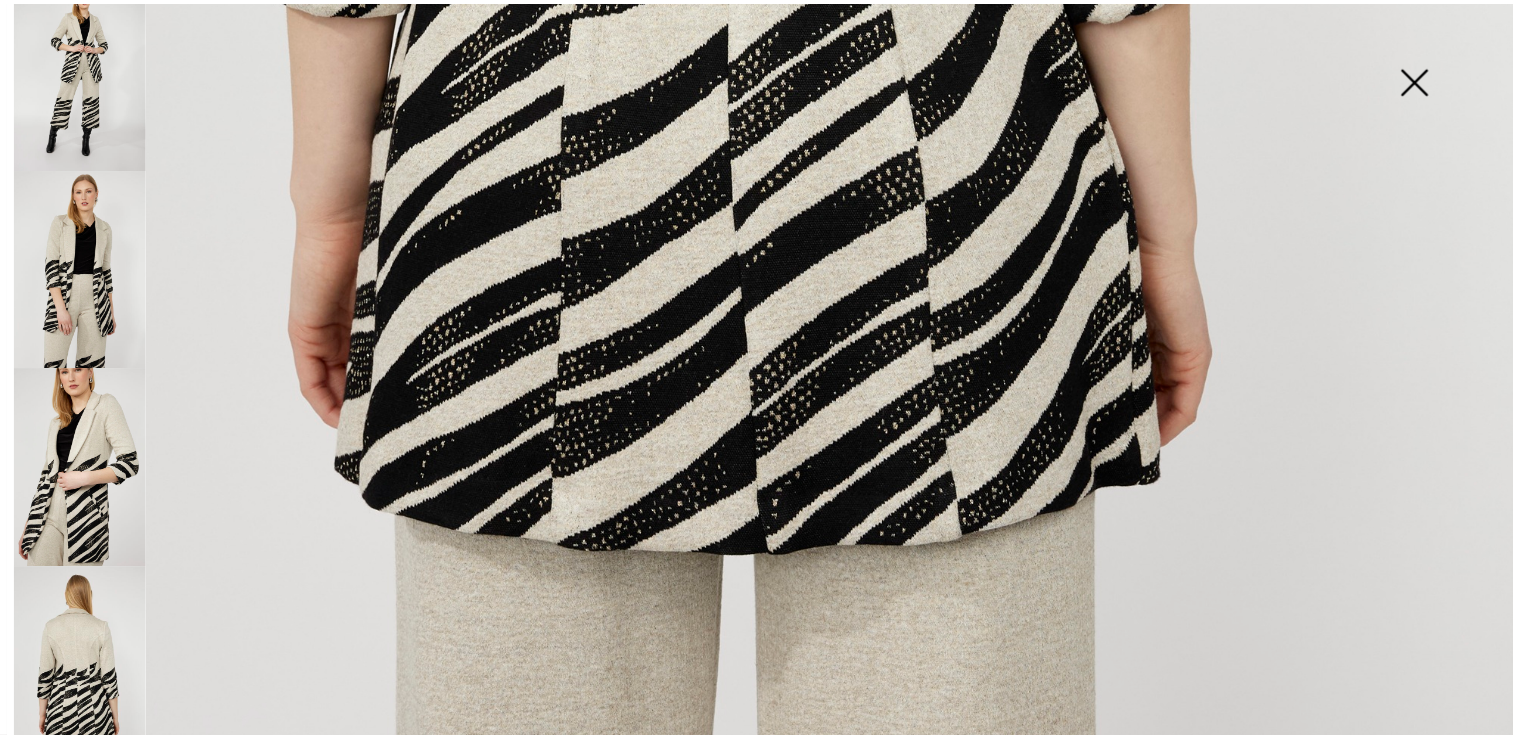 scroll, scrollTop: 400, scrollLeft: 0, axis: vertical 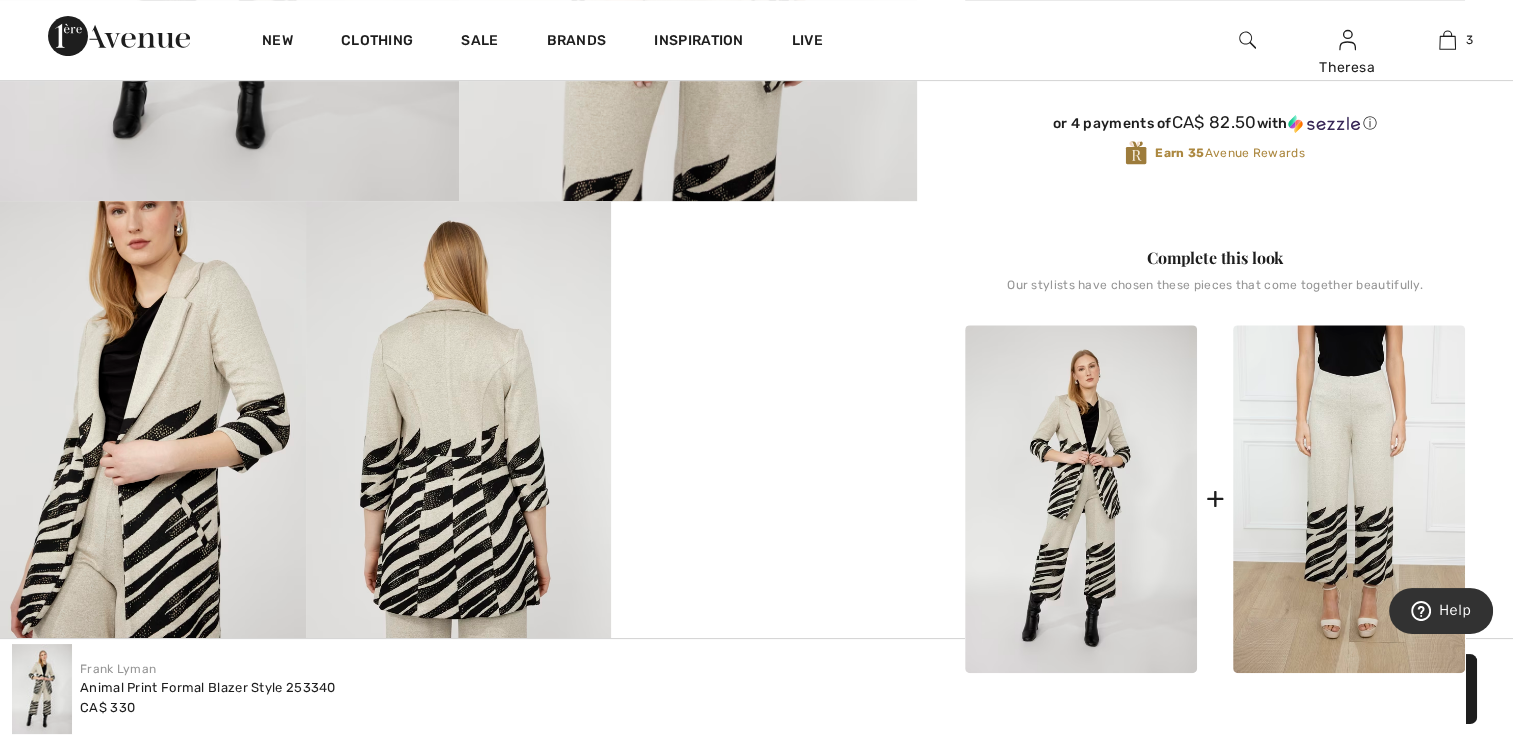 click at bounding box center [1349, 499] 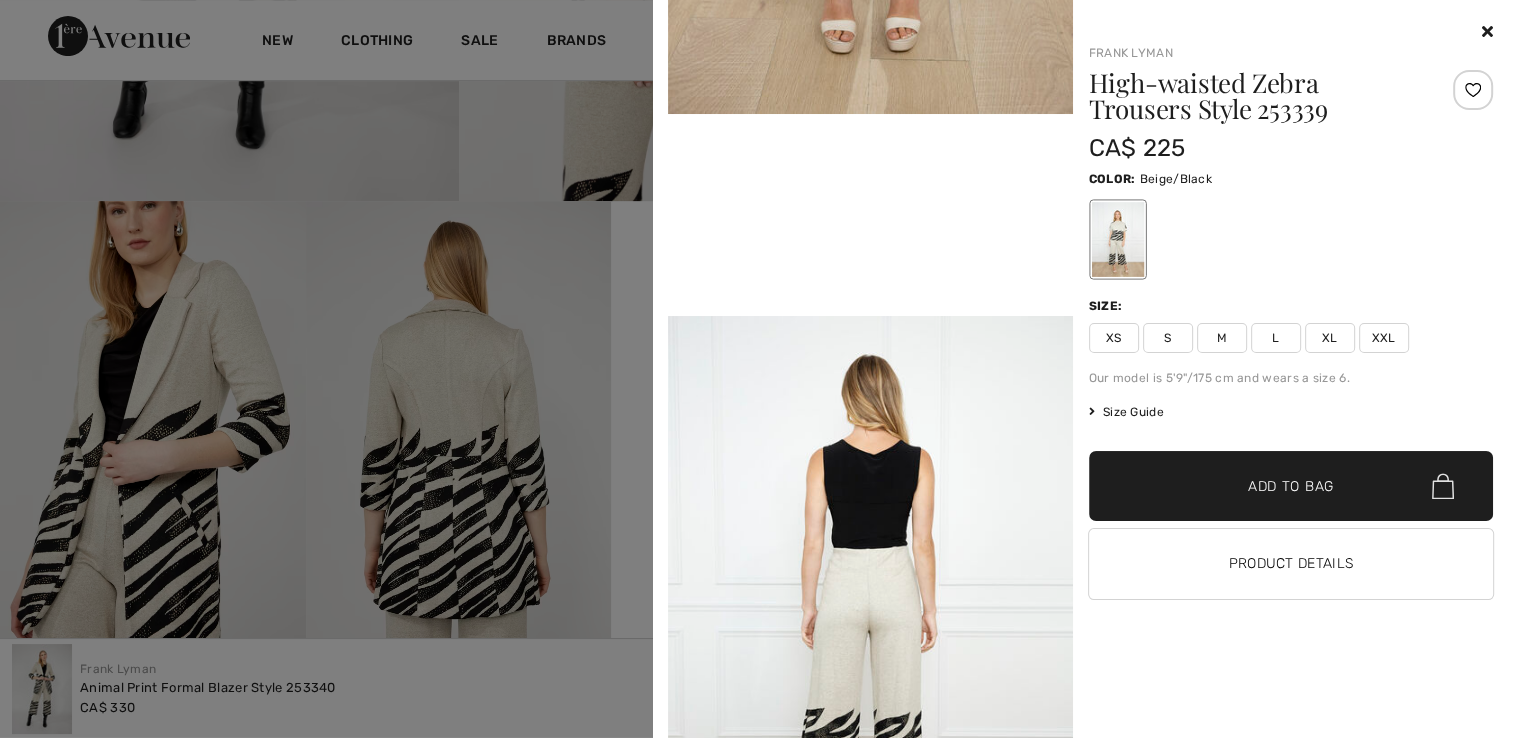 scroll, scrollTop: 1200, scrollLeft: 0, axis: vertical 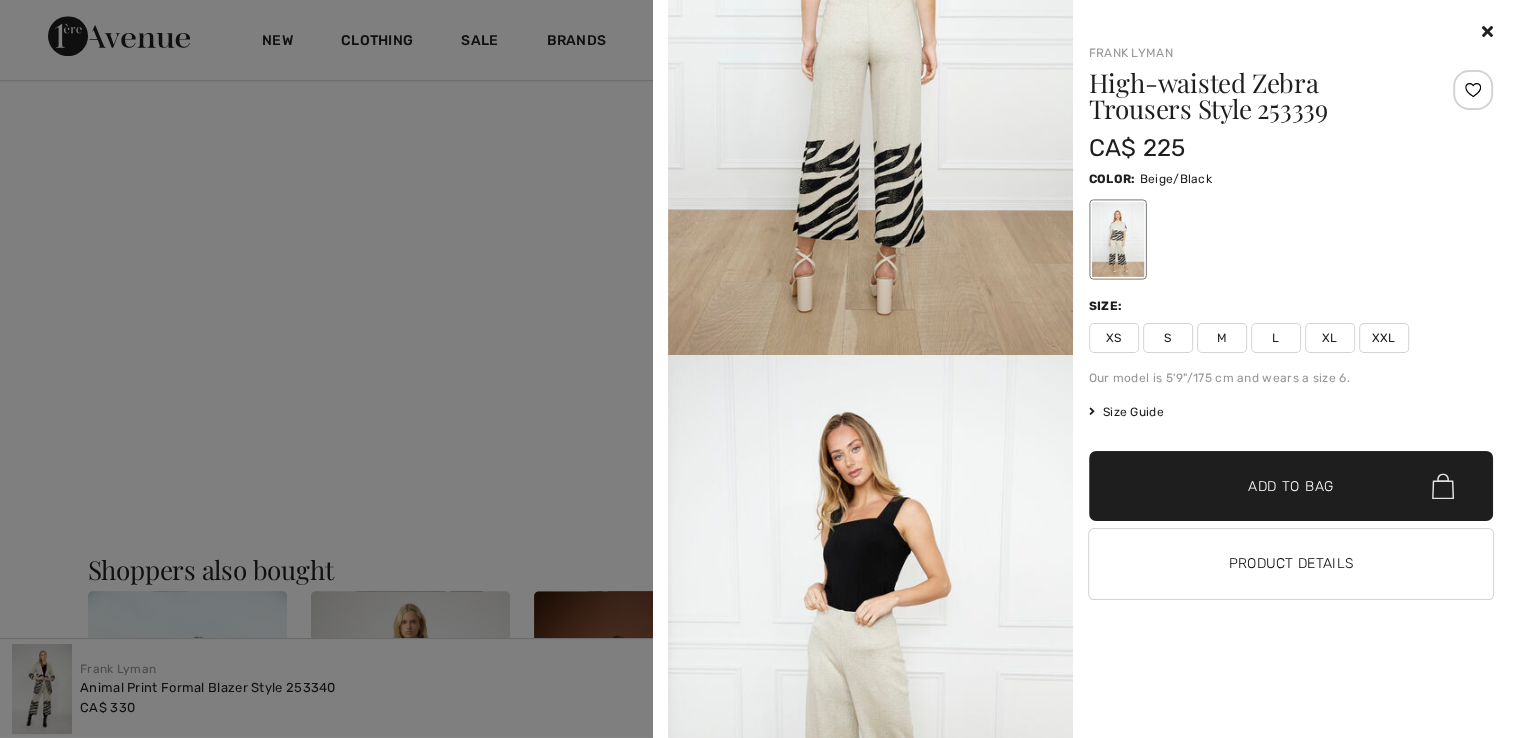 click at bounding box center [870, 51] 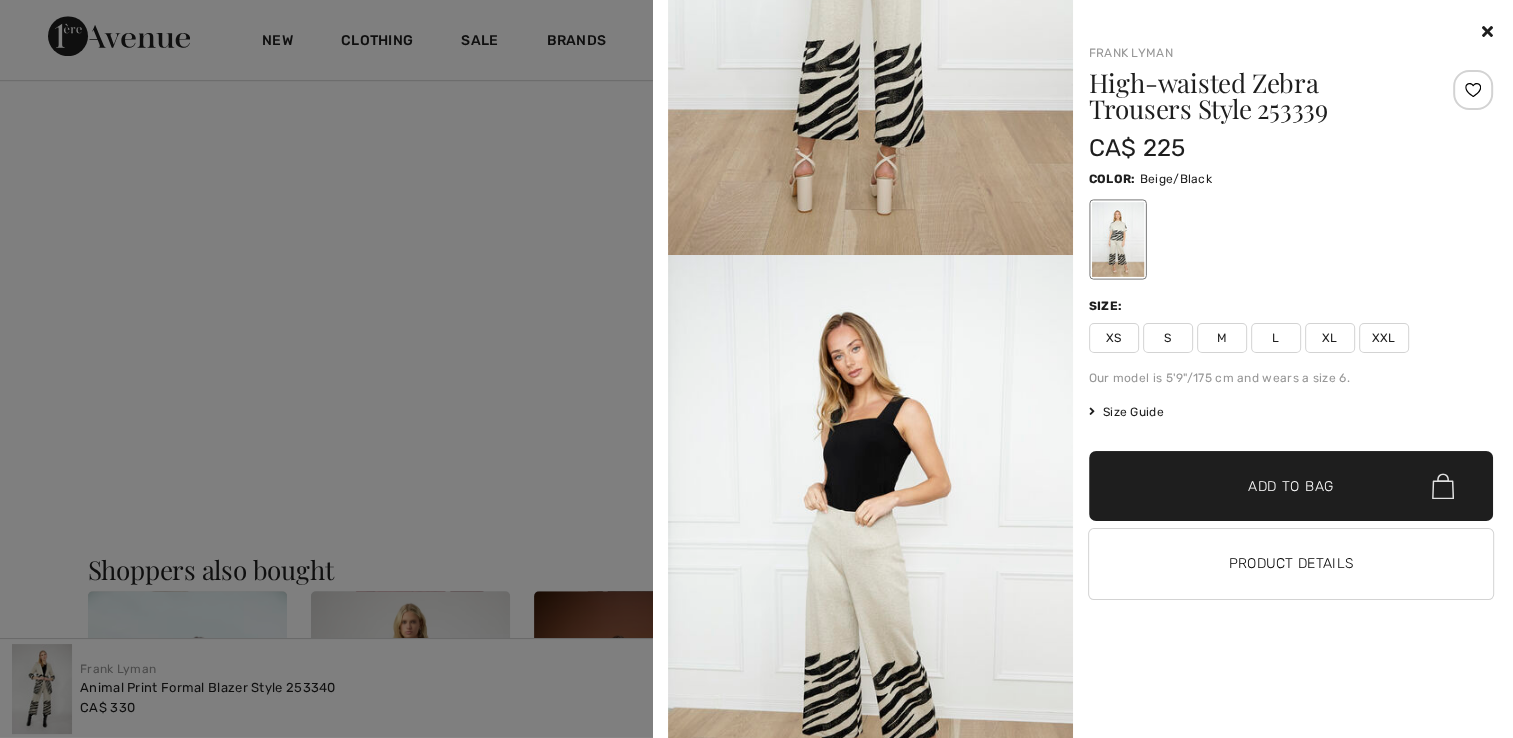 click at bounding box center (870, -49) 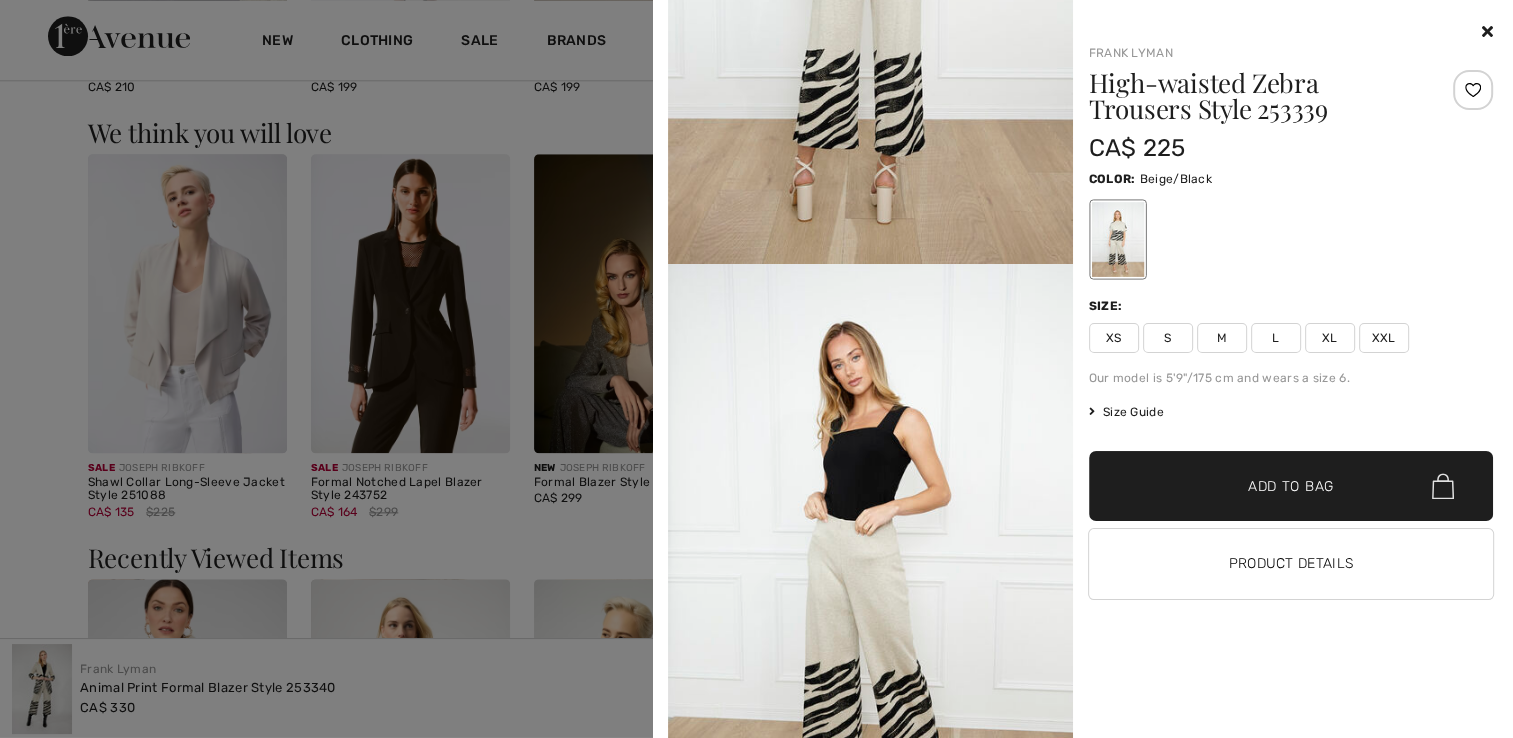 scroll, scrollTop: 2276, scrollLeft: 0, axis: vertical 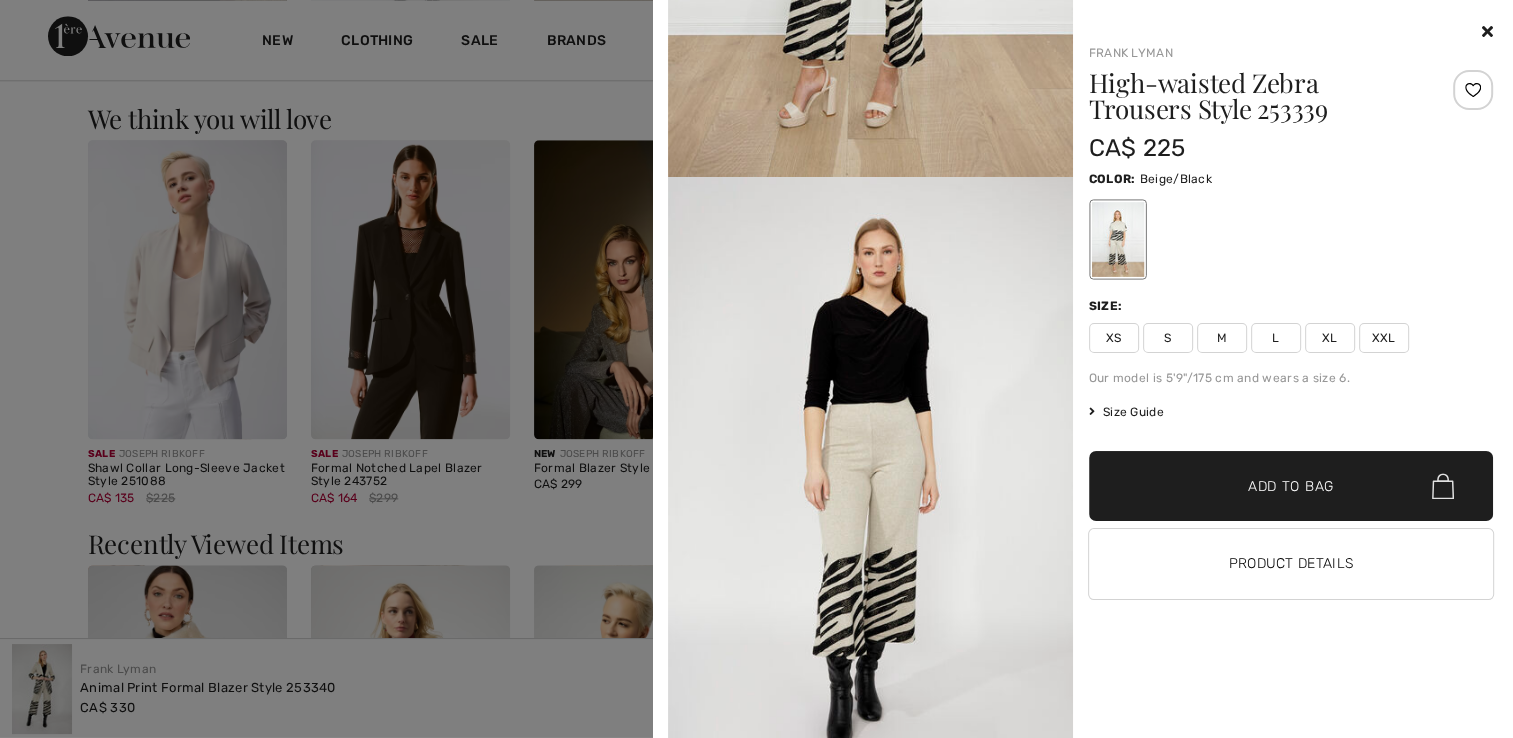 click at bounding box center (1487, 31) 